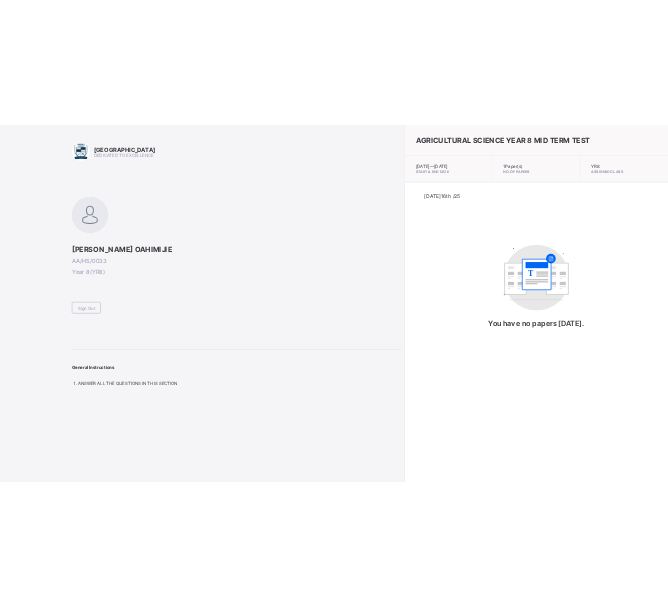 scroll, scrollTop: 0, scrollLeft: 0, axis: both 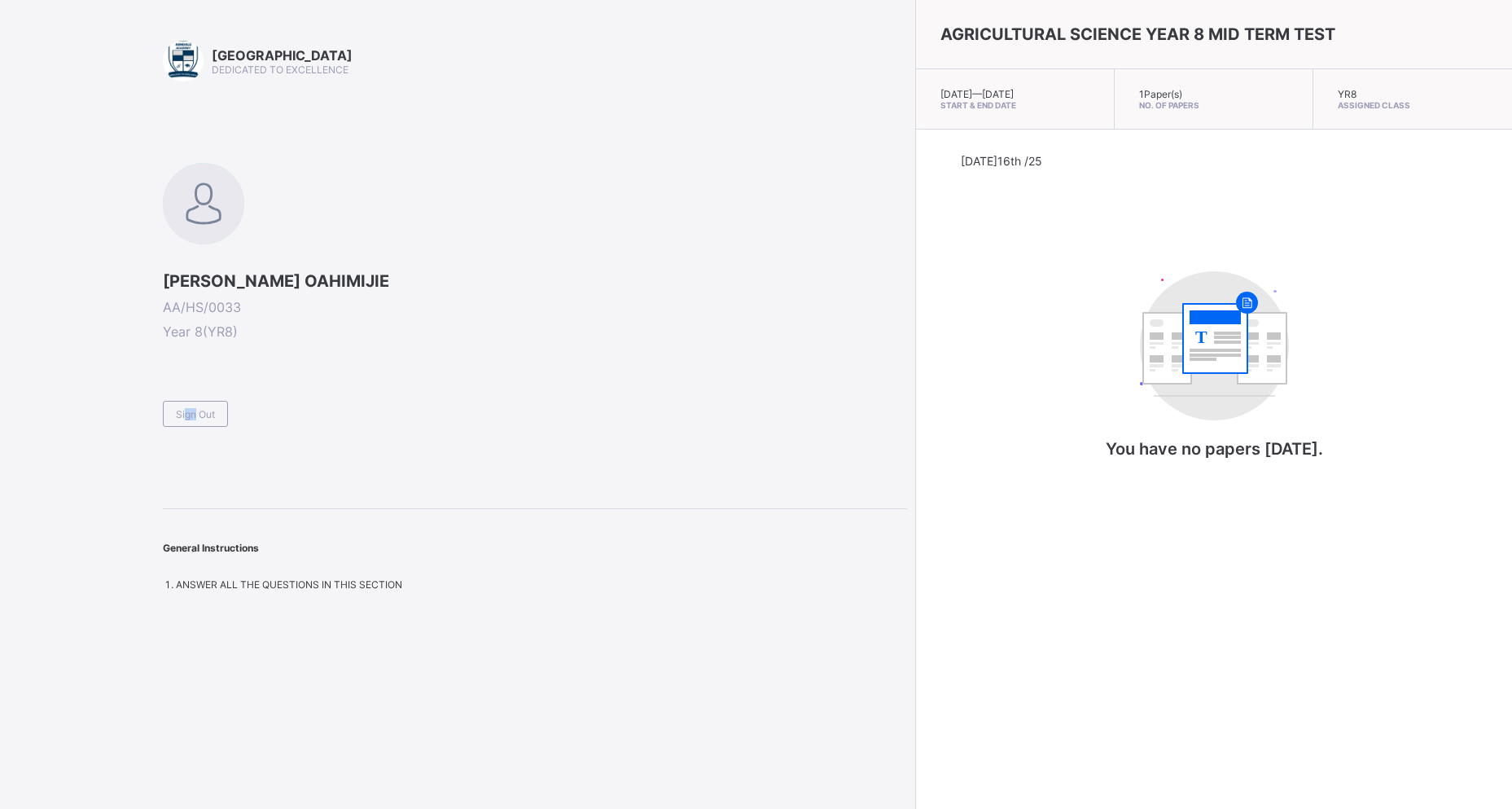 click on "Sign Out" at bounding box center [195, 414] 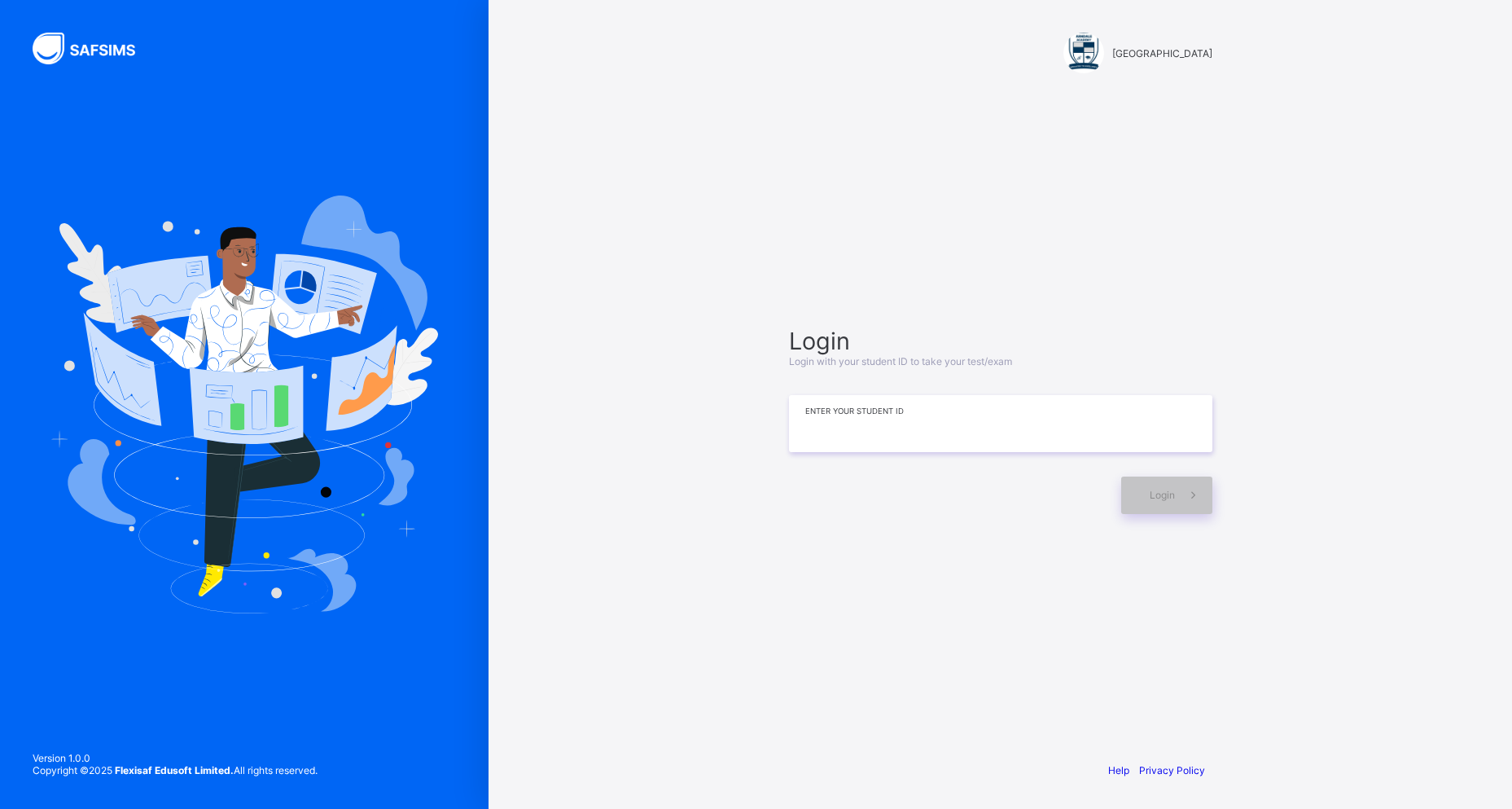 click at bounding box center (1001, 424) 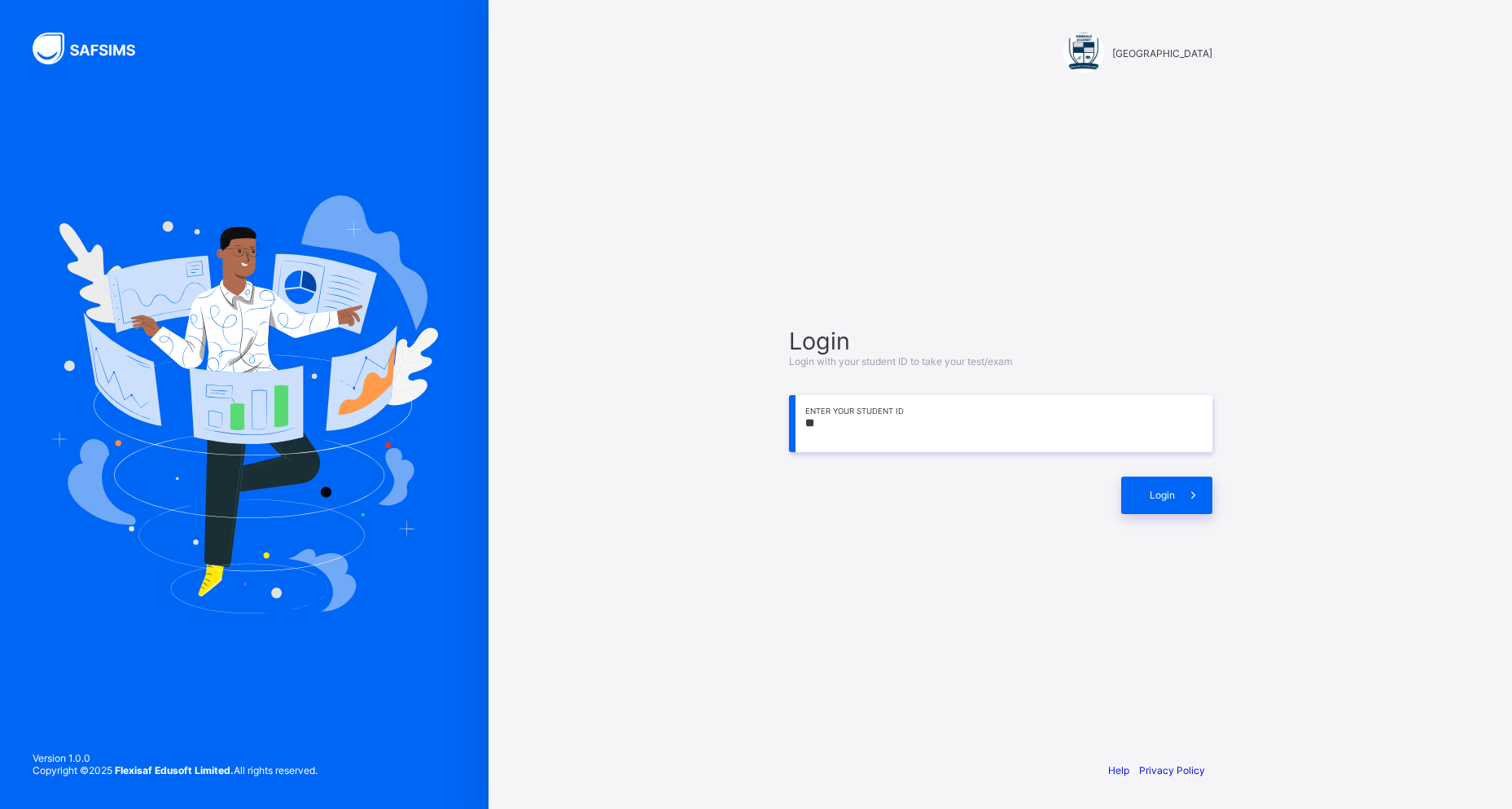 type on "*" 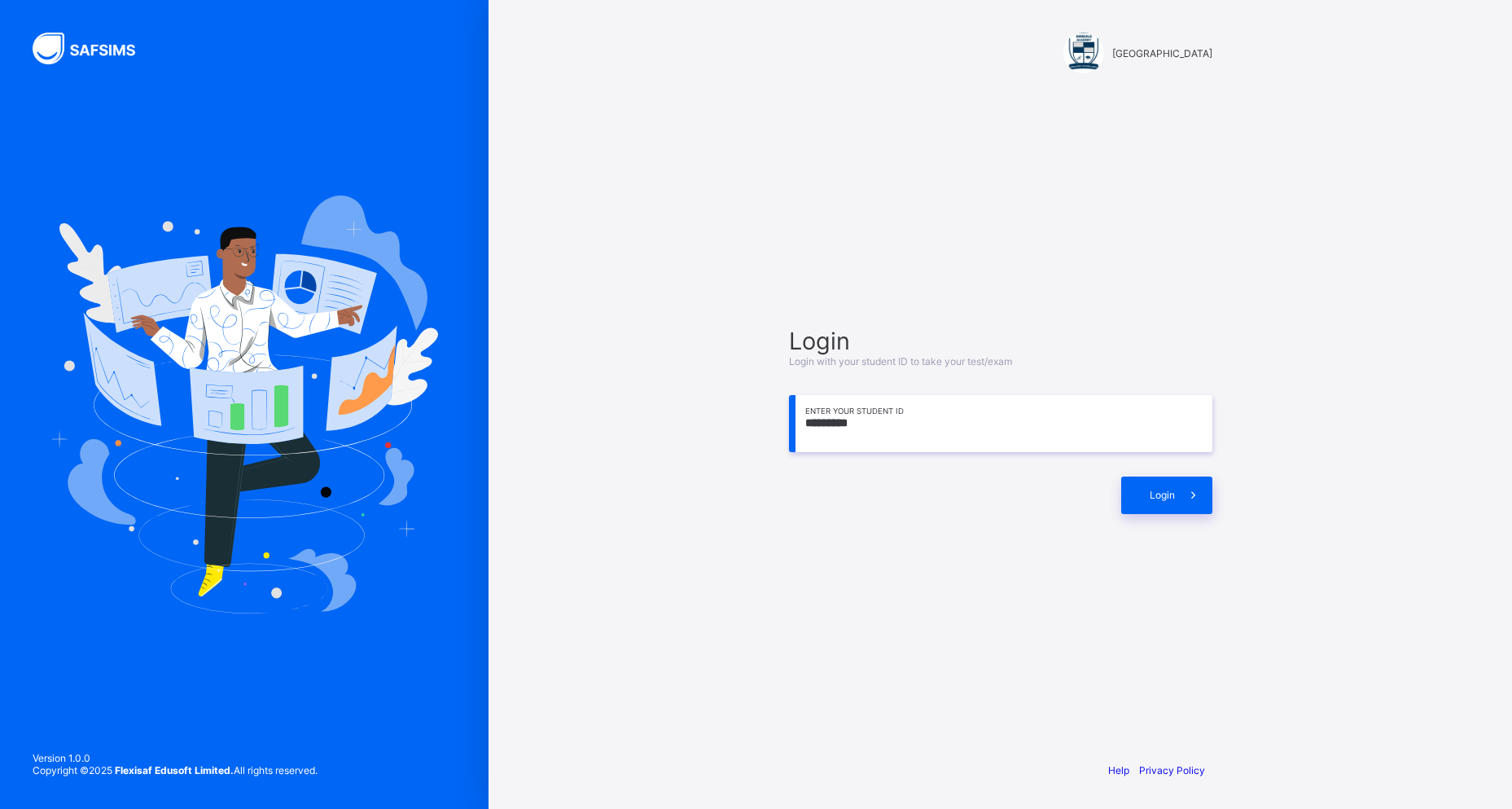 click on "*********" at bounding box center [1001, 424] 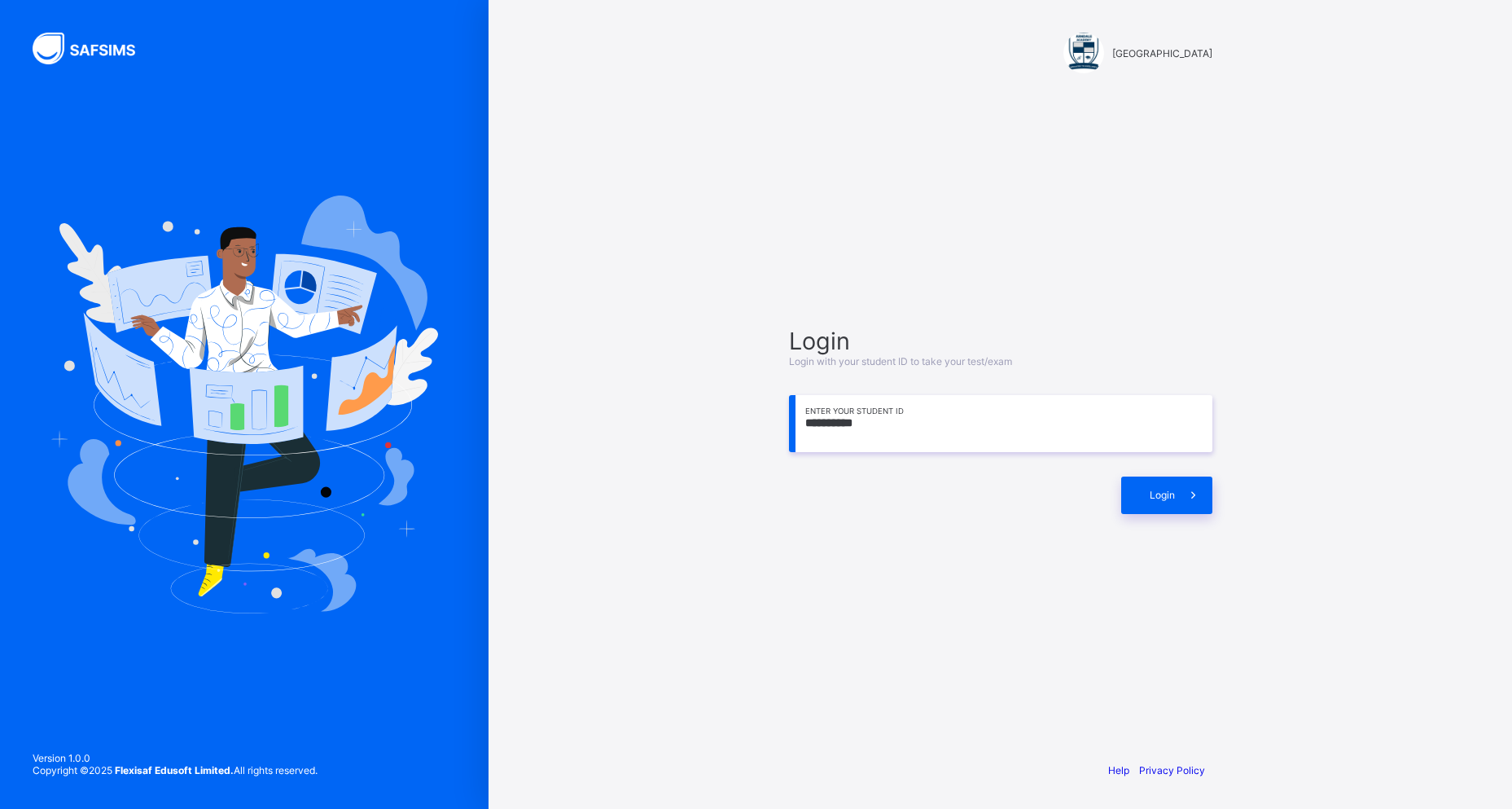 click on "**********" at bounding box center [1000, 404] 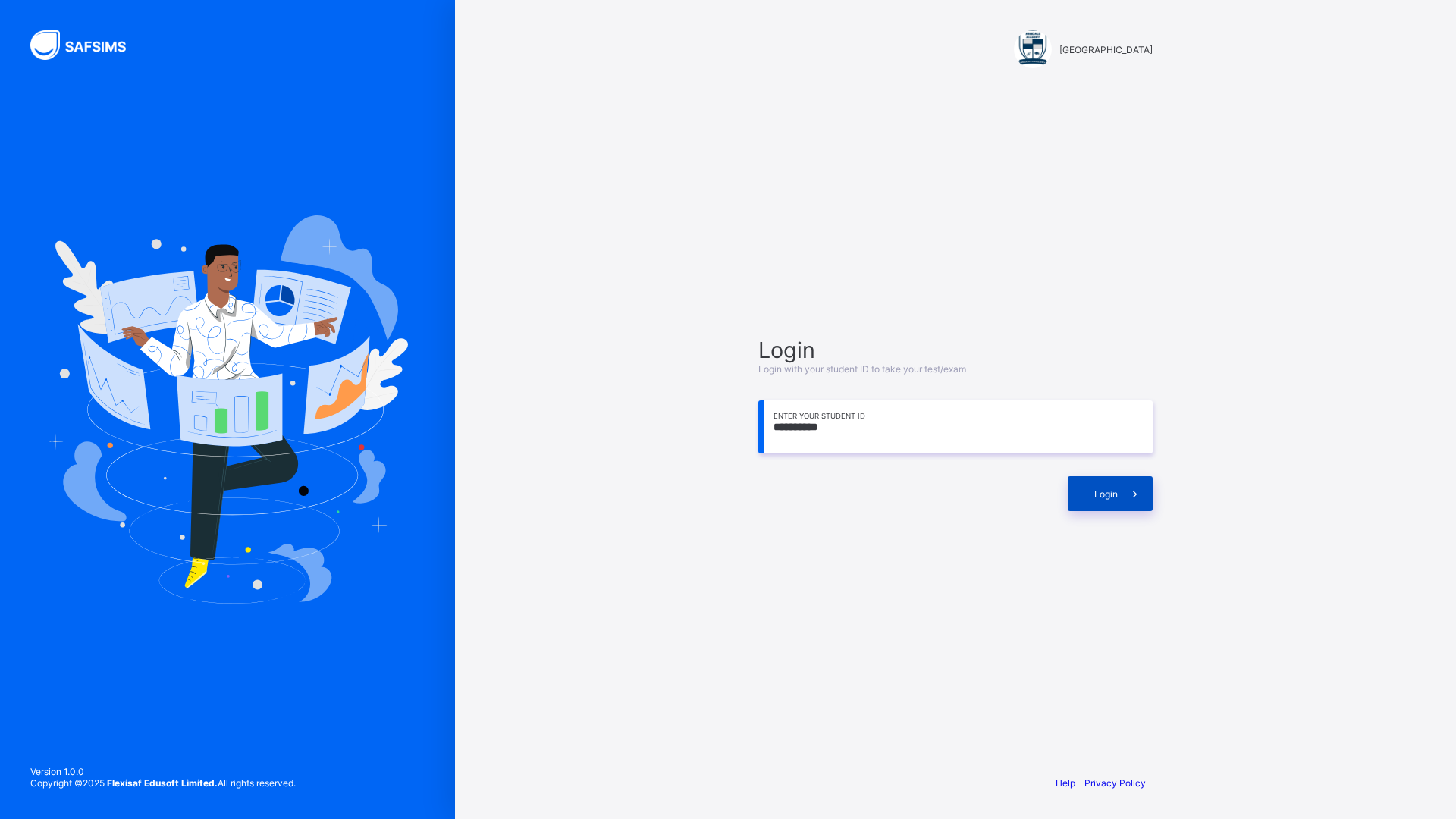 click on "Login" at bounding box center (1110, 494) 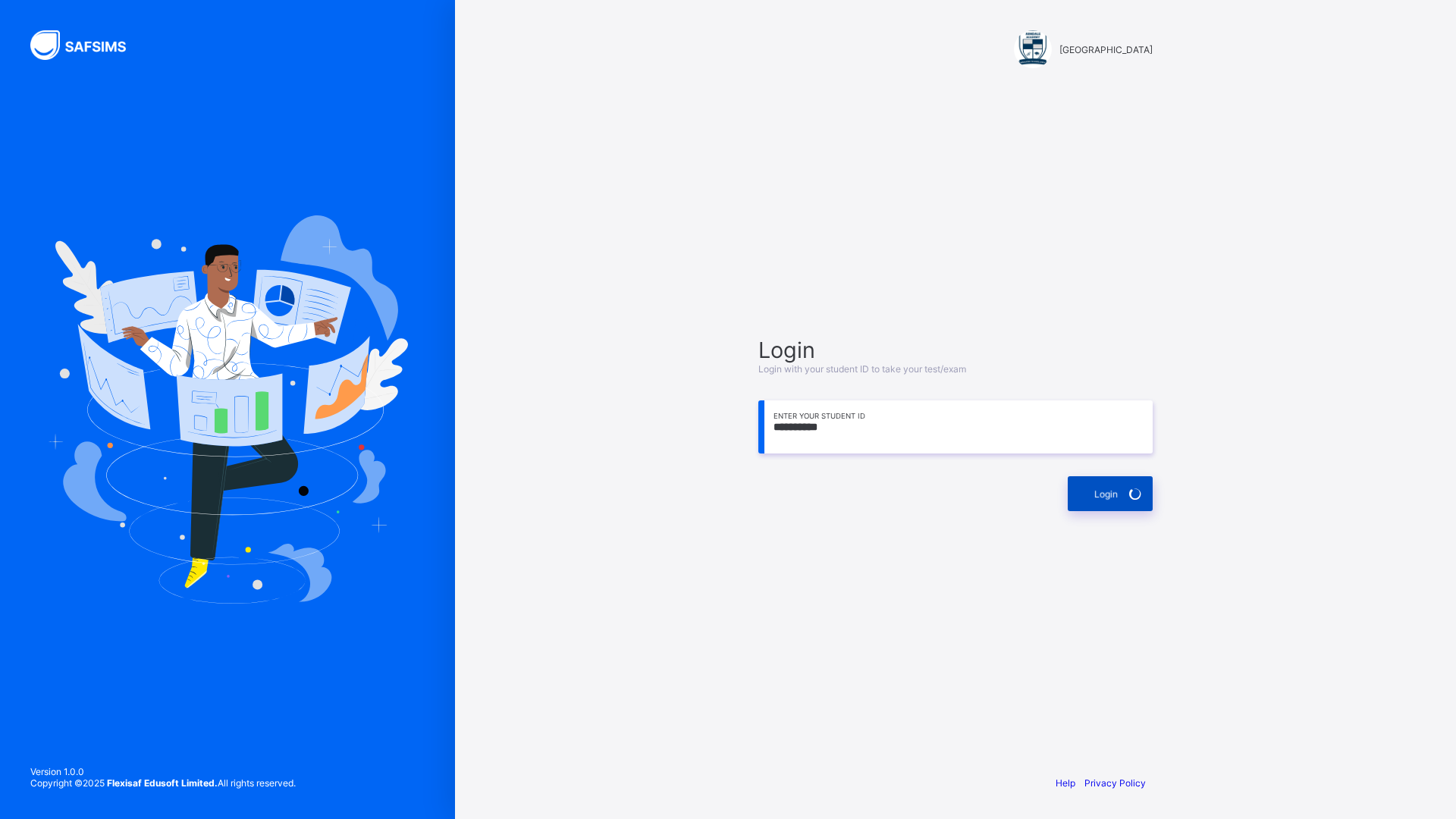 click on "Login" at bounding box center (1110, 494) 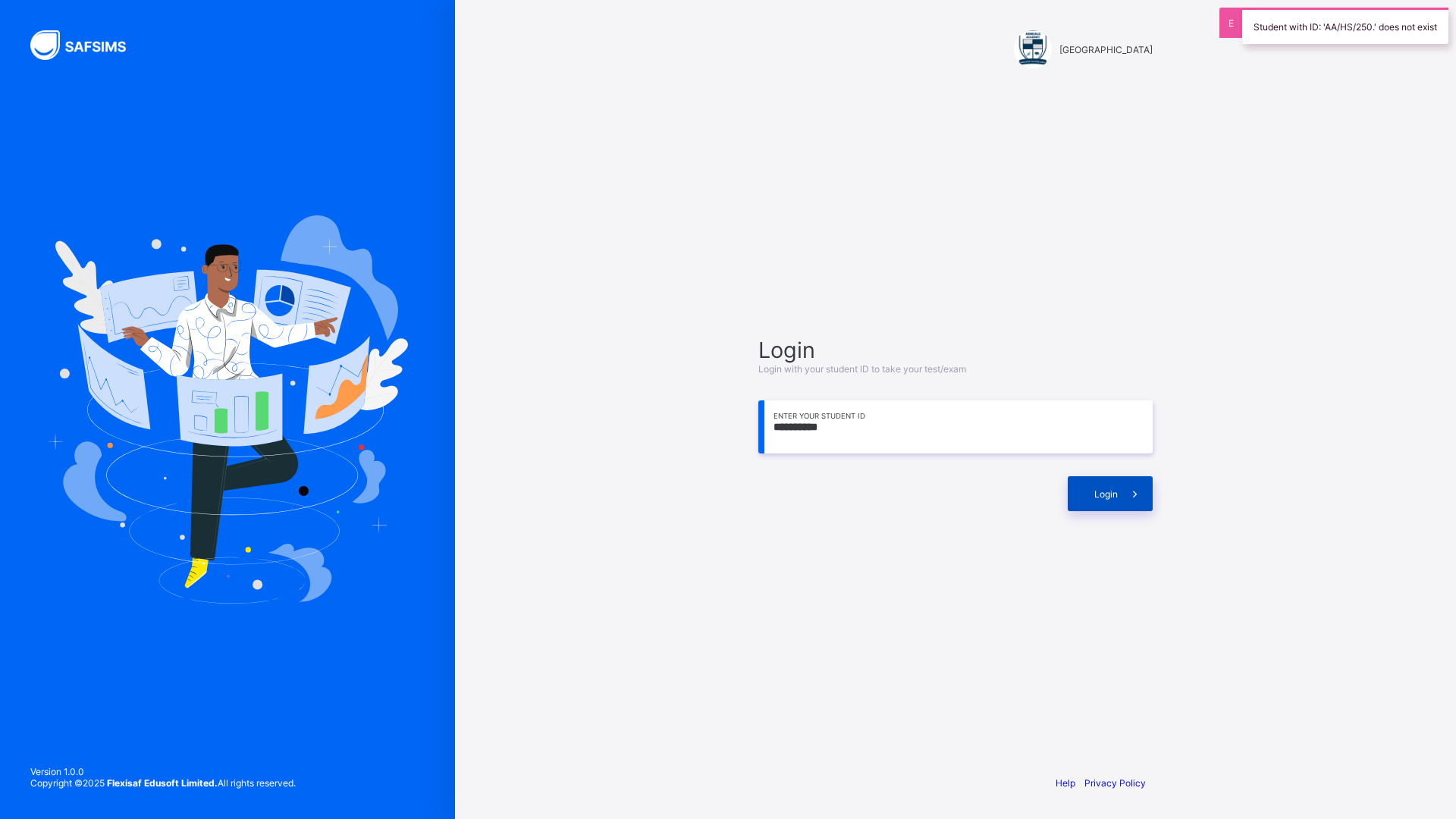 click on "Login" at bounding box center (1110, 494) 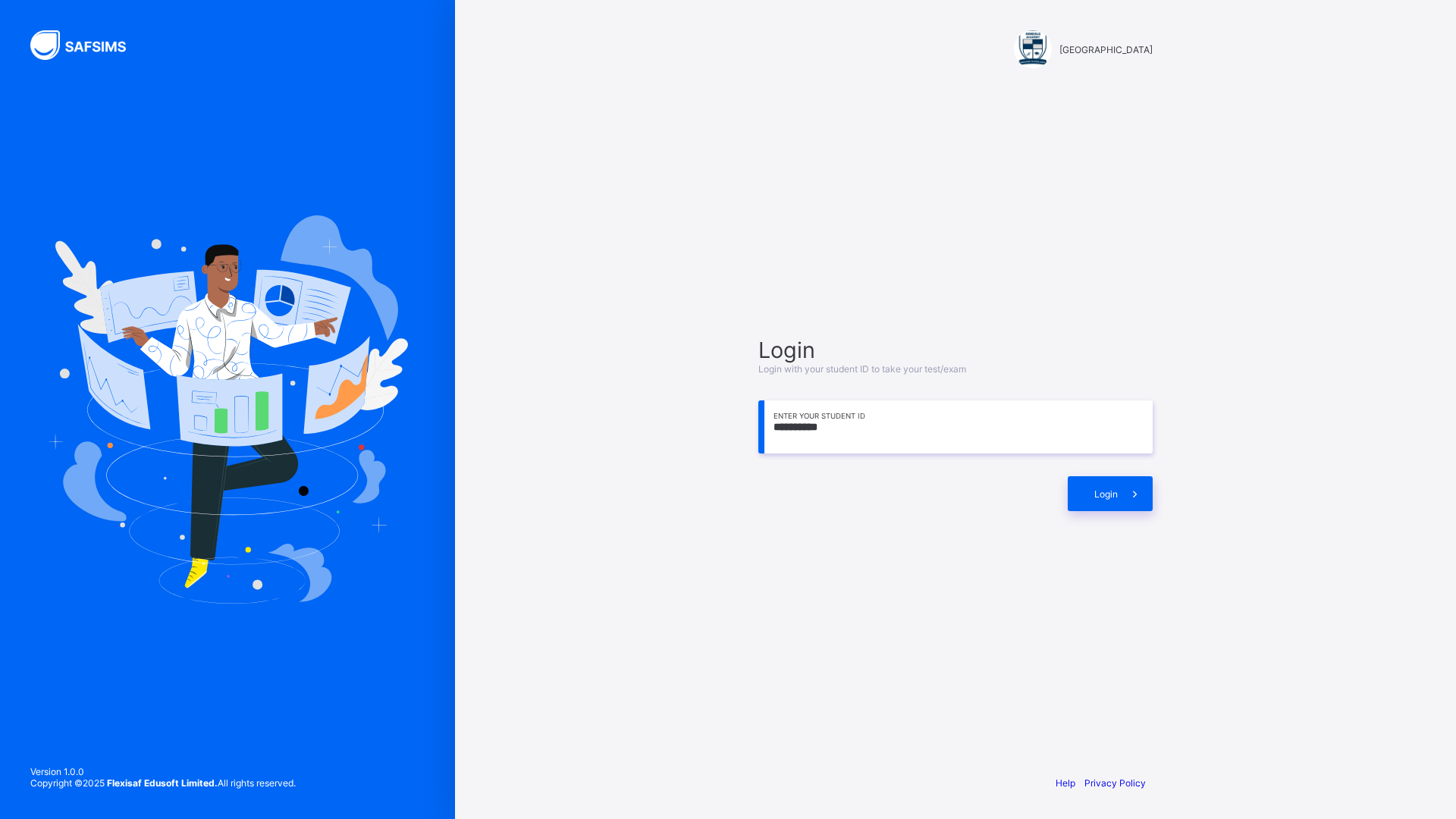 click on "**********" at bounding box center [956, 427] 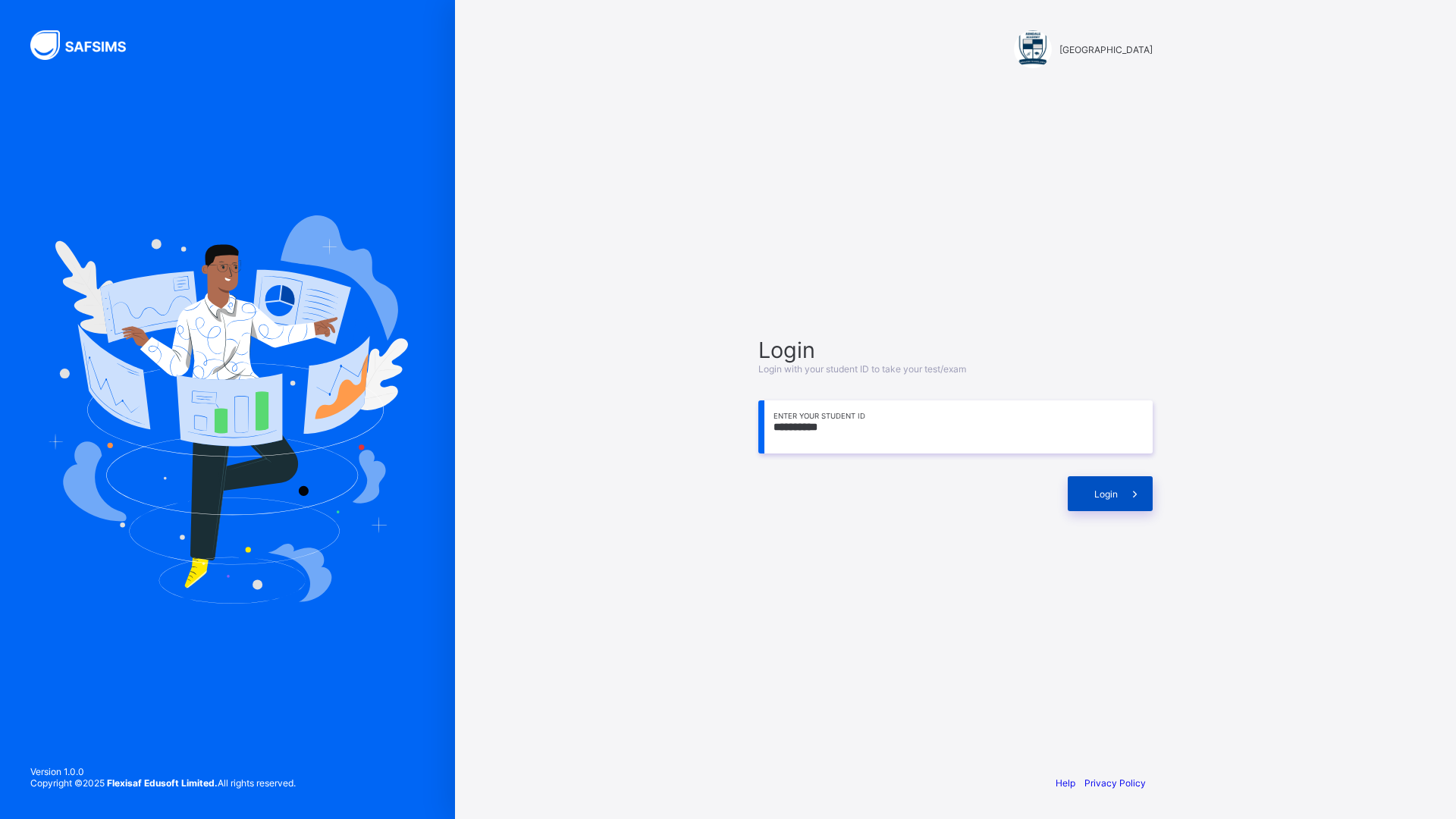 type on "**********" 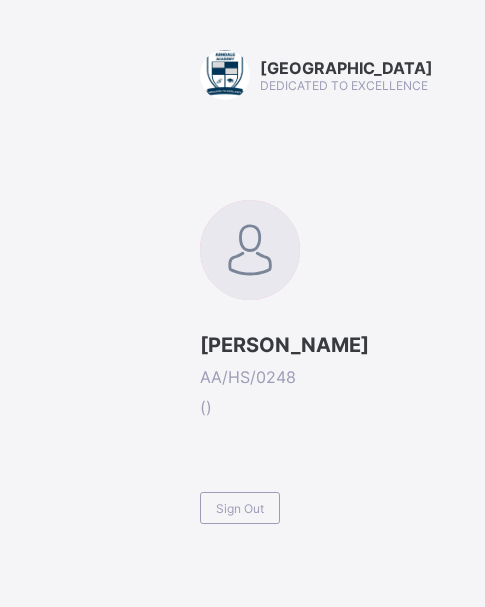 drag, startPoint x: 433, startPoint y: 204, endPoint x: 329, endPoint y: 197, distance: 104.23531 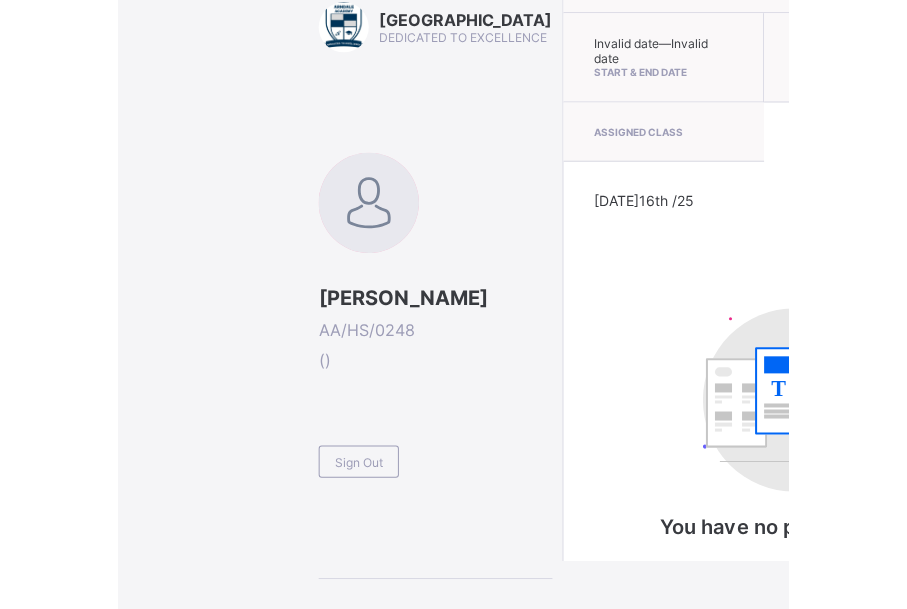 scroll, scrollTop: 0, scrollLeft: 0, axis: both 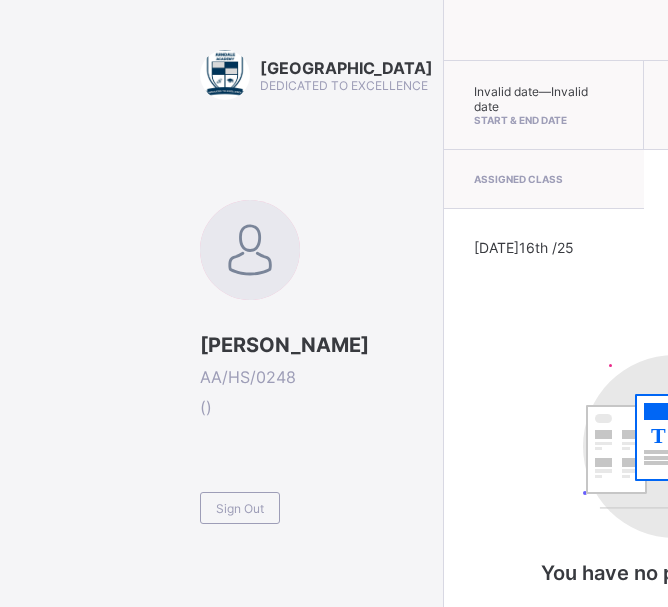 click on "Today  16th /25 T You have no papers today." at bounding box center [644, 432] 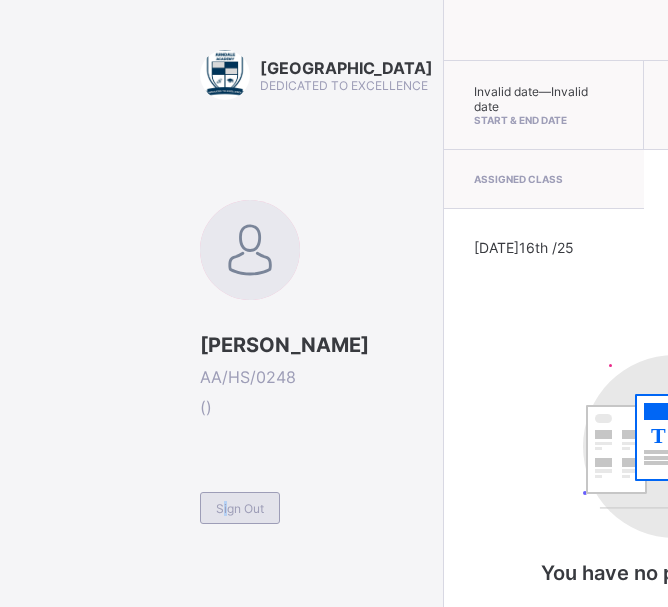 click on "Sign Out" at bounding box center (240, 508) 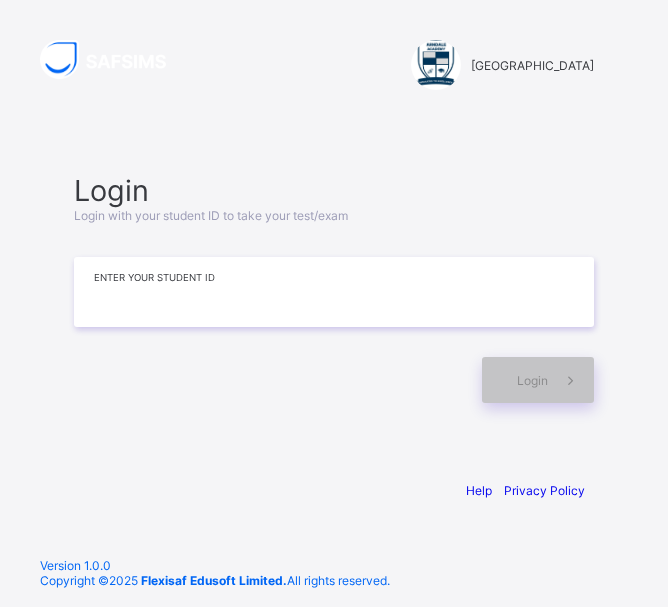 click at bounding box center [334, 292] 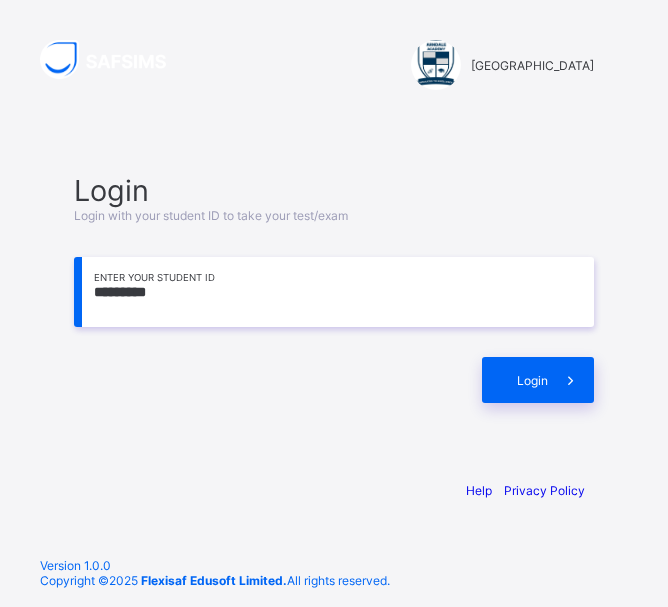 type on "*********" 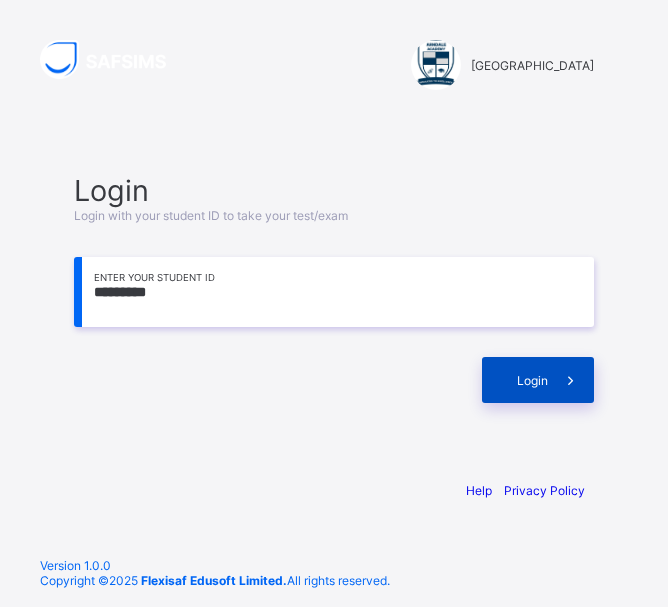 click on "Login" at bounding box center (532, 380) 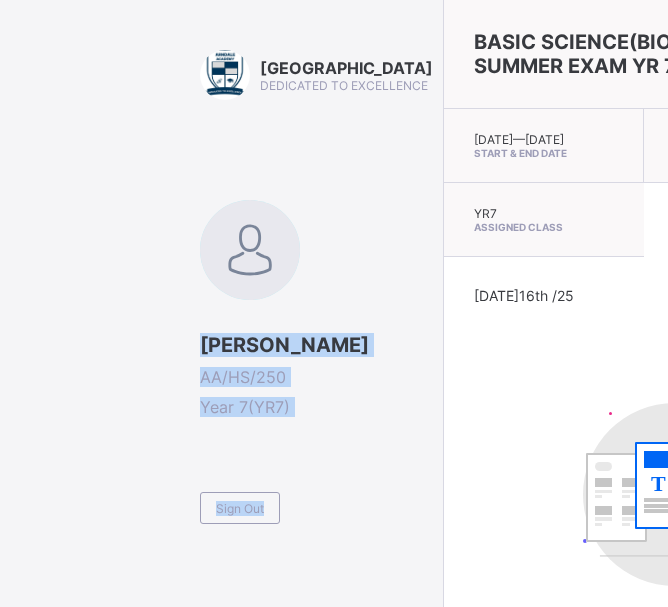 drag, startPoint x: 261, startPoint y: 564, endPoint x: 279, endPoint y: 313, distance: 251.64459 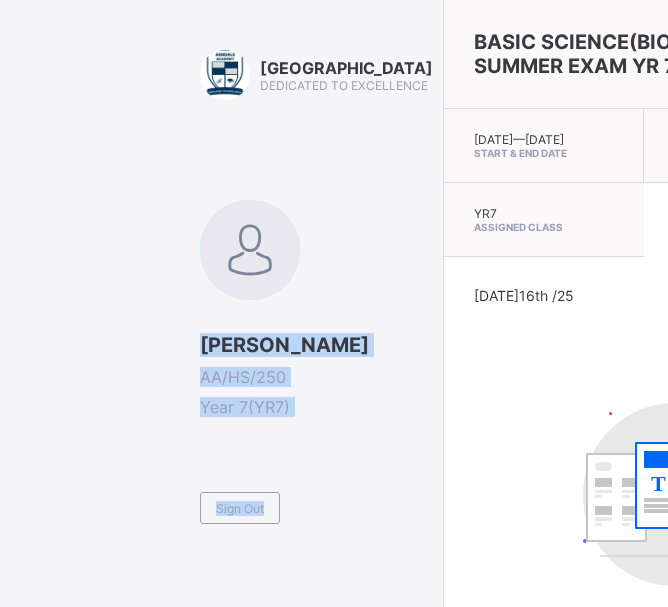 click on "Arndale Academy   DEDICATED TO EXCELLENCE ASMAU  IBRAHIM AA/HS/250 Year 7  ( YR7 )  Sign Out   General Instructions  ANSWER ALL QUESTIONS FROM THIS SECTION BASIC SCIENCE(BIOLOGY) SUMMER EXAM YR 7 Mon, Jul 14th 2025  —  Mon, Jul 14th 2025 Start & End Date   1  Paper(s)  No. of Papers   YR7   Assigned Class Today  16th /25 T You have no papers today." at bounding box center (334, 375) 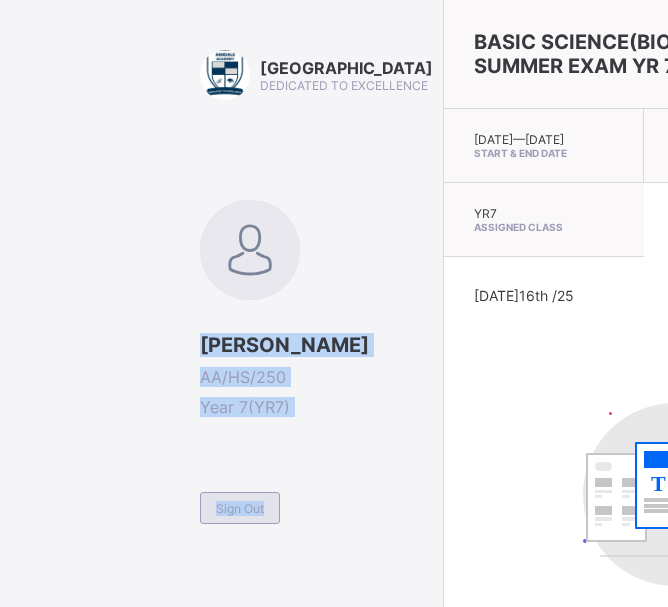 click on "Sign Out" at bounding box center [240, 508] 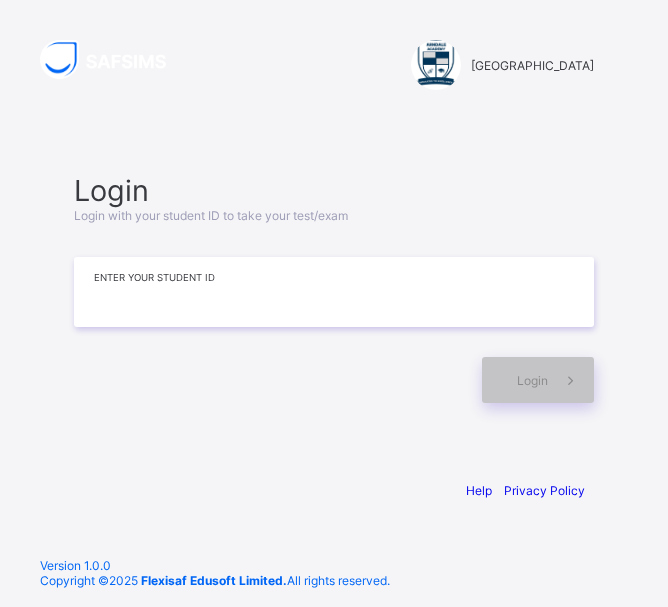 drag, startPoint x: 368, startPoint y: 301, endPoint x: 369, endPoint y: 290, distance: 11.045361 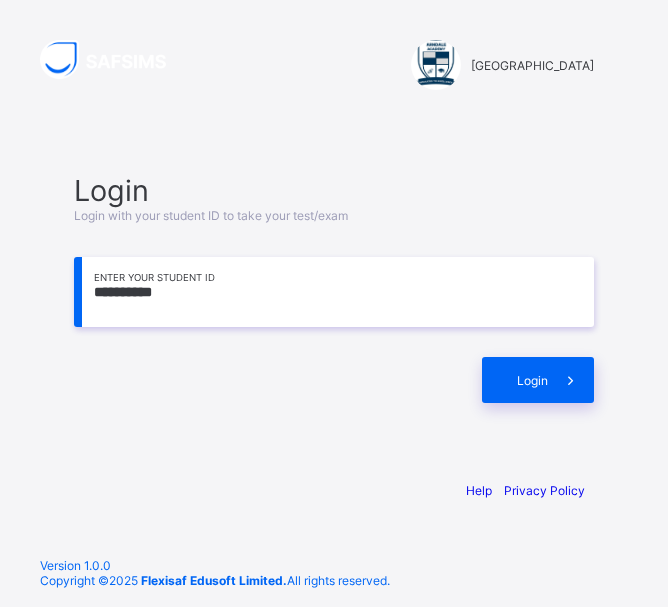 type on "**********" 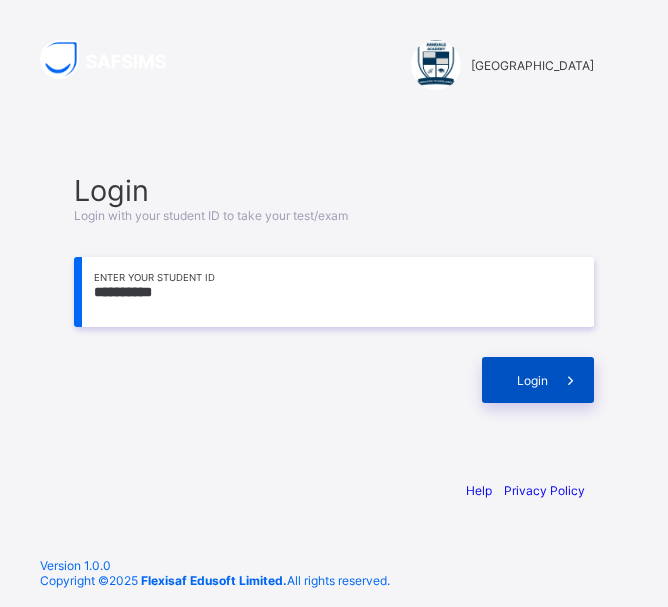 click on "Login" at bounding box center [532, 380] 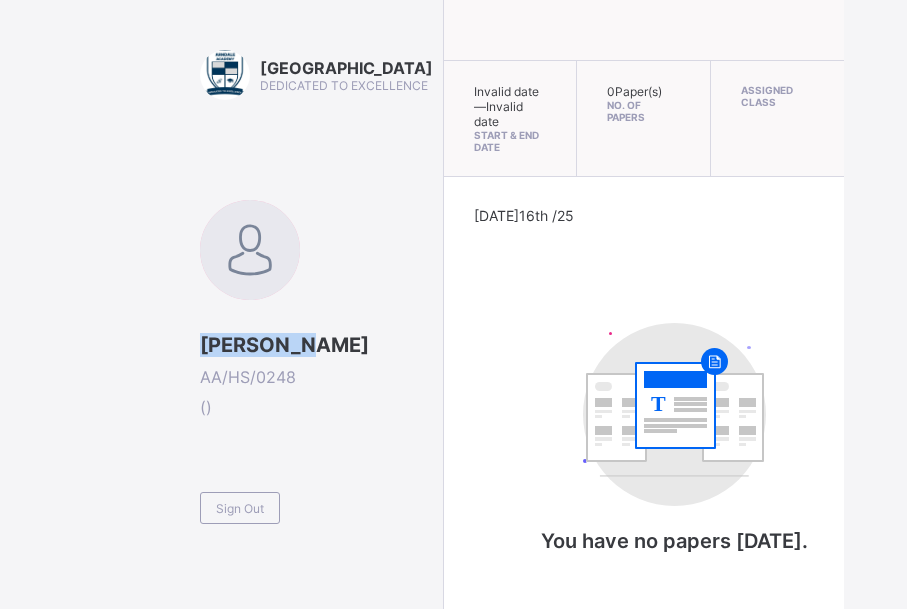 click on "YUSUF SABIR SALEH AA/HS/0248  ( )  Sign Out" at bounding box center [316, 362] 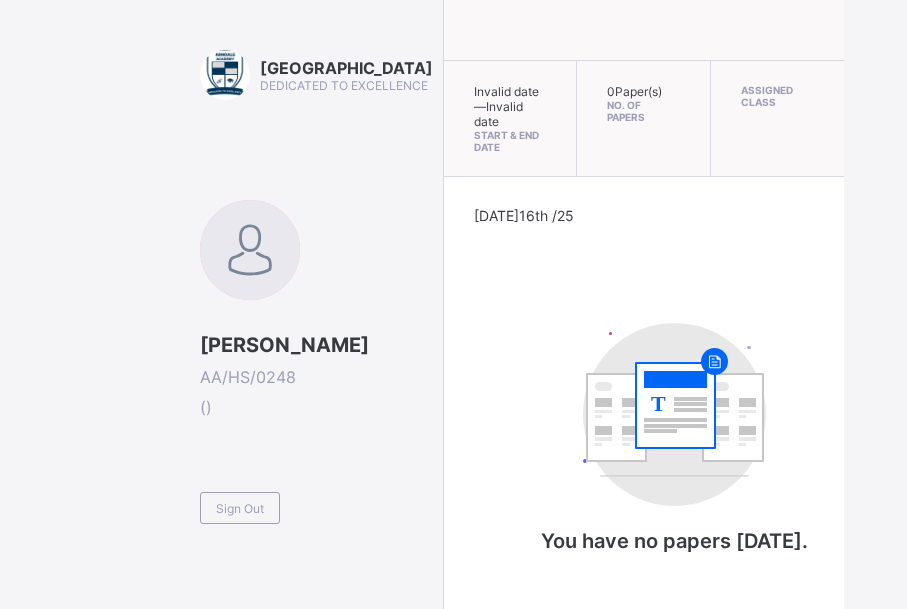 drag, startPoint x: 477, startPoint y: 412, endPoint x: 464, endPoint y: 400, distance: 17.691807 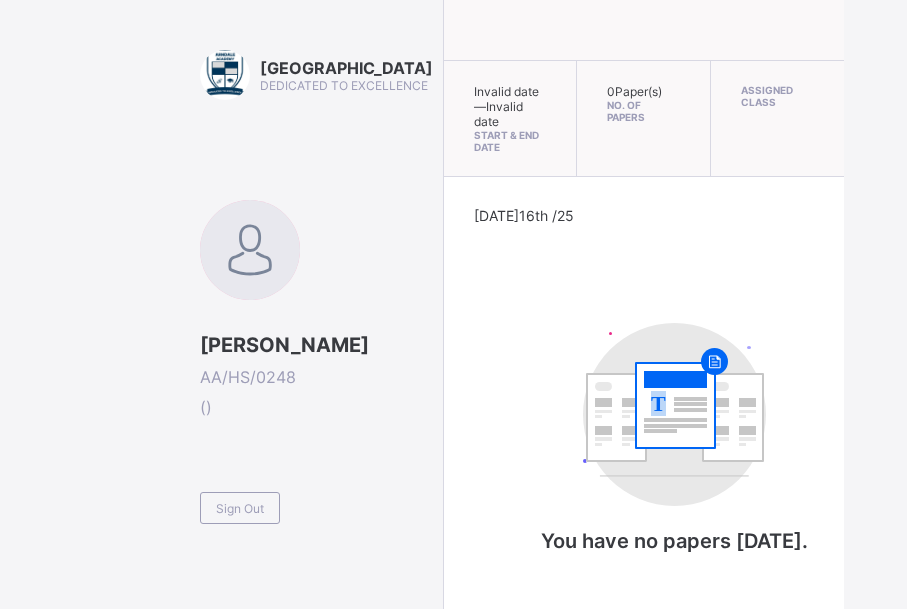 drag, startPoint x: 411, startPoint y: 474, endPoint x: 409, endPoint y: 439, distance: 35.057095 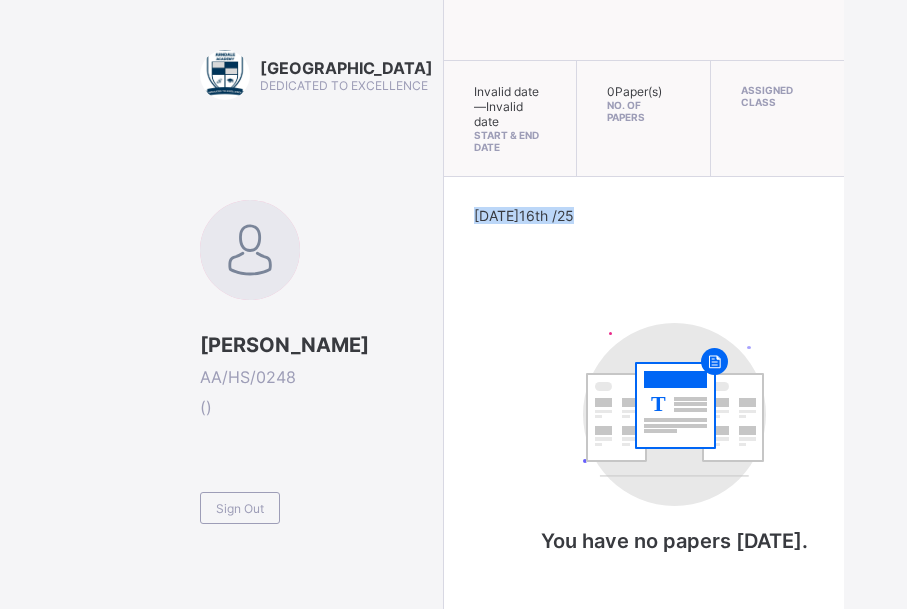 drag, startPoint x: 408, startPoint y: 288, endPoint x: 424, endPoint y: 233, distance: 57.280014 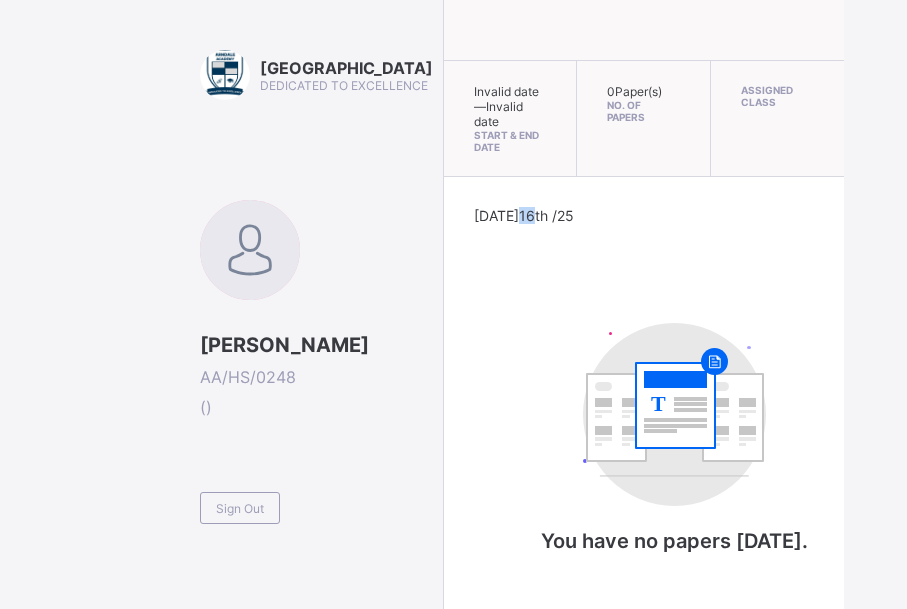 click on "Today  16th /25" at bounding box center [644, 240] 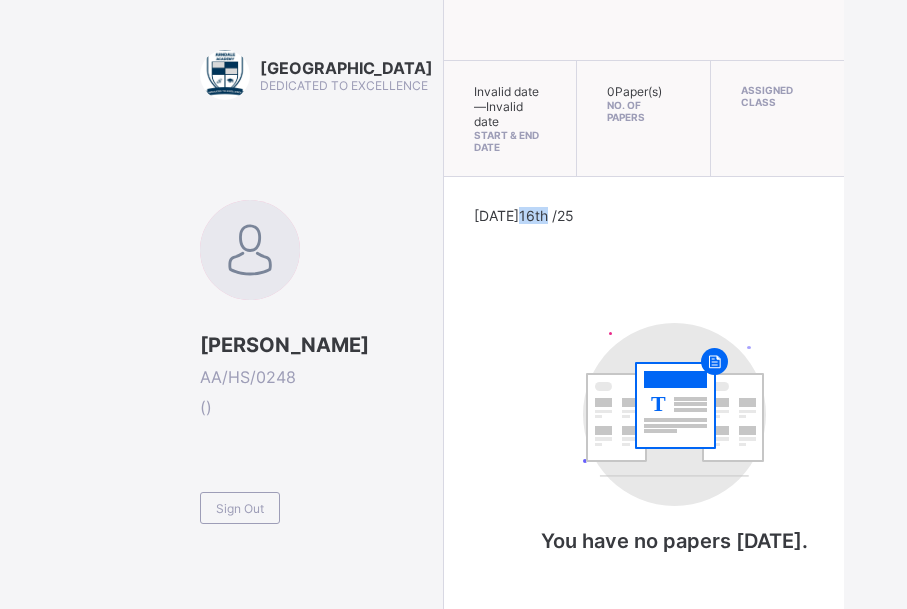 drag, startPoint x: 438, startPoint y: 223, endPoint x: 448, endPoint y: 254, distance: 32.572994 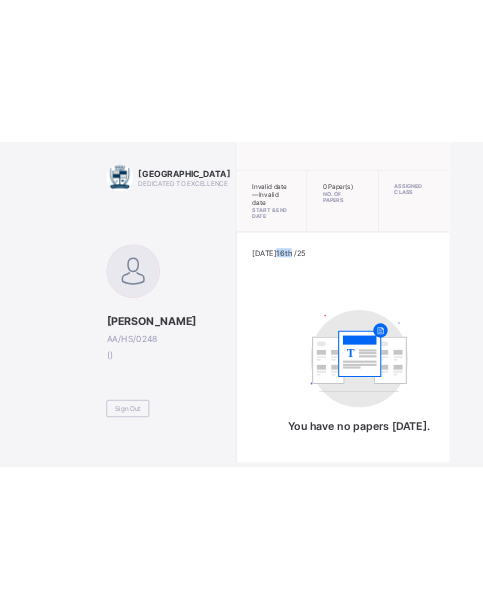 scroll, scrollTop: 0, scrollLeft: 0, axis: both 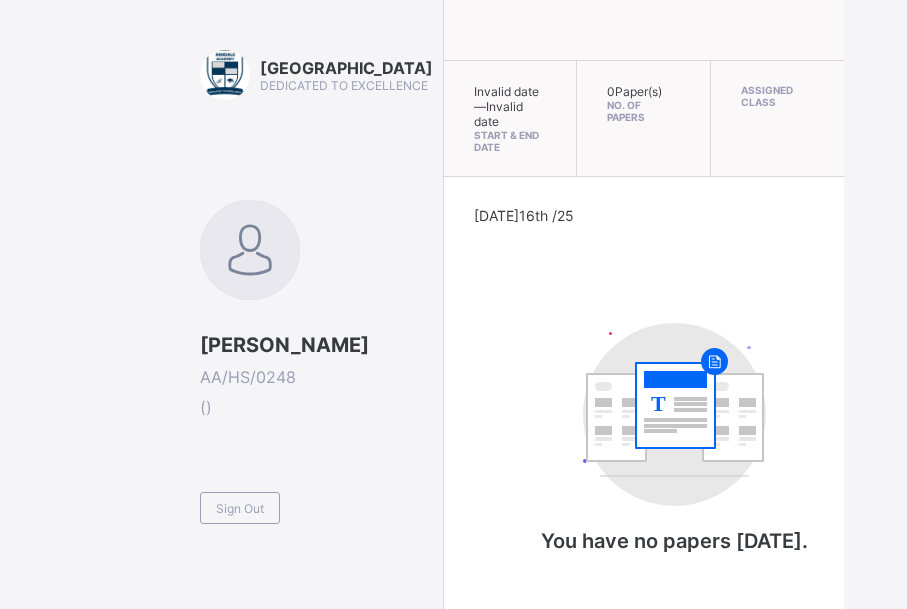 click on "Arndale Academy   DEDICATED TO EXCELLENCE YUSUF SABIR SALEH AA/HS/0248  ( )  Sign Out" at bounding box center [216, 312] 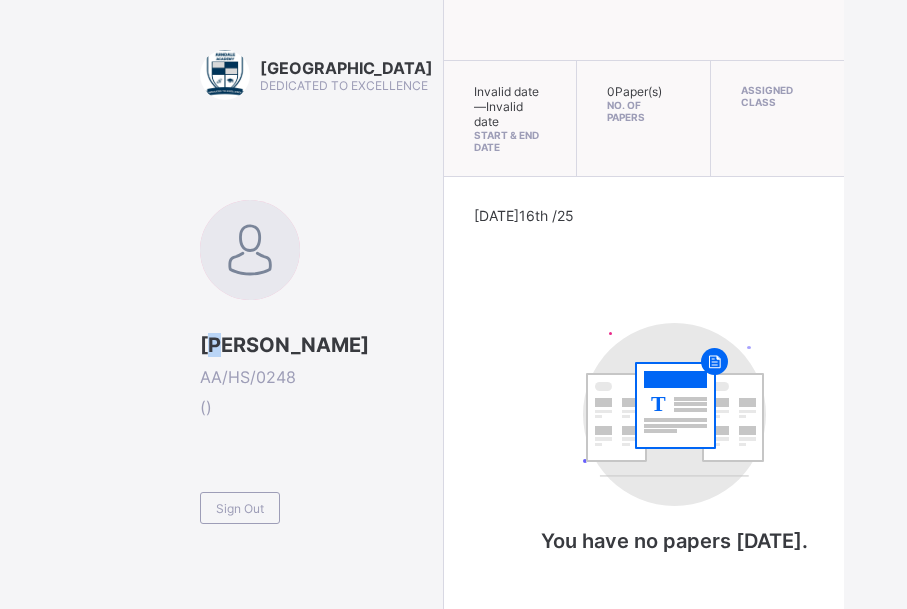 click on "[PERSON_NAME]" at bounding box center [316, 345] 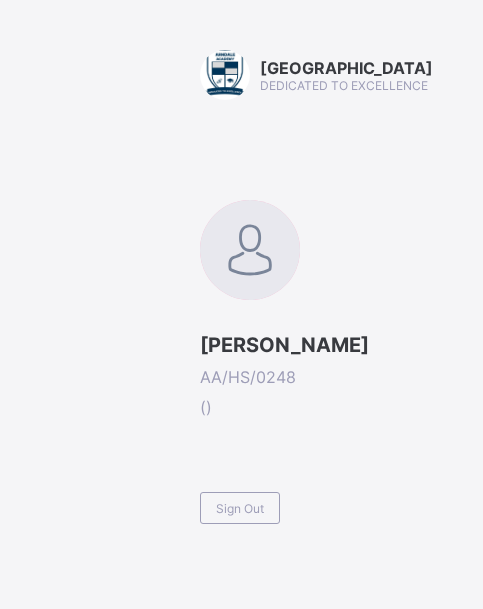 drag, startPoint x: 453, startPoint y: 37, endPoint x: 469, endPoint y: 20, distance: 23.345236 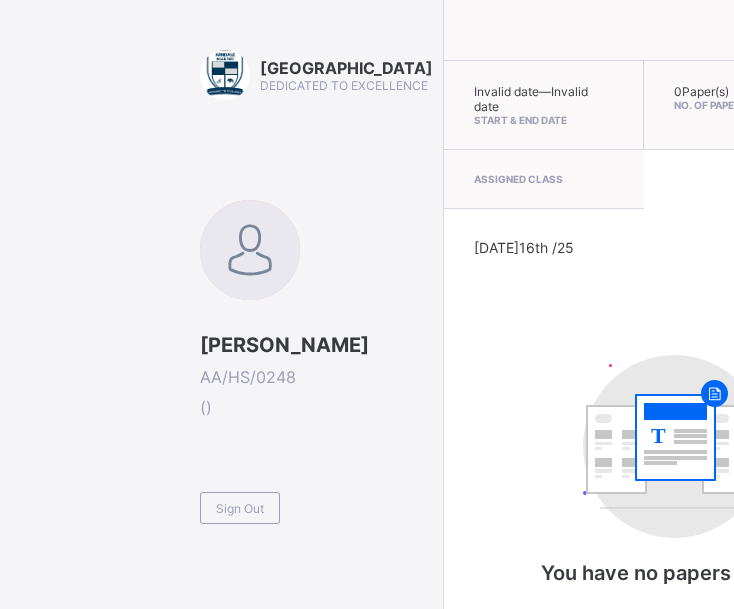 scroll, scrollTop: 18, scrollLeft: 0, axis: vertical 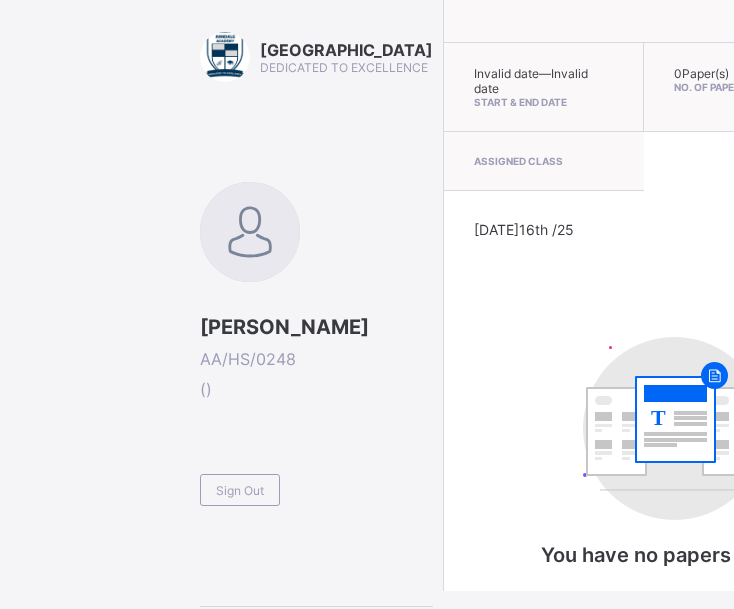 drag, startPoint x: 290, startPoint y: 527, endPoint x: 277, endPoint y: 530, distance: 13.341664 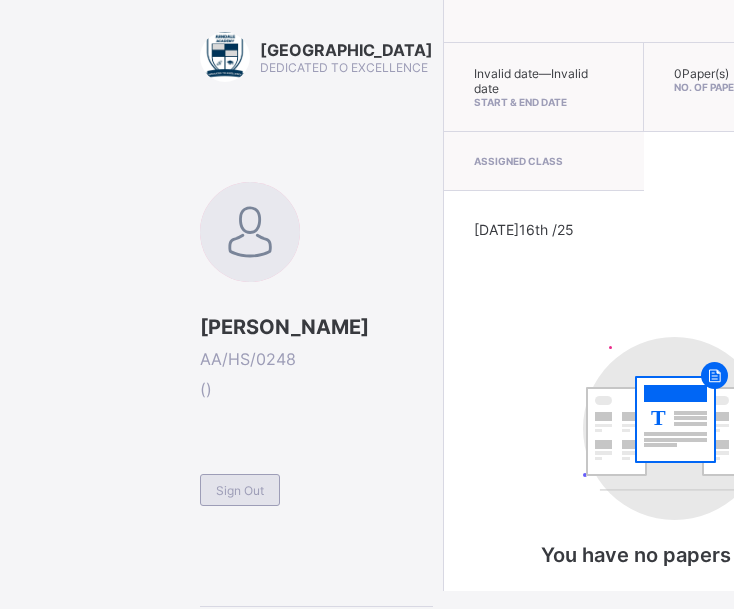 click on "Sign Out" at bounding box center [240, 490] 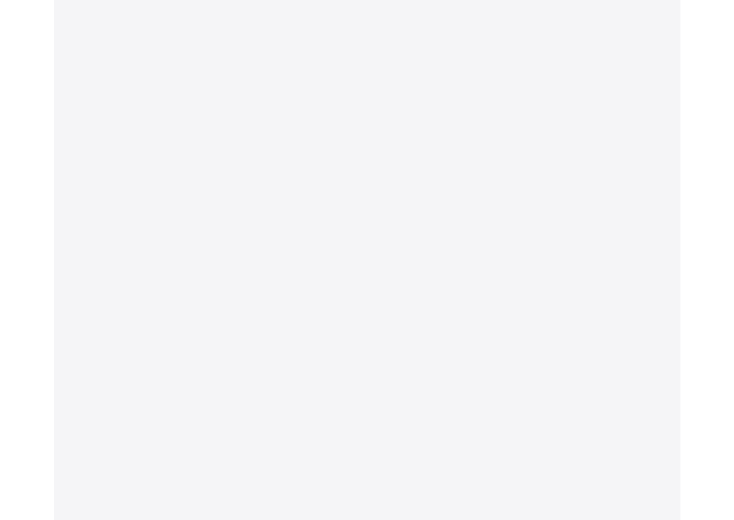 scroll, scrollTop: 0, scrollLeft: 0, axis: both 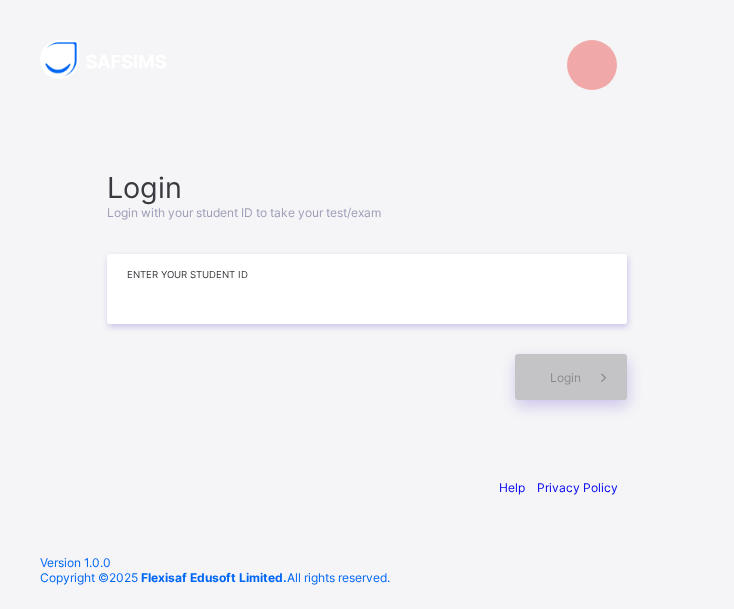 click at bounding box center (367, 289) 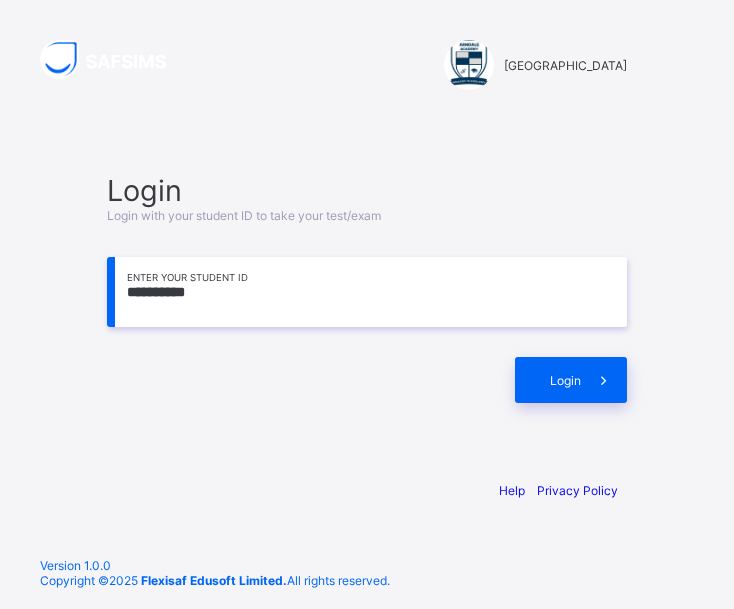 type on "**********" 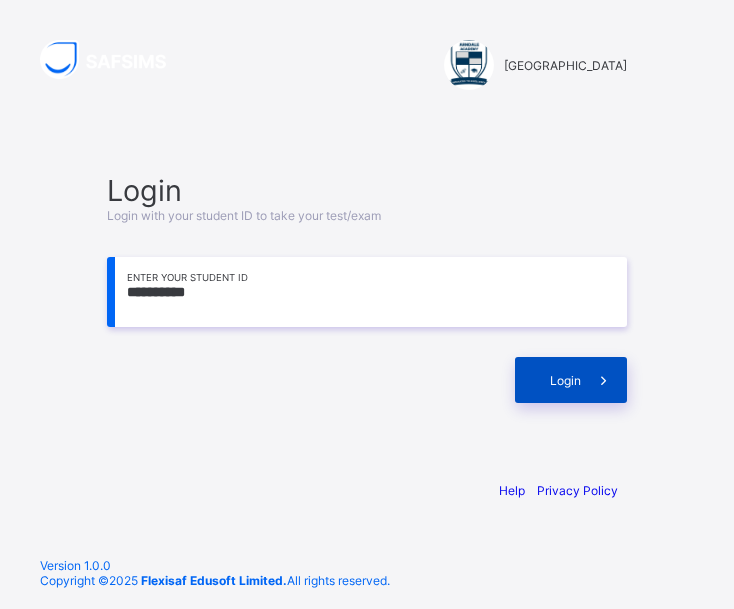 click on "Login" at bounding box center [565, 380] 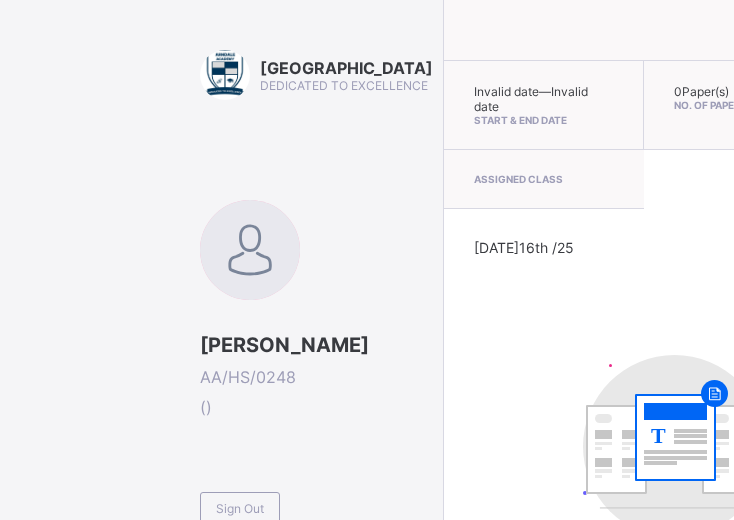 drag, startPoint x: 441, startPoint y: 173, endPoint x: 449, endPoint y: 152, distance: 22.472204 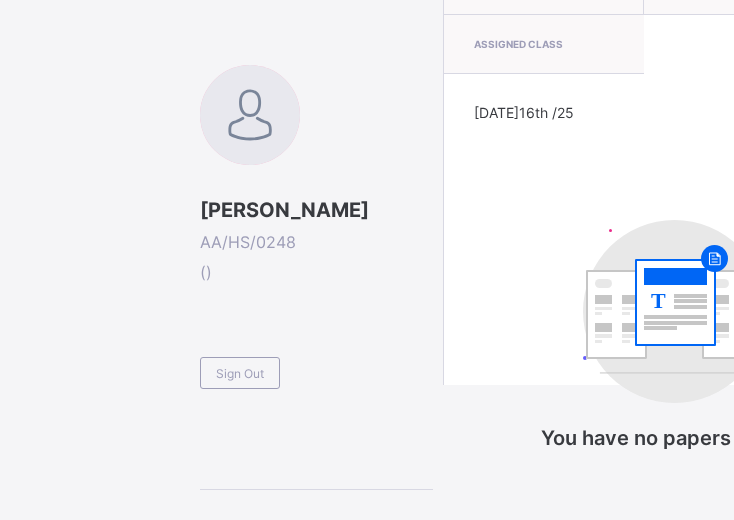 drag, startPoint x: 614, startPoint y: 239, endPoint x: 605, endPoint y: 222, distance: 19.235384 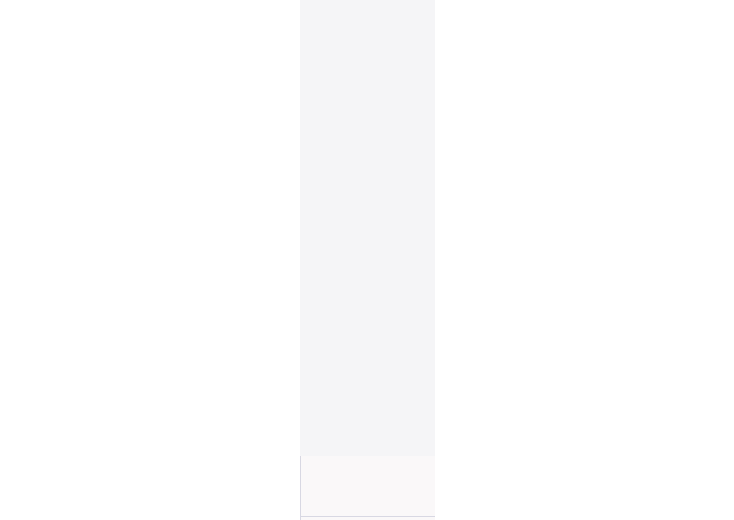 scroll, scrollTop: 164, scrollLeft: 0, axis: vertical 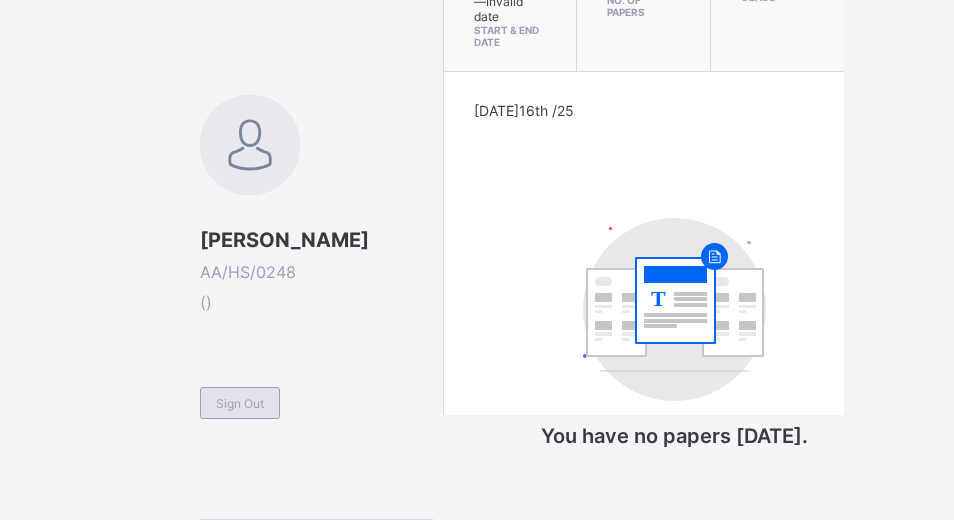 click on "Sign Out" at bounding box center [240, 403] 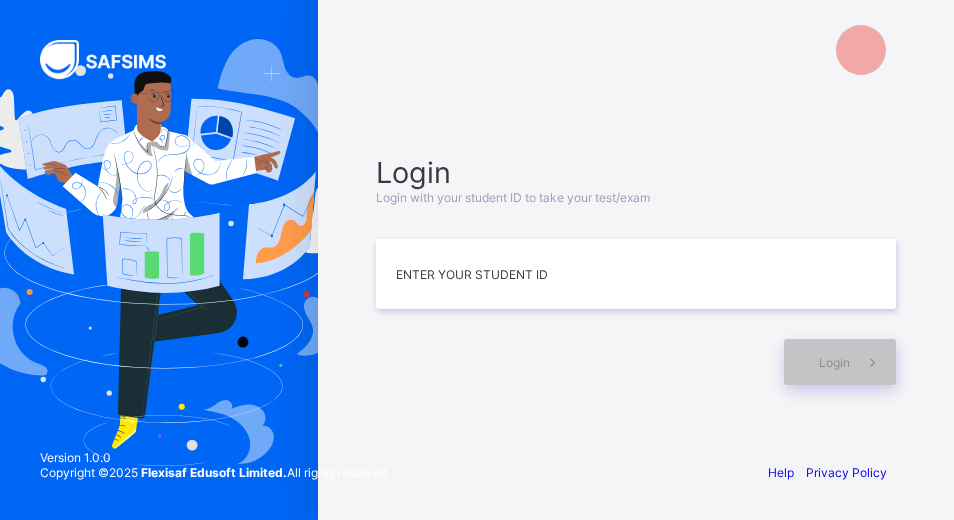 scroll, scrollTop: 15, scrollLeft: 0, axis: vertical 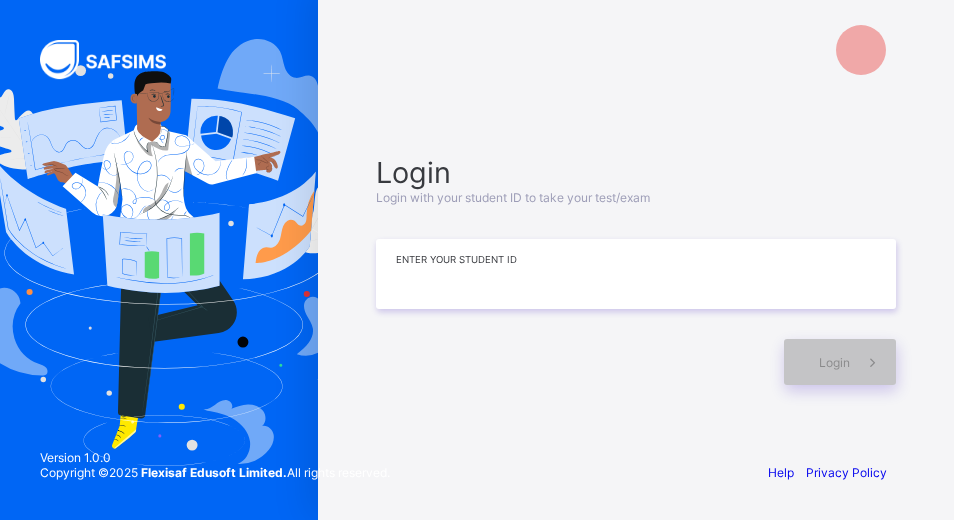 click at bounding box center (636, 274) 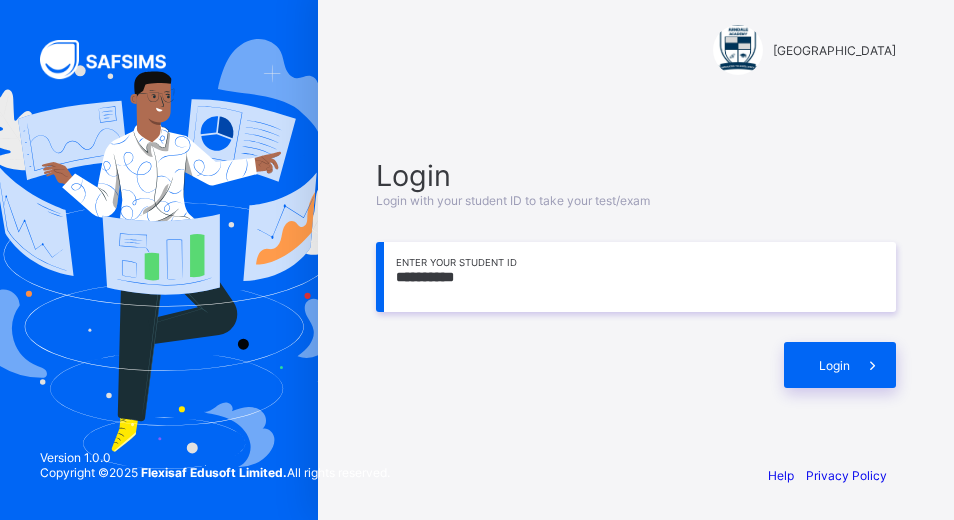 type on "**********" 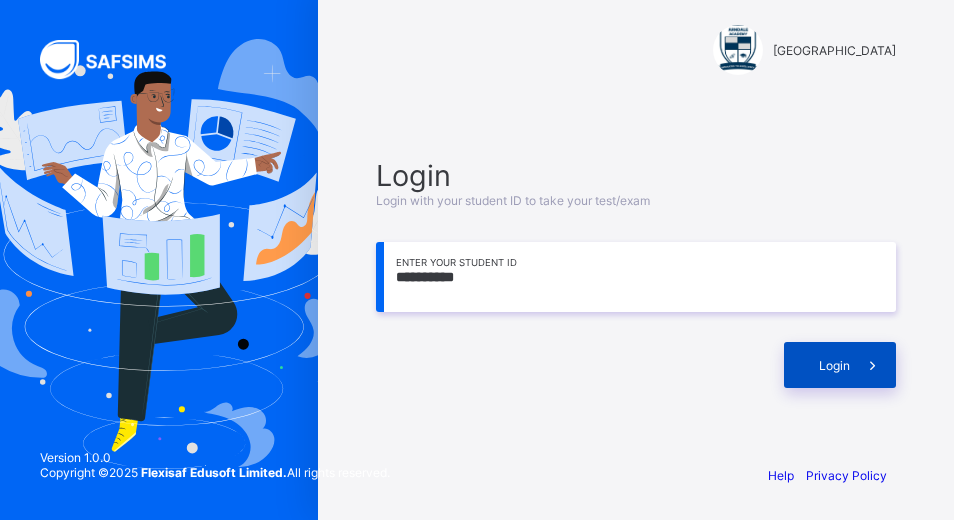 click at bounding box center (873, 365) 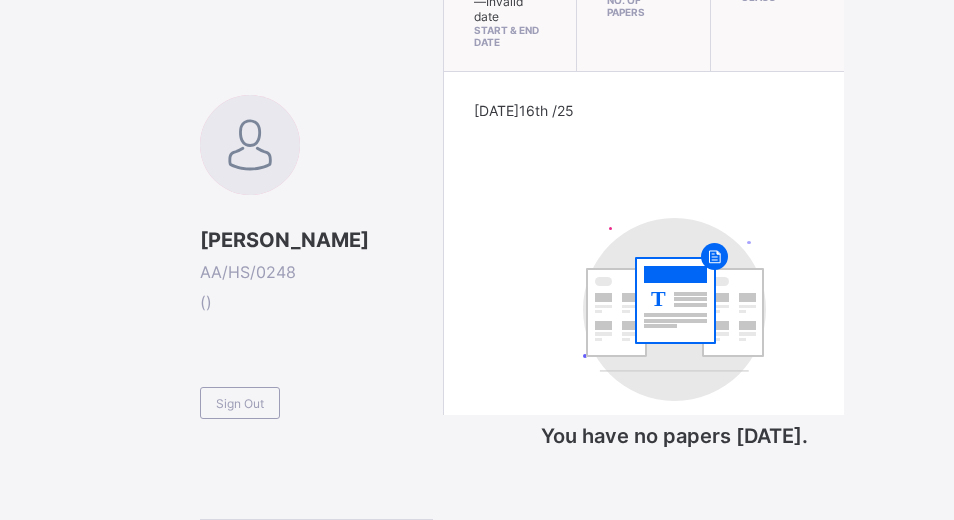 scroll, scrollTop: 164, scrollLeft: 0, axis: vertical 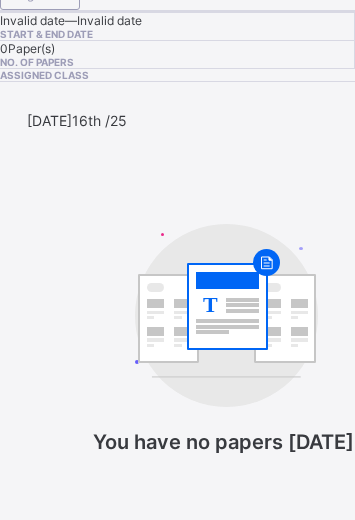 drag, startPoint x: 215, startPoint y: 94, endPoint x: 232, endPoint y: 48, distance: 49.0408 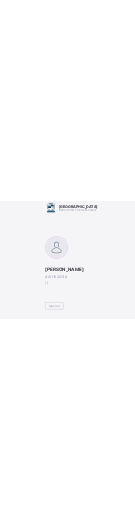 scroll, scrollTop: 0, scrollLeft: 0, axis: both 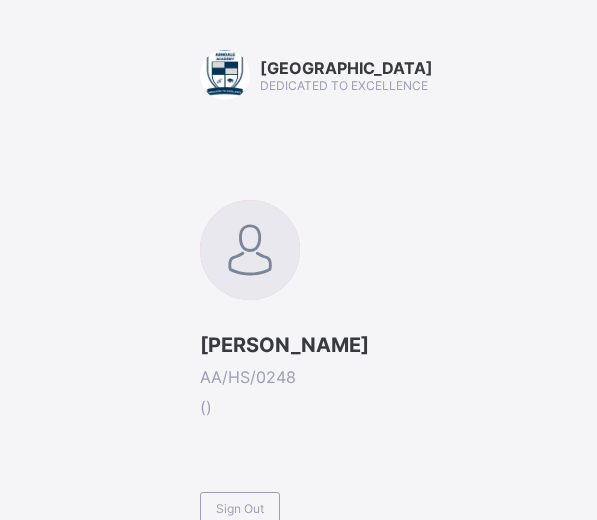 click on "[GEOGRAPHIC_DATA]" at bounding box center (346, 68) 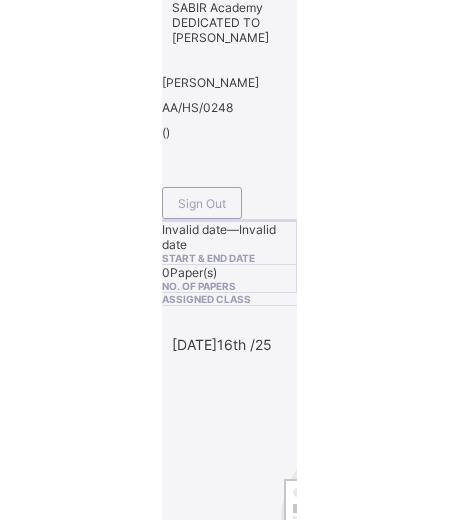 scroll, scrollTop: 13, scrollLeft: 0, axis: vertical 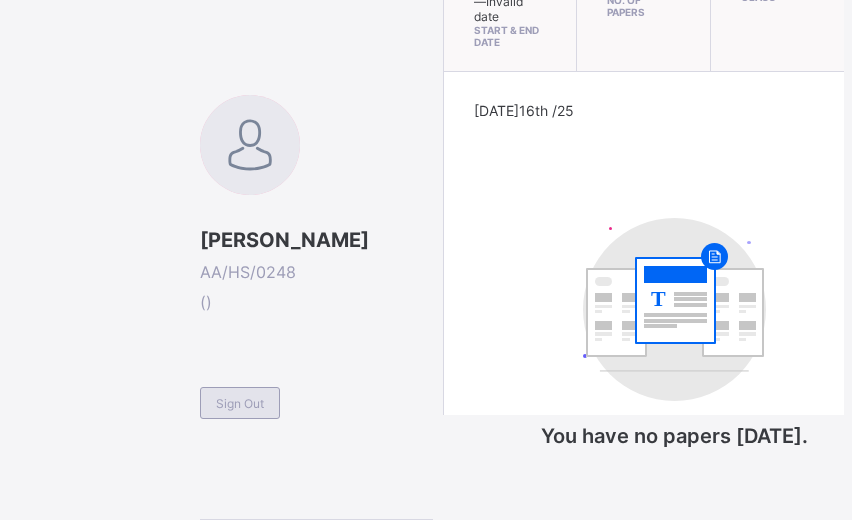 click on "Sign Out" at bounding box center [240, 403] 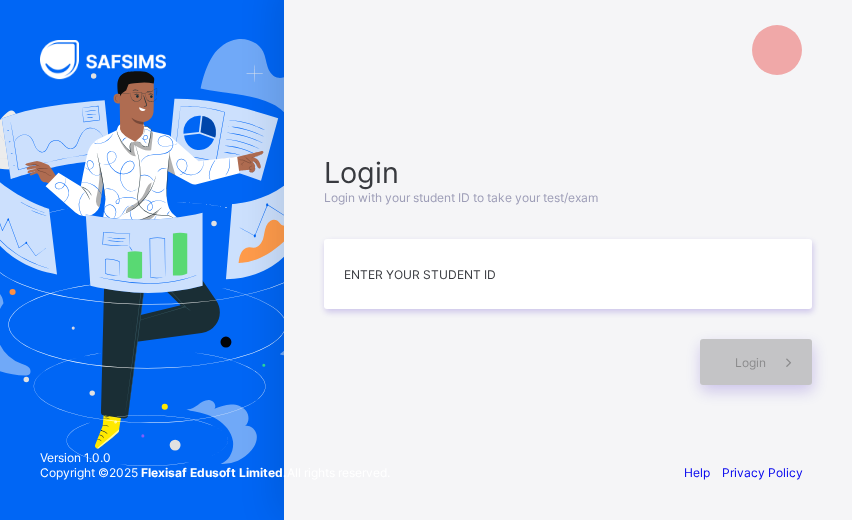 scroll, scrollTop: 15, scrollLeft: 0, axis: vertical 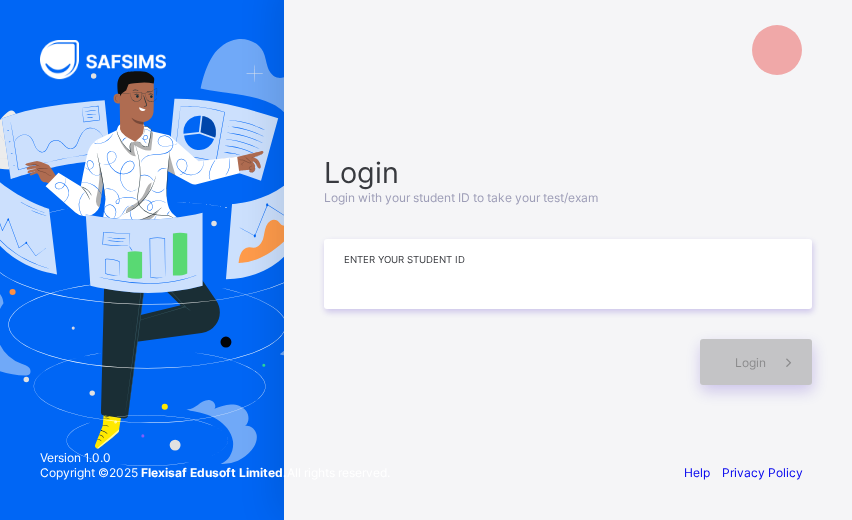 drag, startPoint x: 432, startPoint y: 288, endPoint x: 437, endPoint y: 271, distance: 17.720045 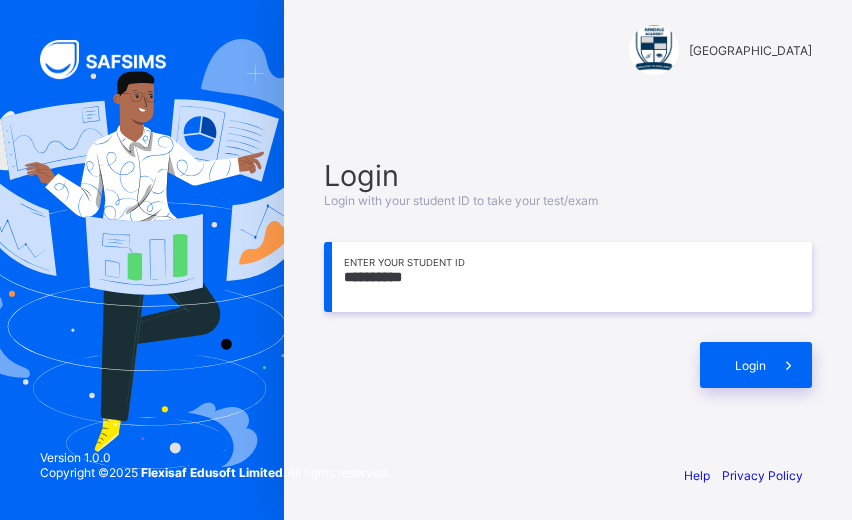 type on "**********" 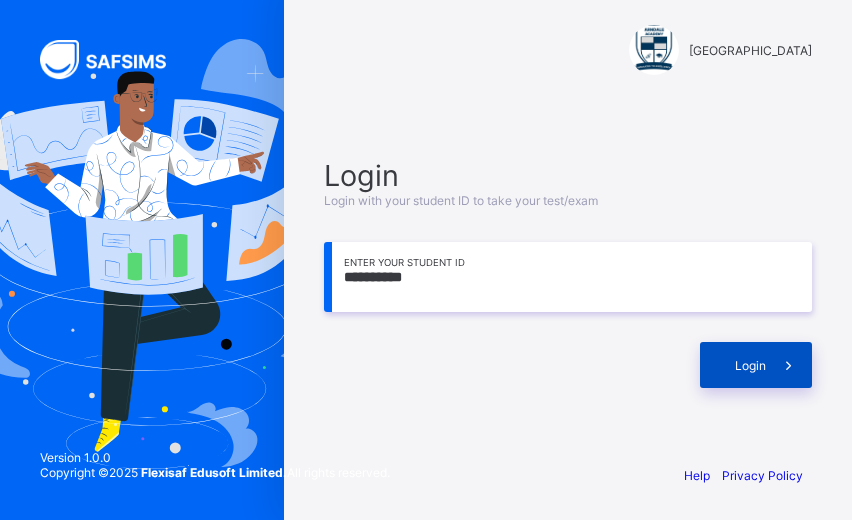 click on "Login" at bounding box center [756, 365] 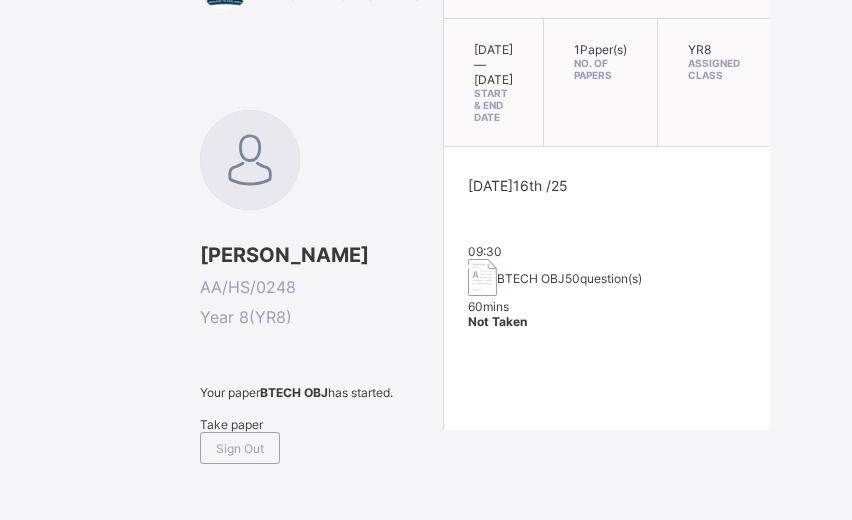 scroll, scrollTop: 182, scrollLeft: 0, axis: vertical 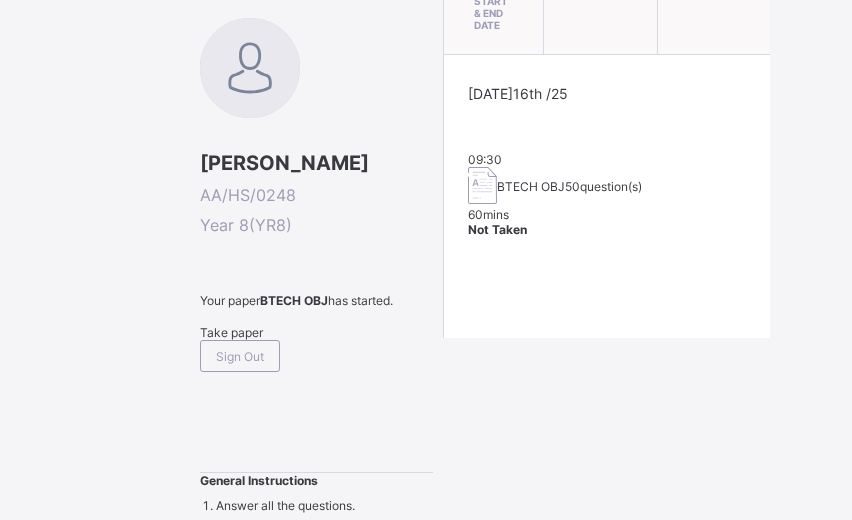 click on "Take paper" at bounding box center (231, 332) 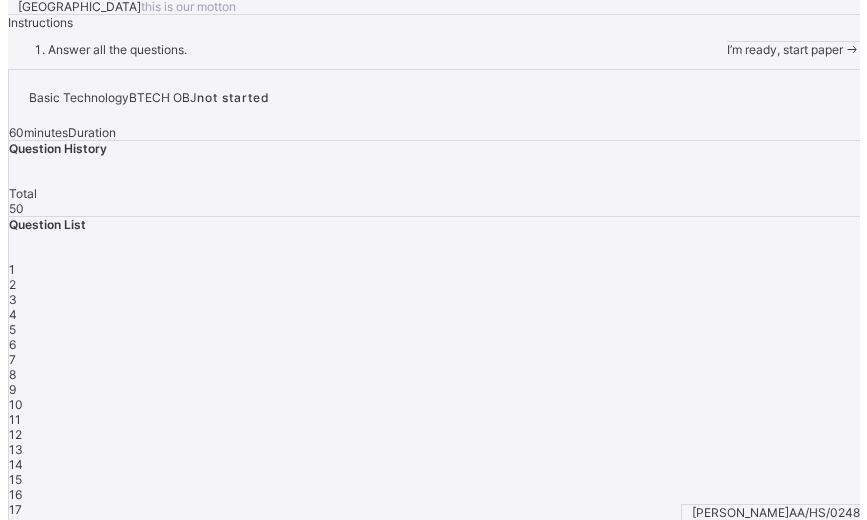 scroll, scrollTop: 0, scrollLeft: 0, axis: both 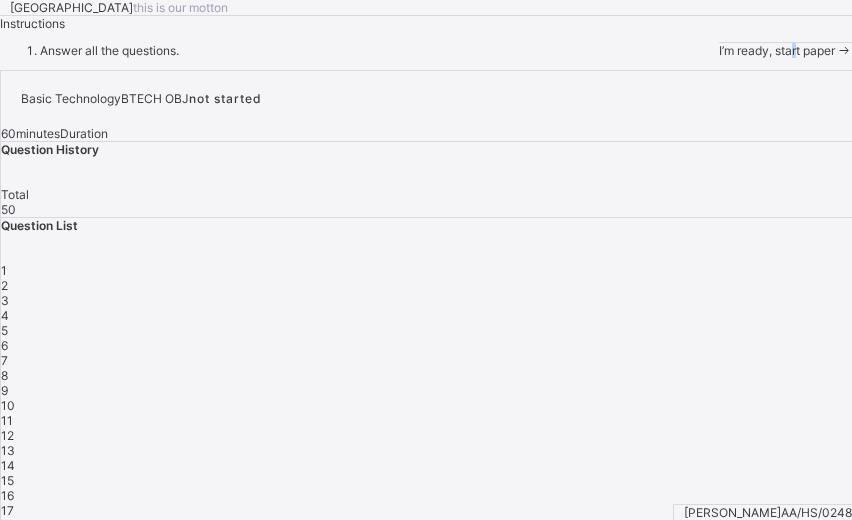 click on "I’m ready, start paper" at bounding box center [777, 50] 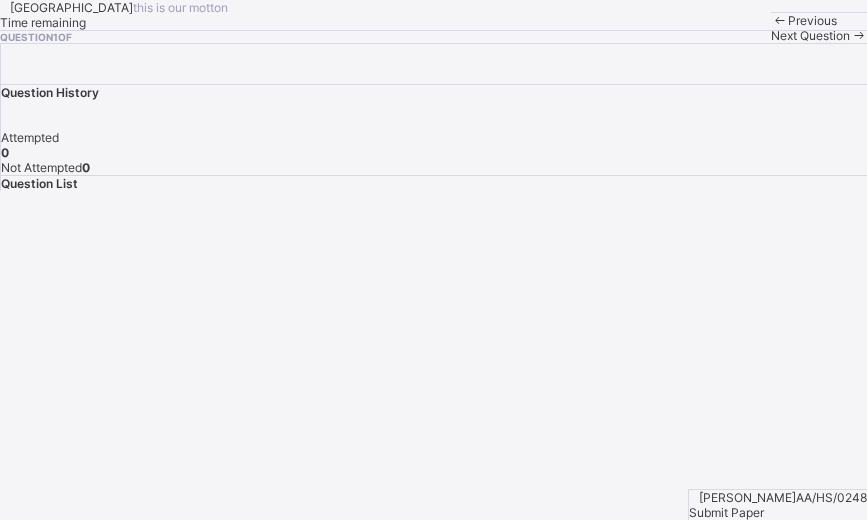 drag, startPoint x: 444, startPoint y: 519, endPoint x: 443, endPoint y: 532, distance: 13.038404 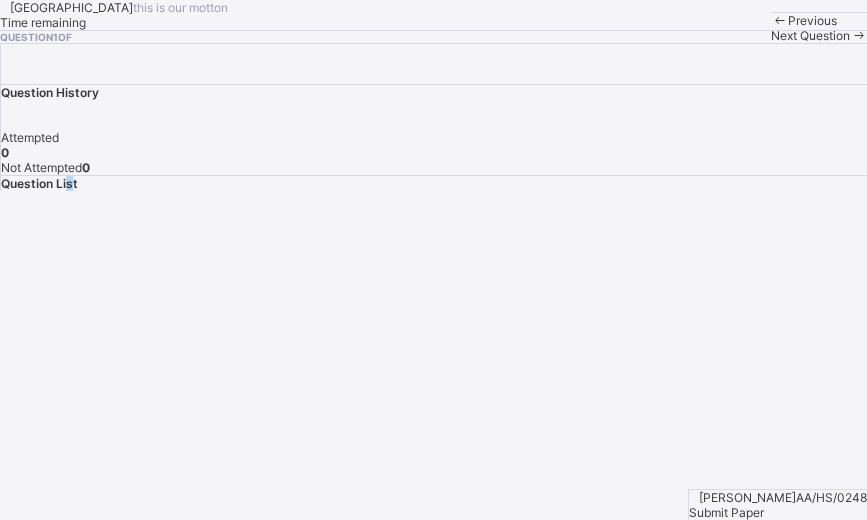drag, startPoint x: 416, startPoint y: 516, endPoint x: 363, endPoint y: 506, distance: 53.935146 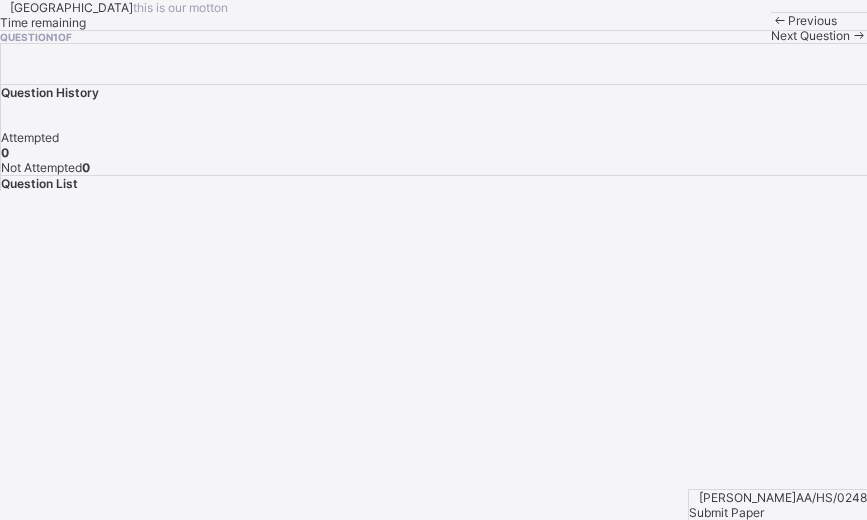 click at bounding box center (858, 35) 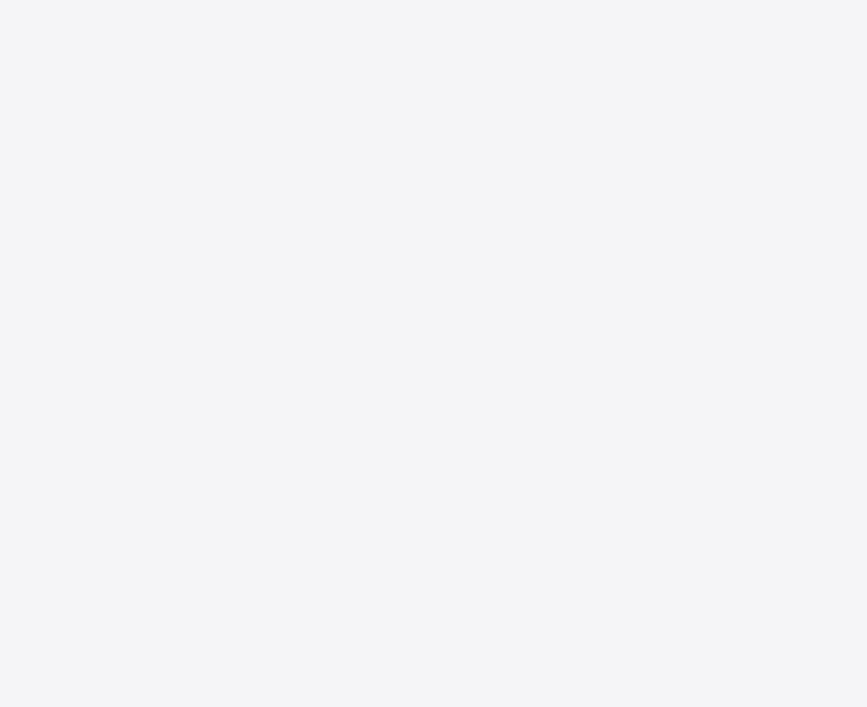 scroll, scrollTop: 0, scrollLeft: 0, axis: both 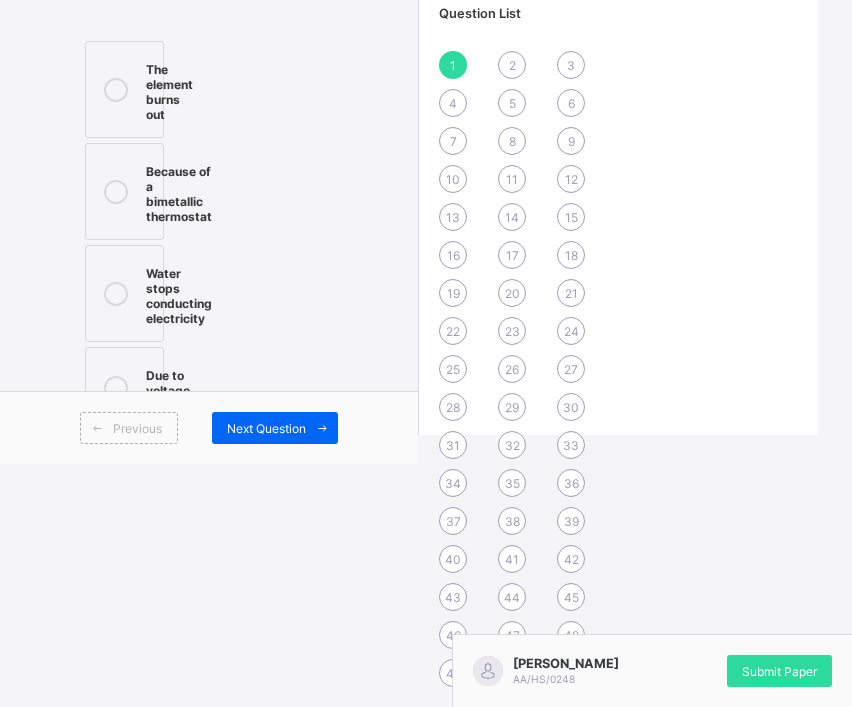 click on "The element burns out" at bounding box center [124, 89] 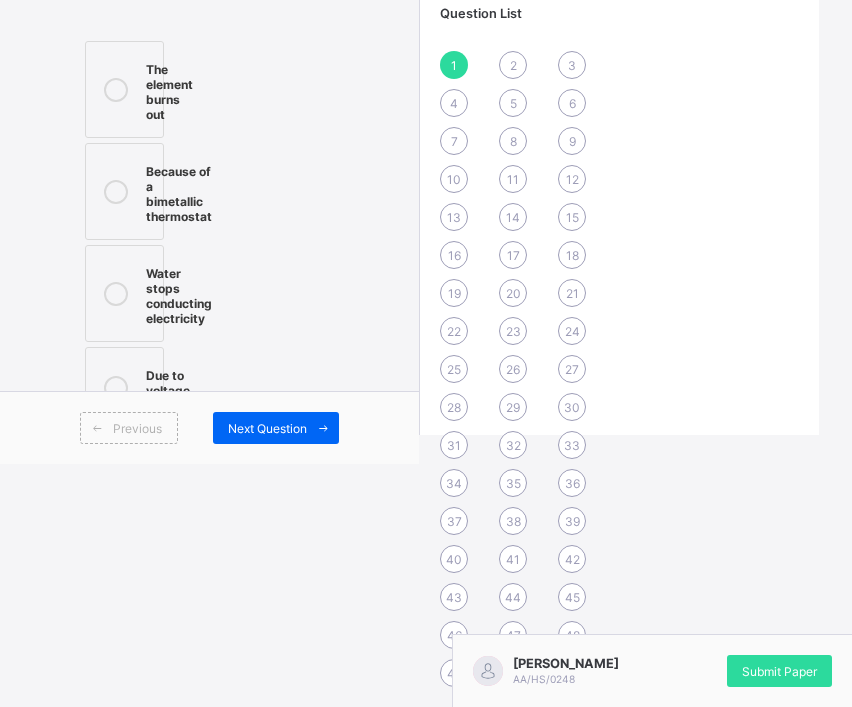 click at bounding box center (116, 191) 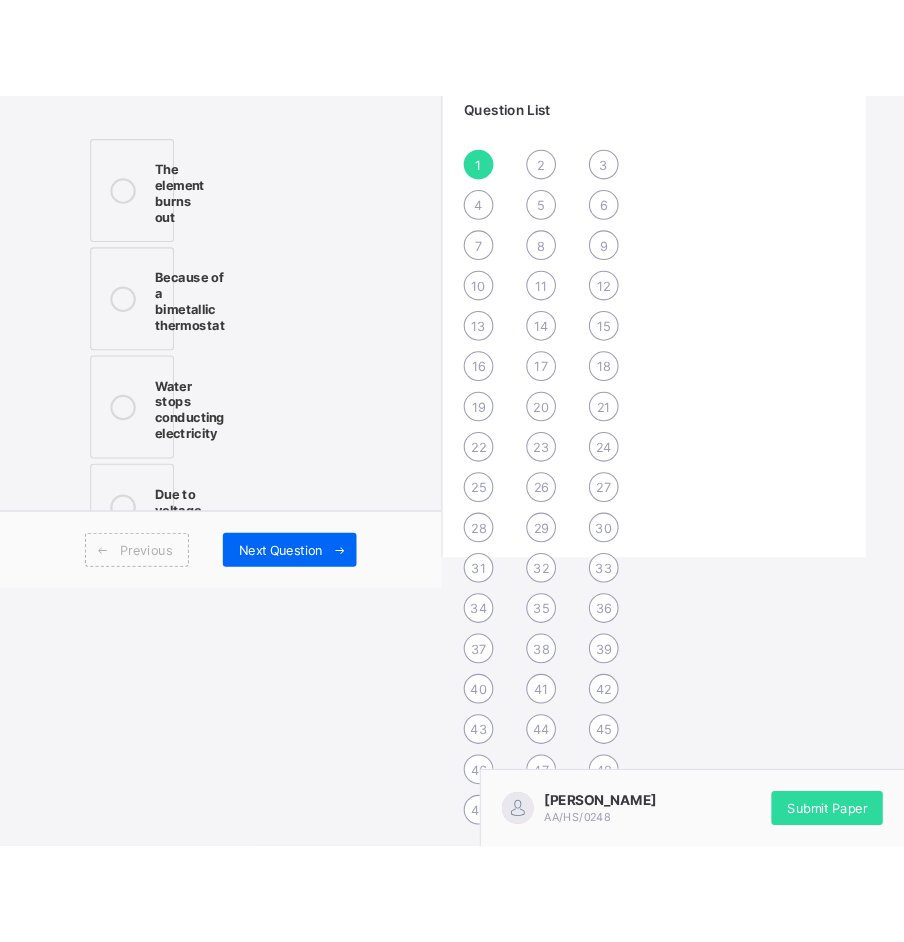 scroll, scrollTop: 0, scrollLeft: 0, axis: both 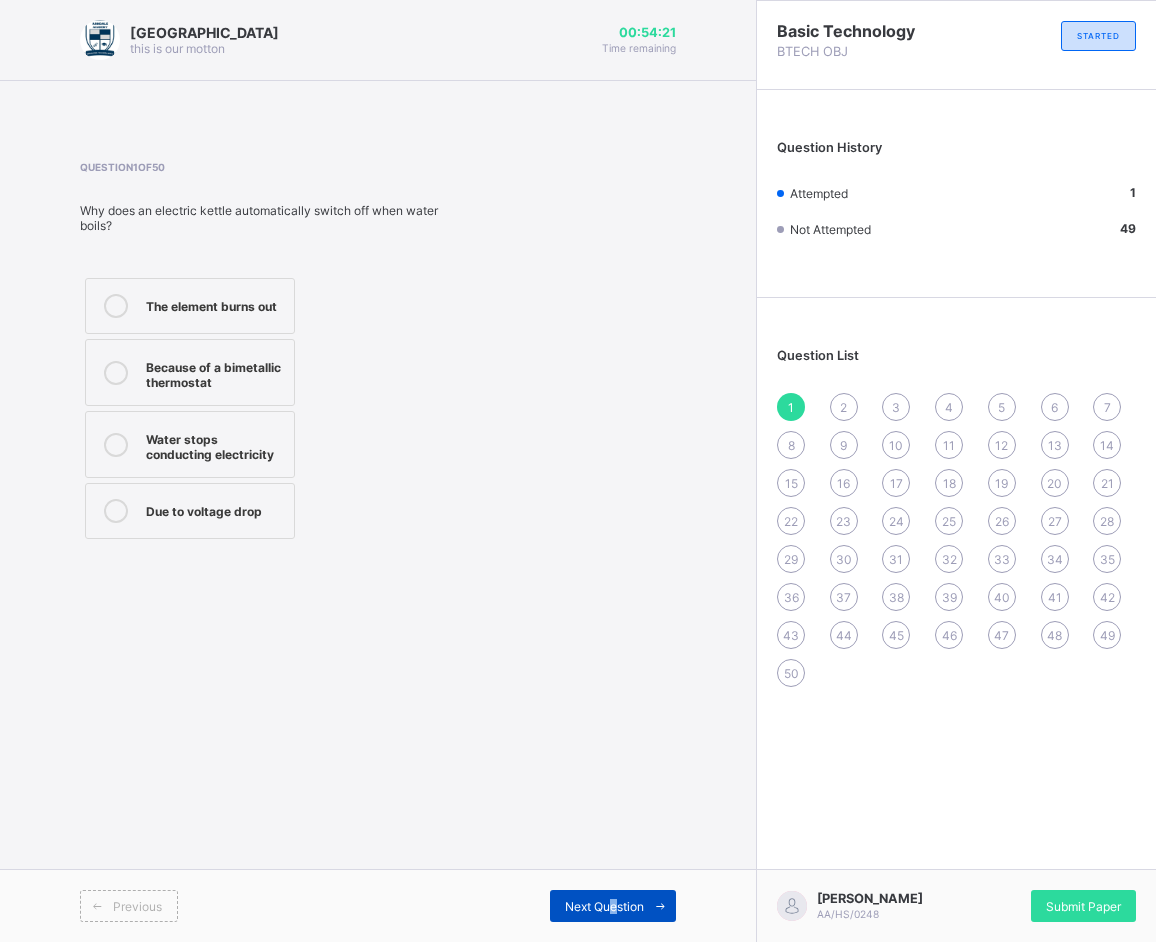 click on "Next Question" at bounding box center (604, 906) 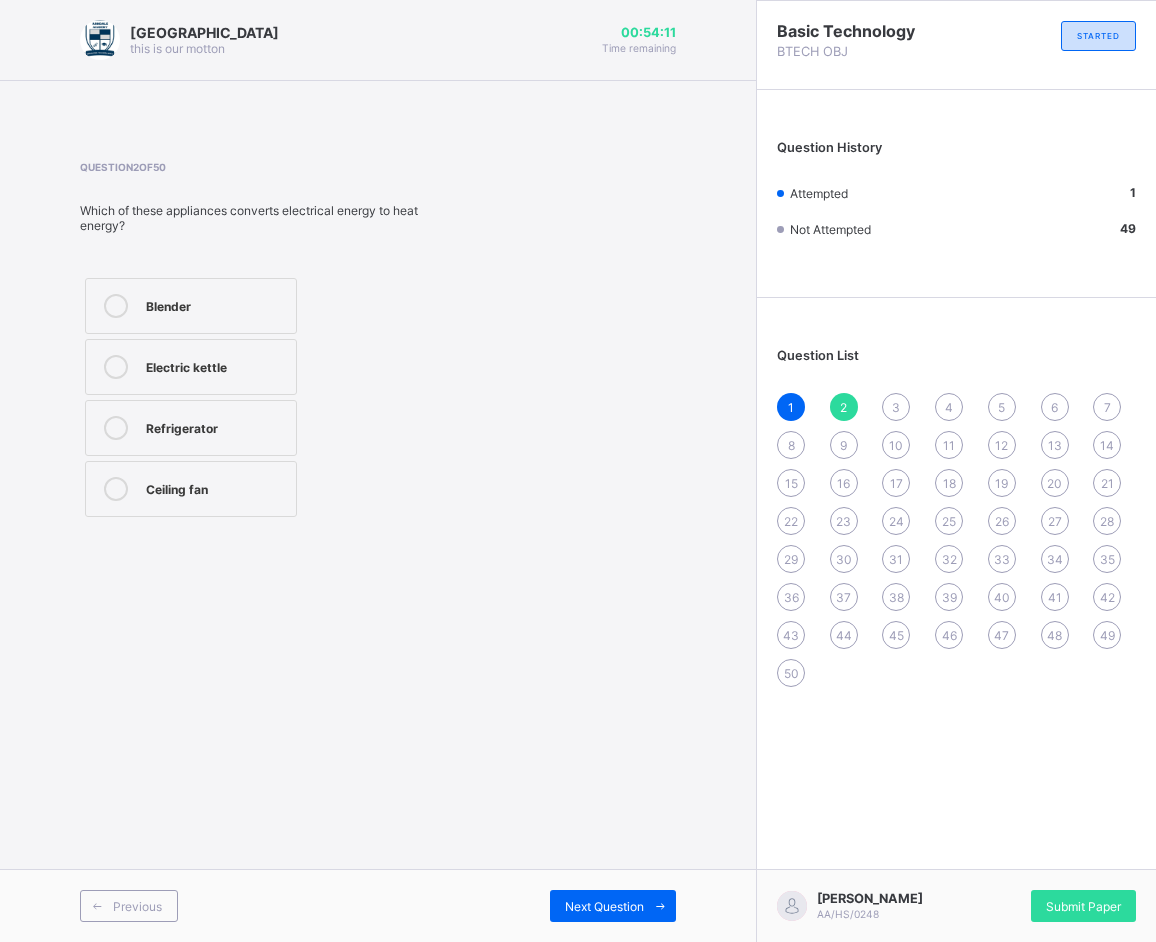 click on "Electric kettle" at bounding box center (216, 365) 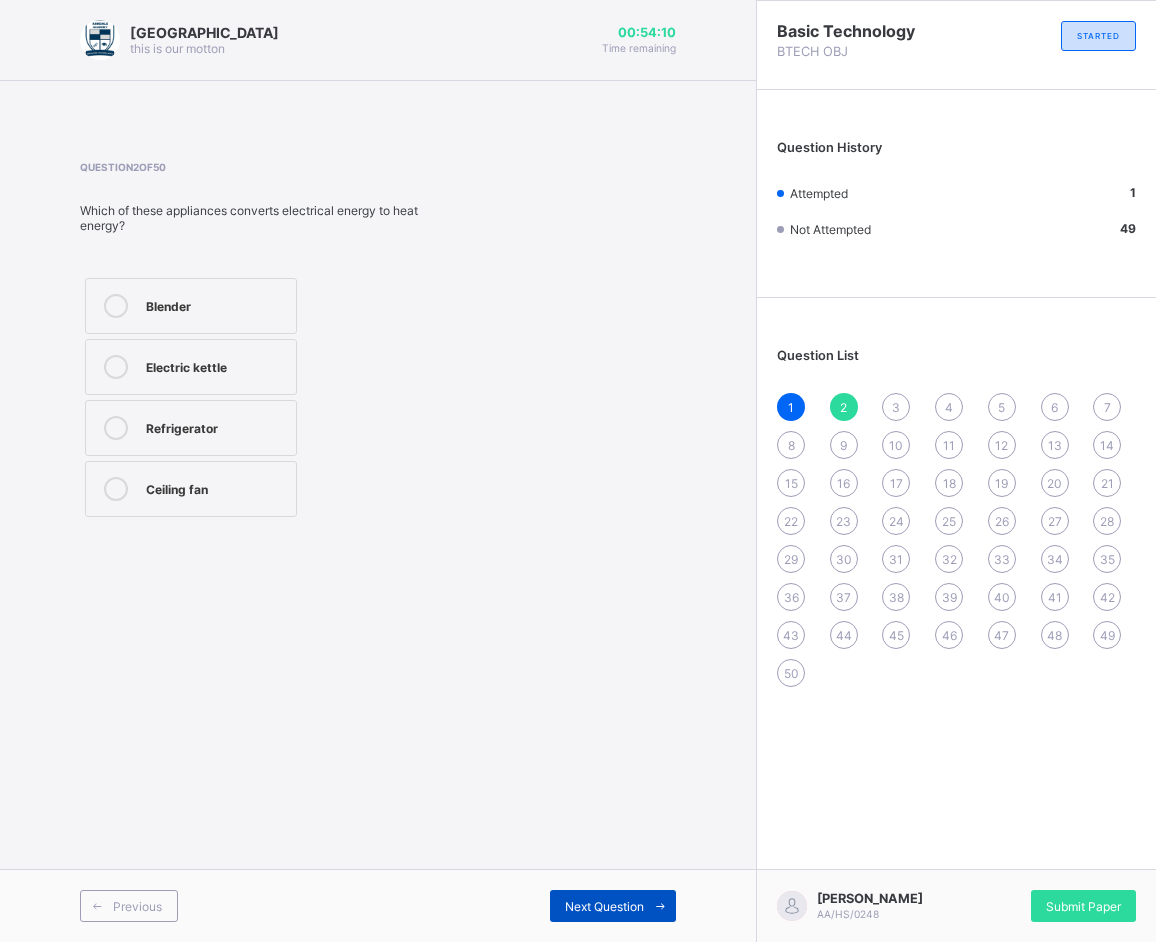 click on "Next Question" at bounding box center [604, 906] 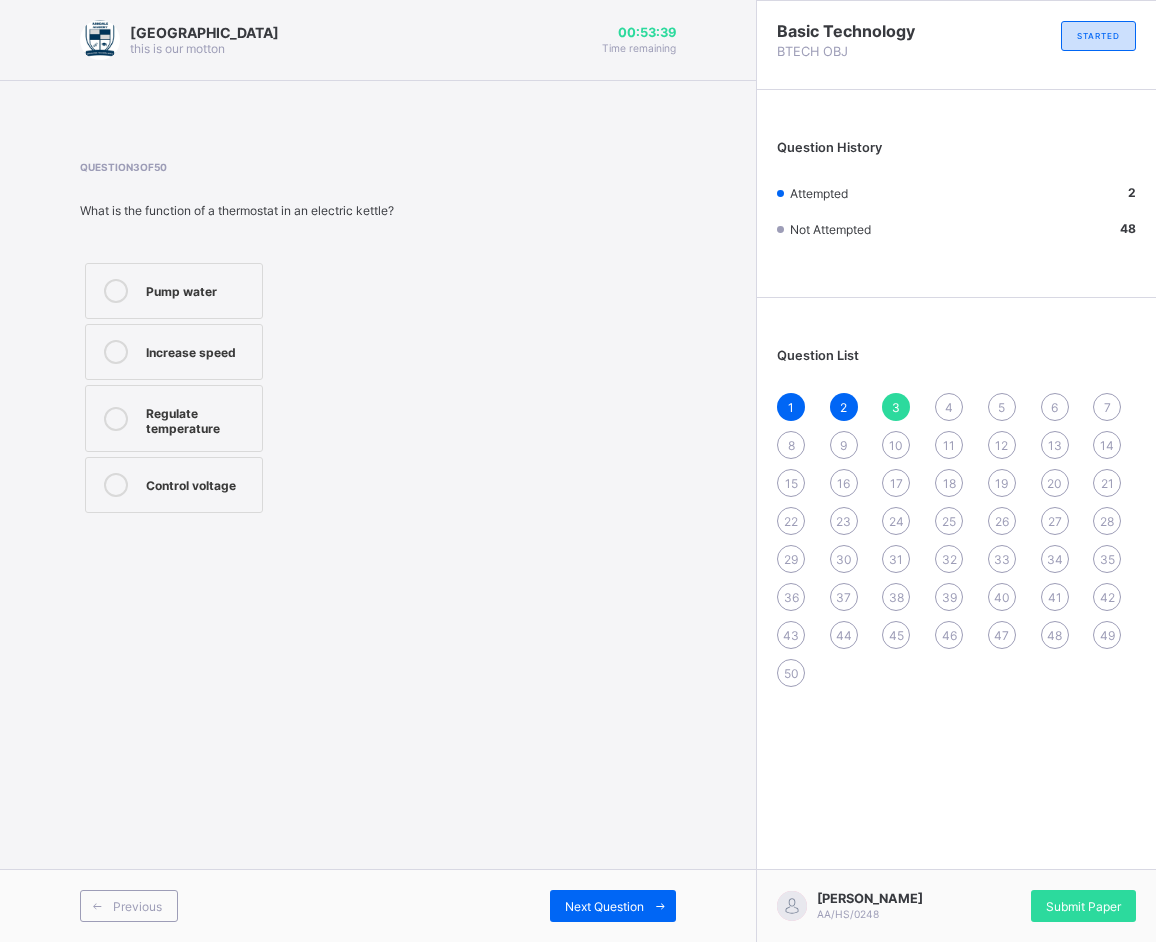 click on "Regulate temperature" at bounding box center [174, 418] 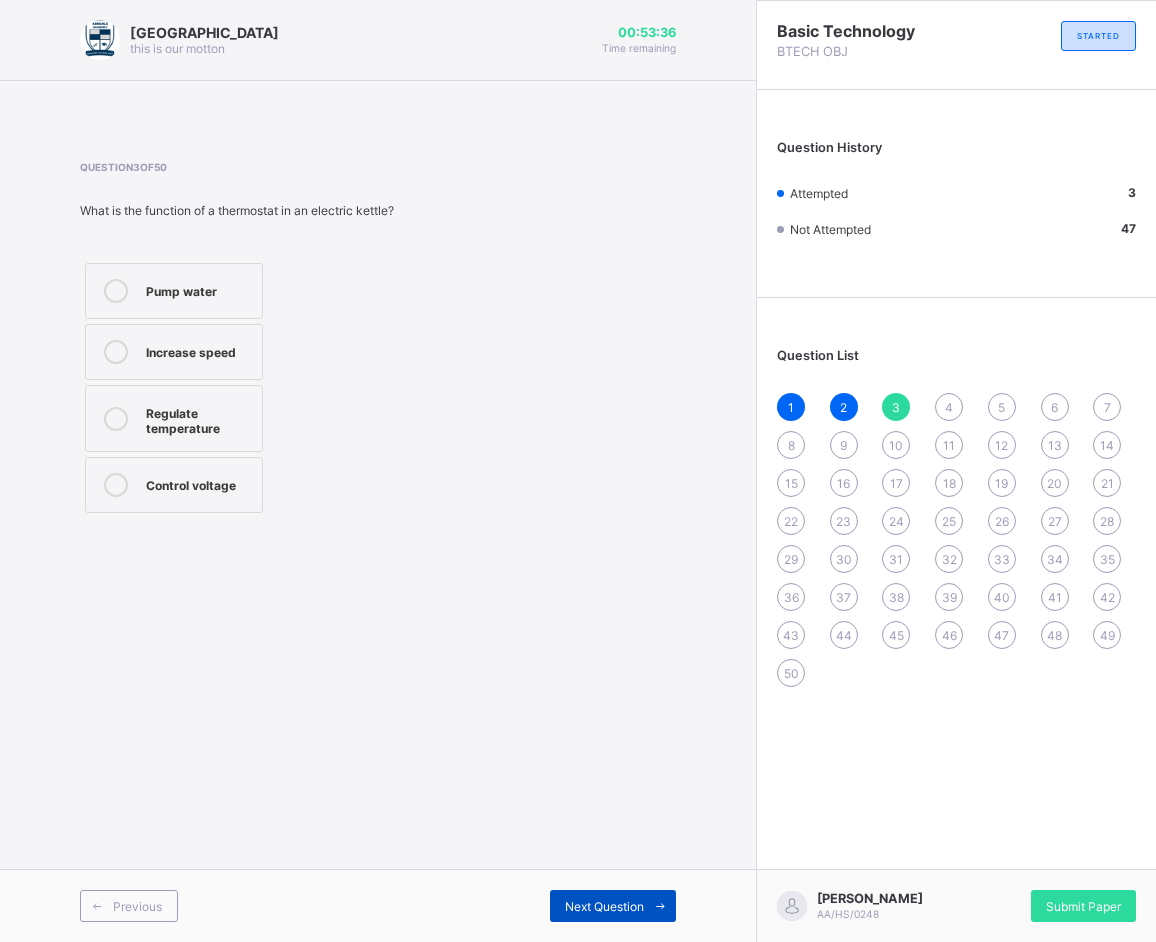 drag, startPoint x: 645, startPoint y: 914, endPoint x: 656, endPoint y: 910, distance: 11.7046995 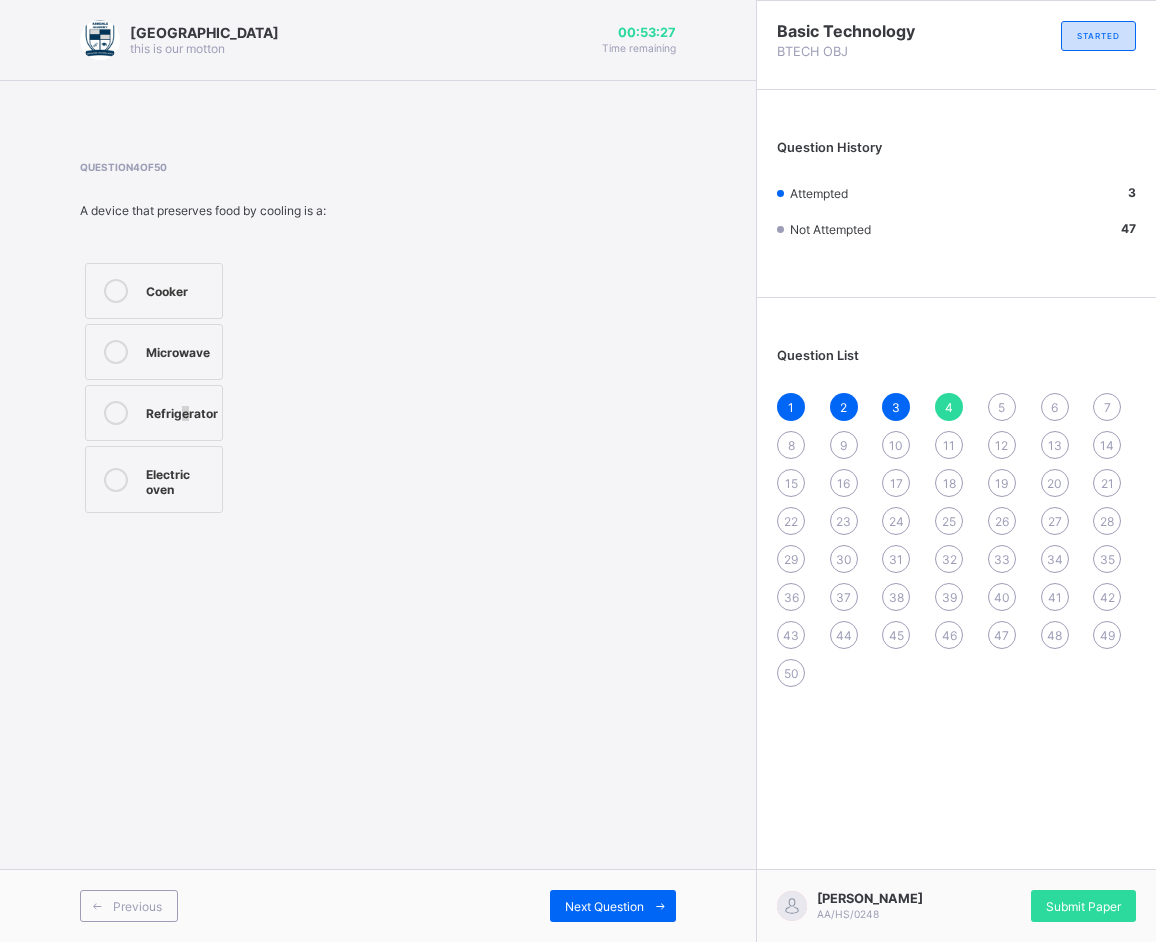 drag, startPoint x: 182, startPoint y: 416, endPoint x: 186, endPoint y: 426, distance: 10.770329 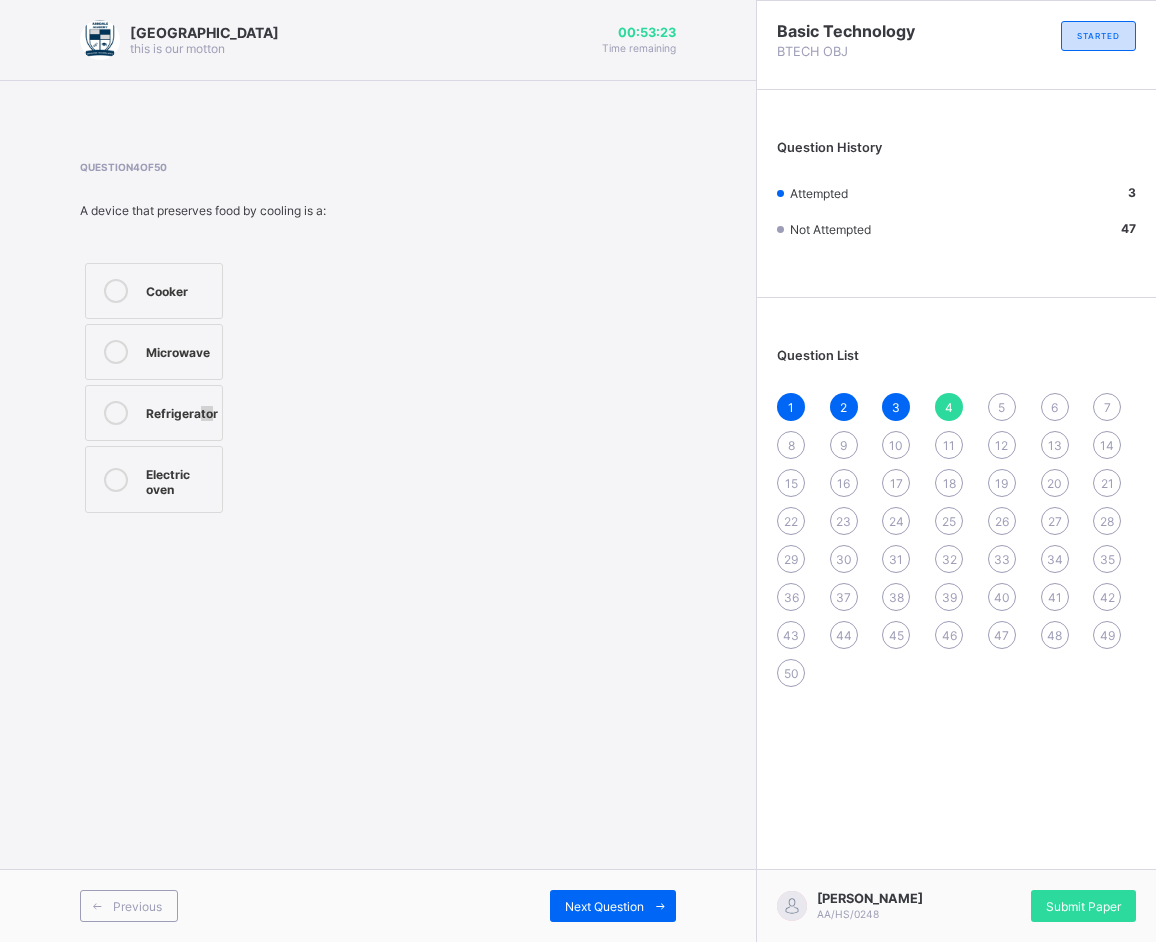 drag, startPoint x: 198, startPoint y: 432, endPoint x: 209, endPoint y: 432, distance: 11 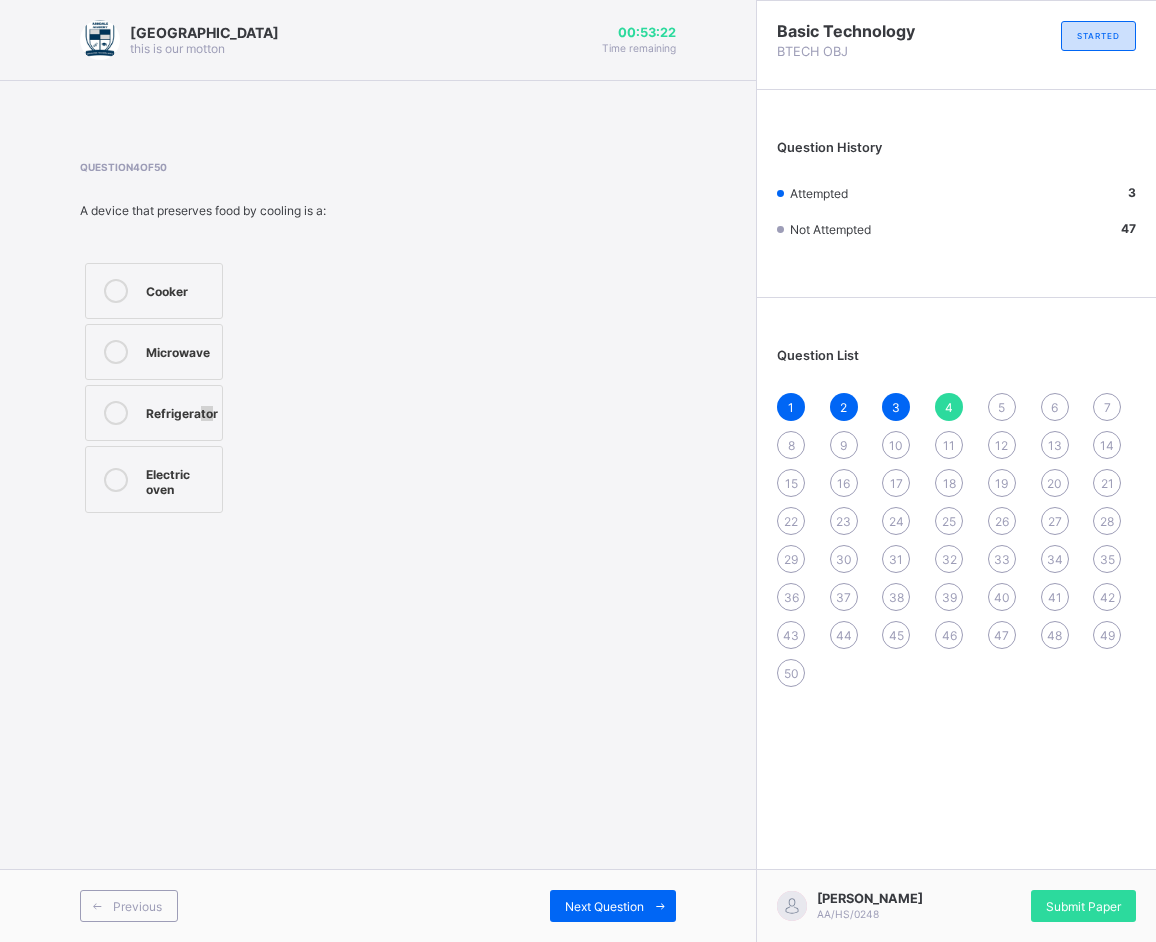click on "Refrigerator" at bounding box center (182, 413) 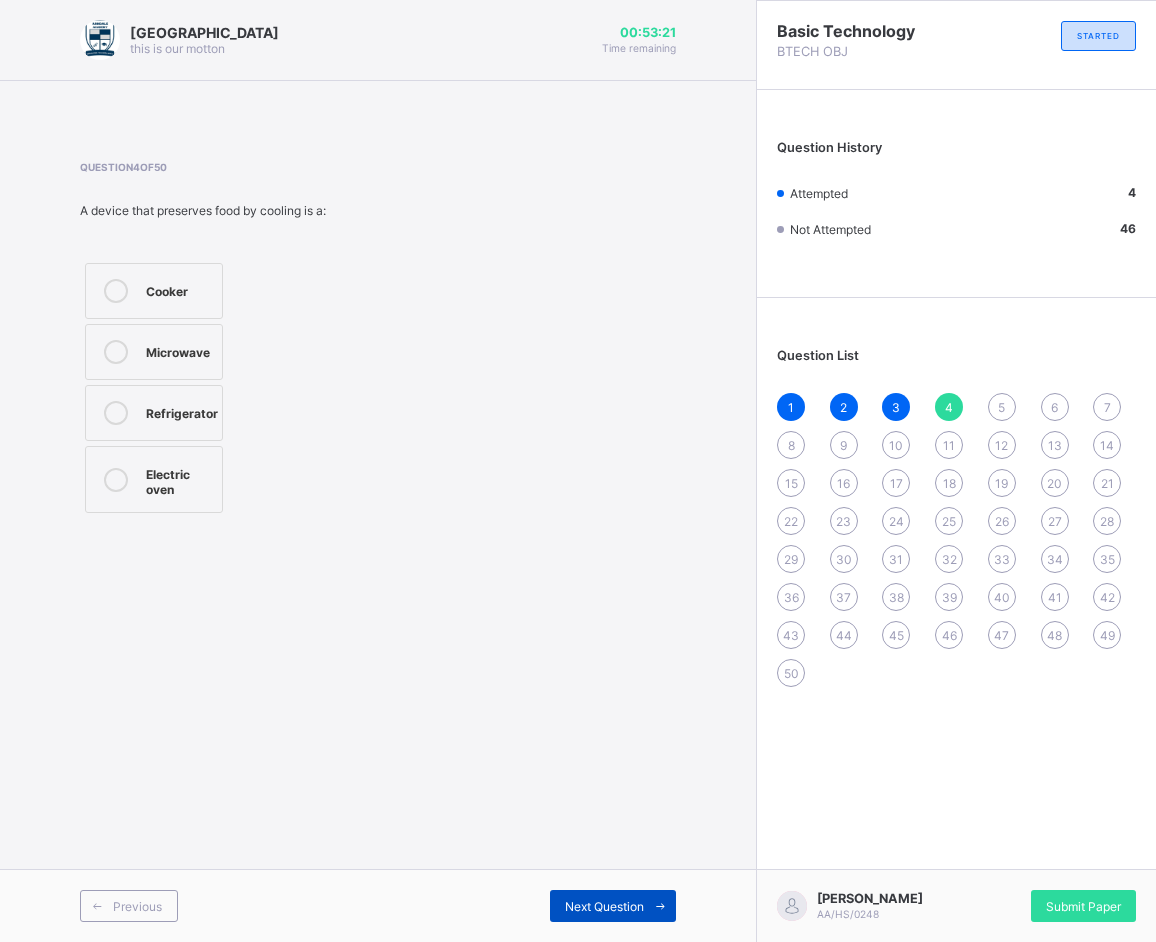 drag, startPoint x: 642, startPoint y: 885, endPoint x: 625, endPoint y: 905, distance: 26.24881 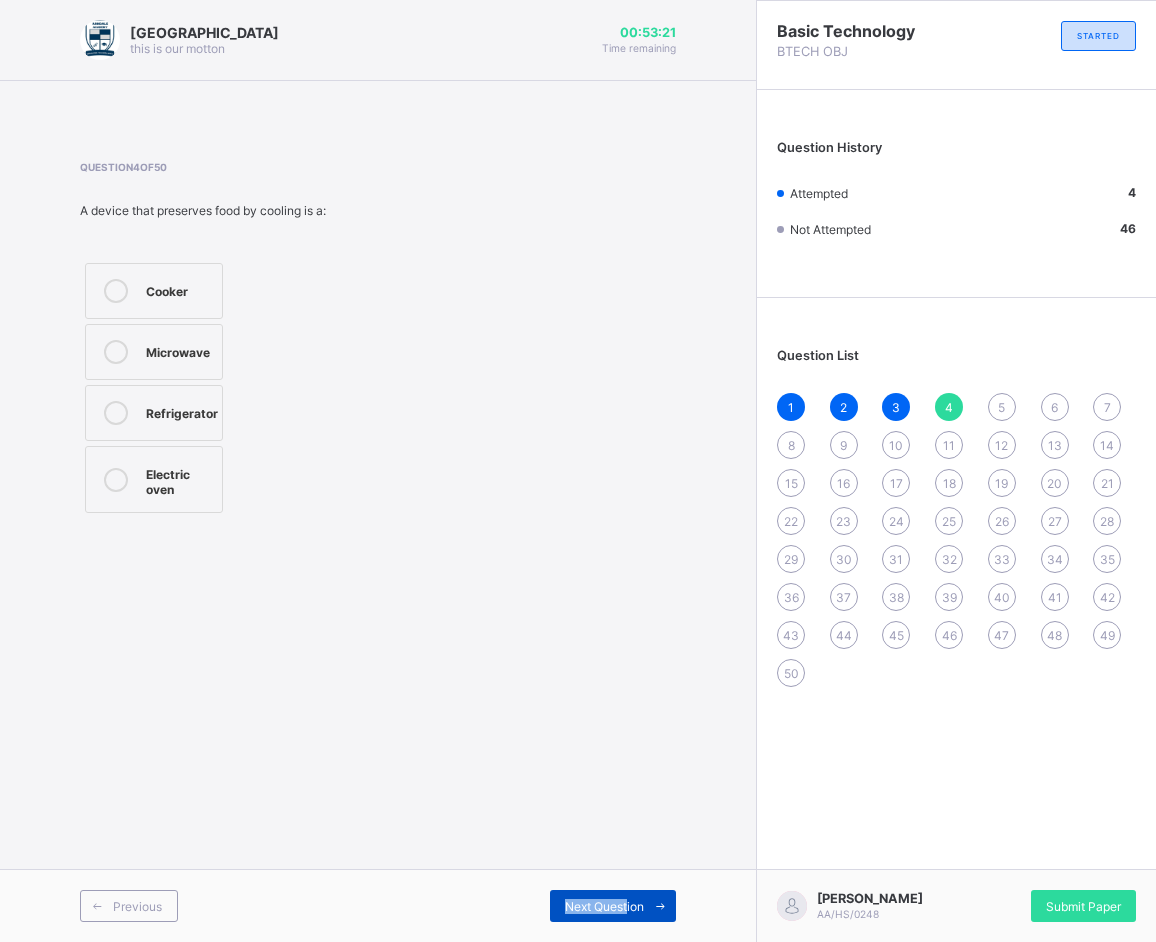 click on "Next Question" at bounding box center [604, 906] 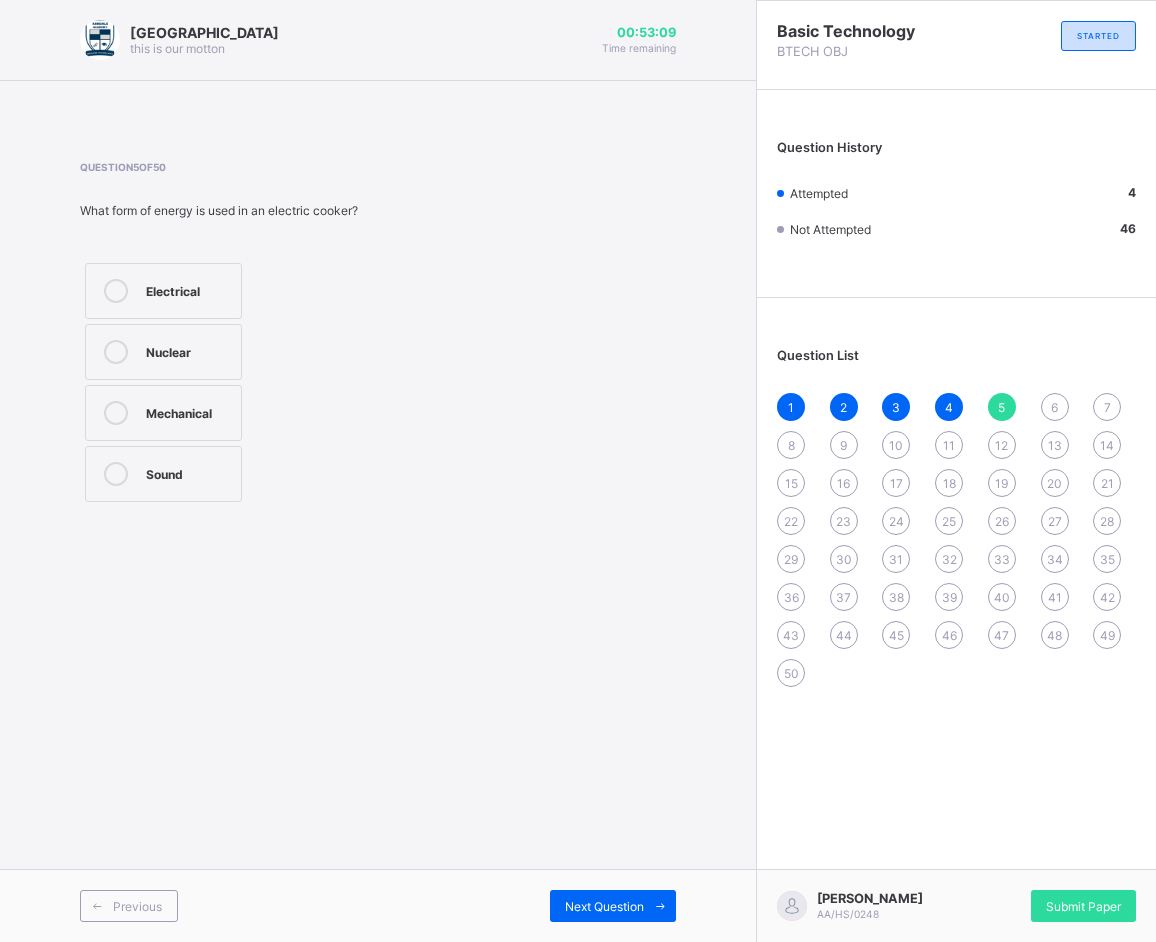 click on "Electrical" at bounding box center (188, 291) 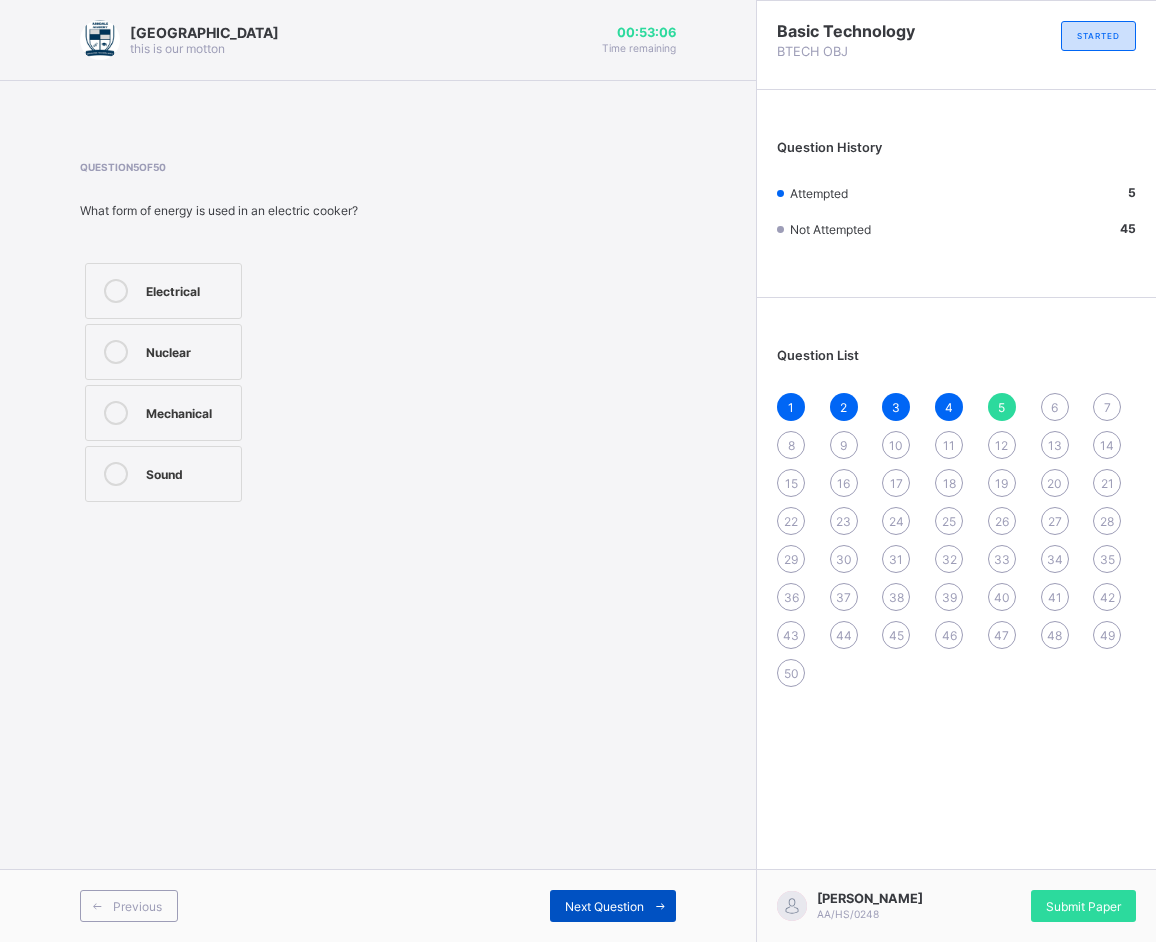 click on "Next Question" at bounding box center [613, 906] 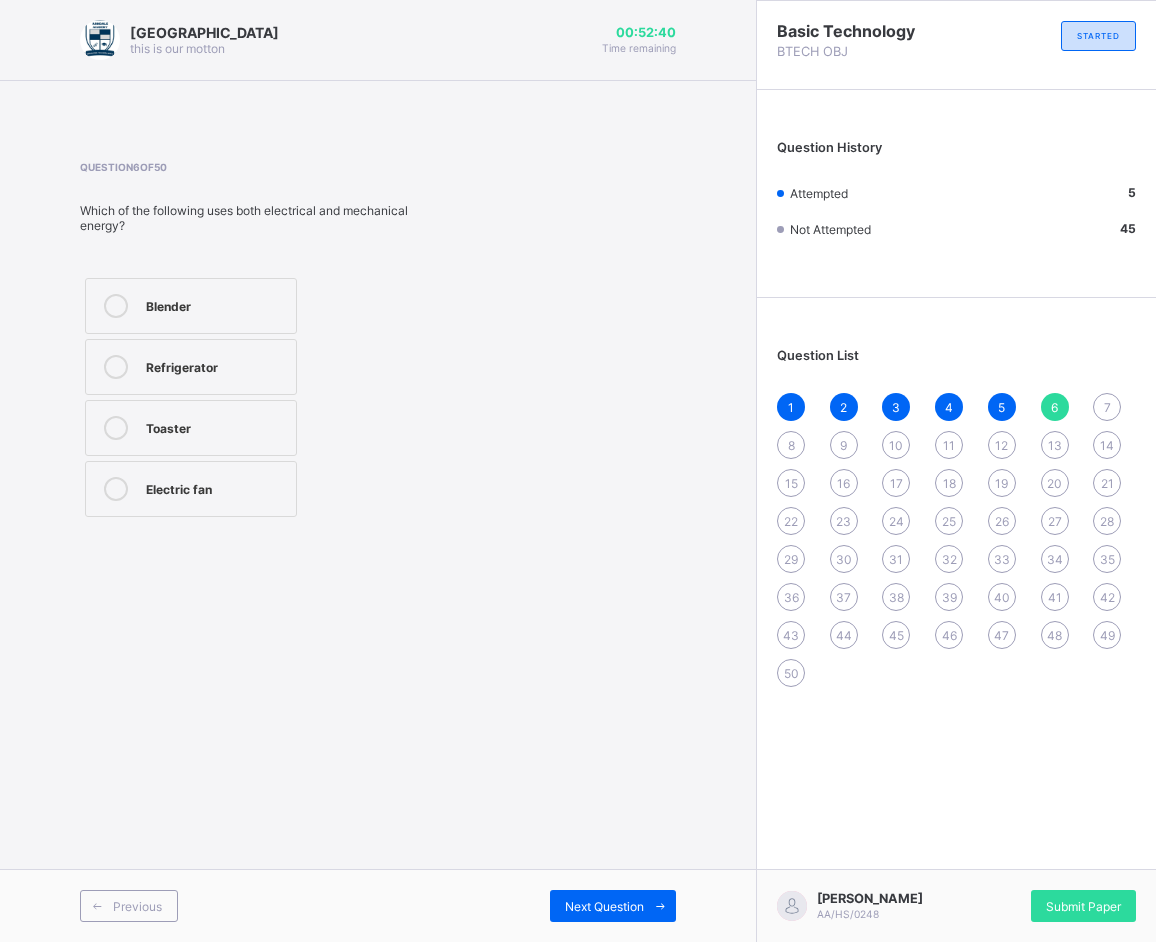 click on "Blender" at bounding box center (191, 306) 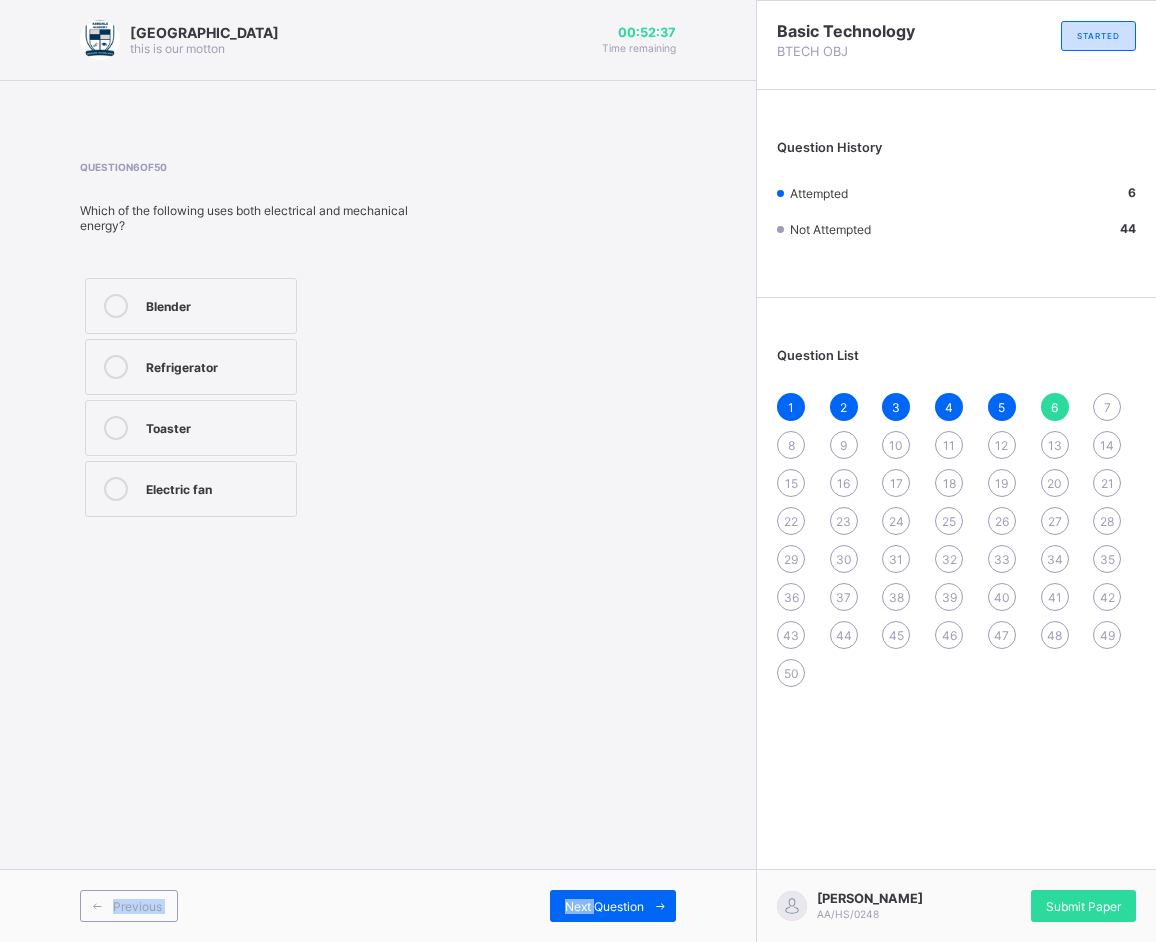 click on "Arndale Academy this is our motton 00:52:37 Time remaining Question  6  of  50 Which of the following uses both electrical and mechanical energy? Blender Refrigerator Toaster Electric fan Previous Next Question Basic Technology BTECH OBJ STARTED Question History Attempted   6 Not Attempted 44 Question List 1 2 3 4 5 6 7 8 9 10 11 12 13 14 15 16 17 18 19 20 21 22 23 24 25 26 27 28 29 30 31 32 33 34 35 36 37 38 39 40 41 42 43 44 45 46 47 48 49 50 YUSUF SABIR SALEH AA/HS/0248 Submit Paper × Submitting Paper This action will submit your paper. You won't have access to make any changes to    your answers afterwards. Unattempted questions   44   Cancel Yes, Submit Paper New Update Available Hello there, You can install SAFSIMS on your device for easier access. Dismiss Update app" at bounding box center [578, 471] 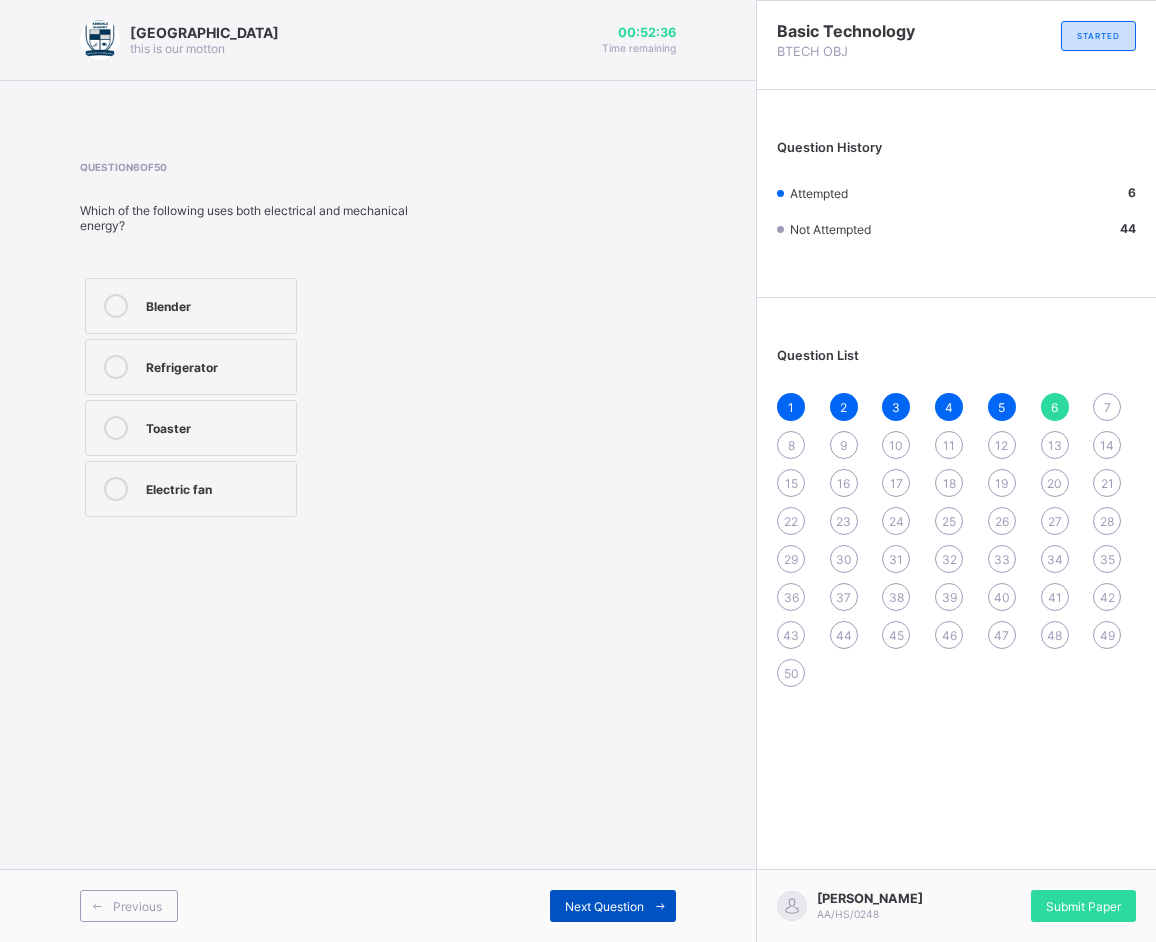 click on "Next Question" at bounding box center [613, 906] 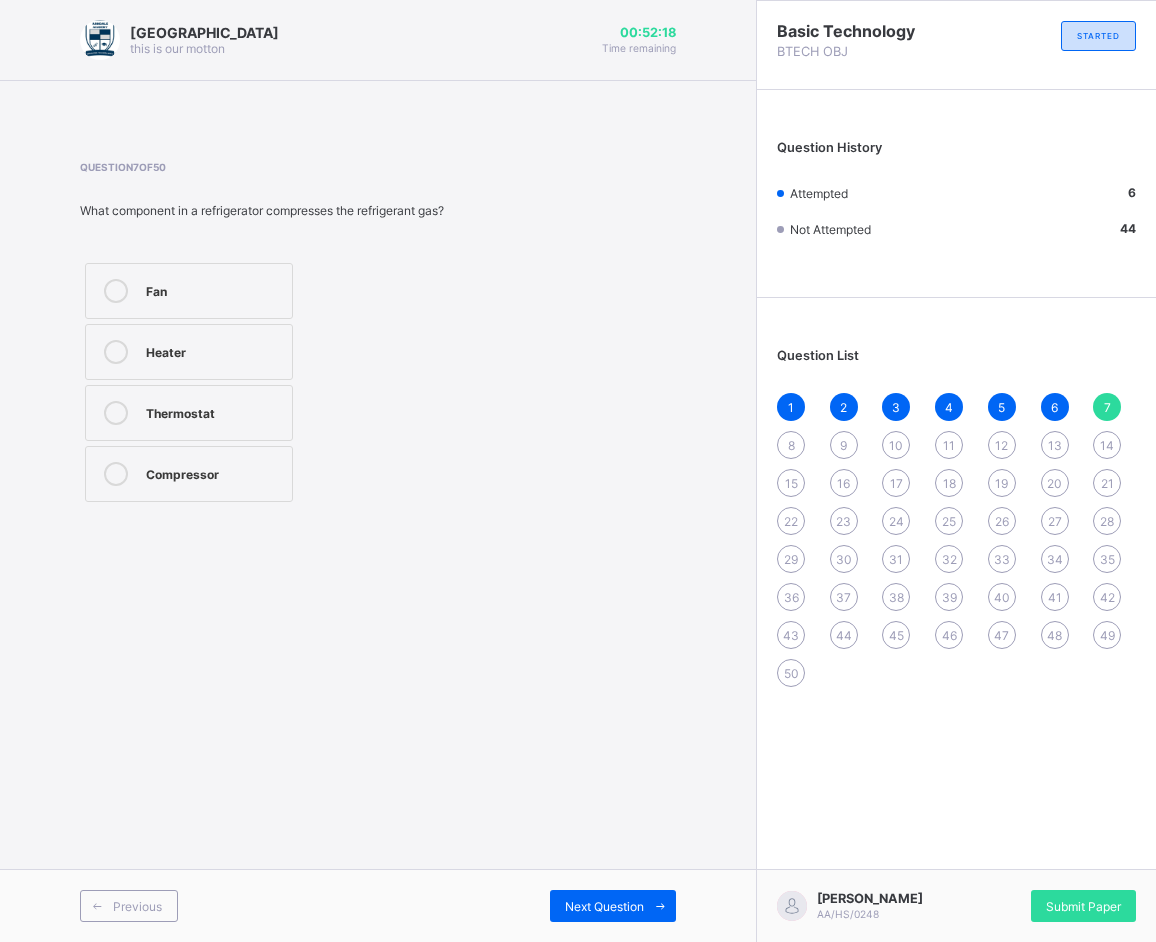 drag, startPoint x: 428, startPoint y: 300, endPoint x: 444, endPoint y: 273, distance: 31.38471 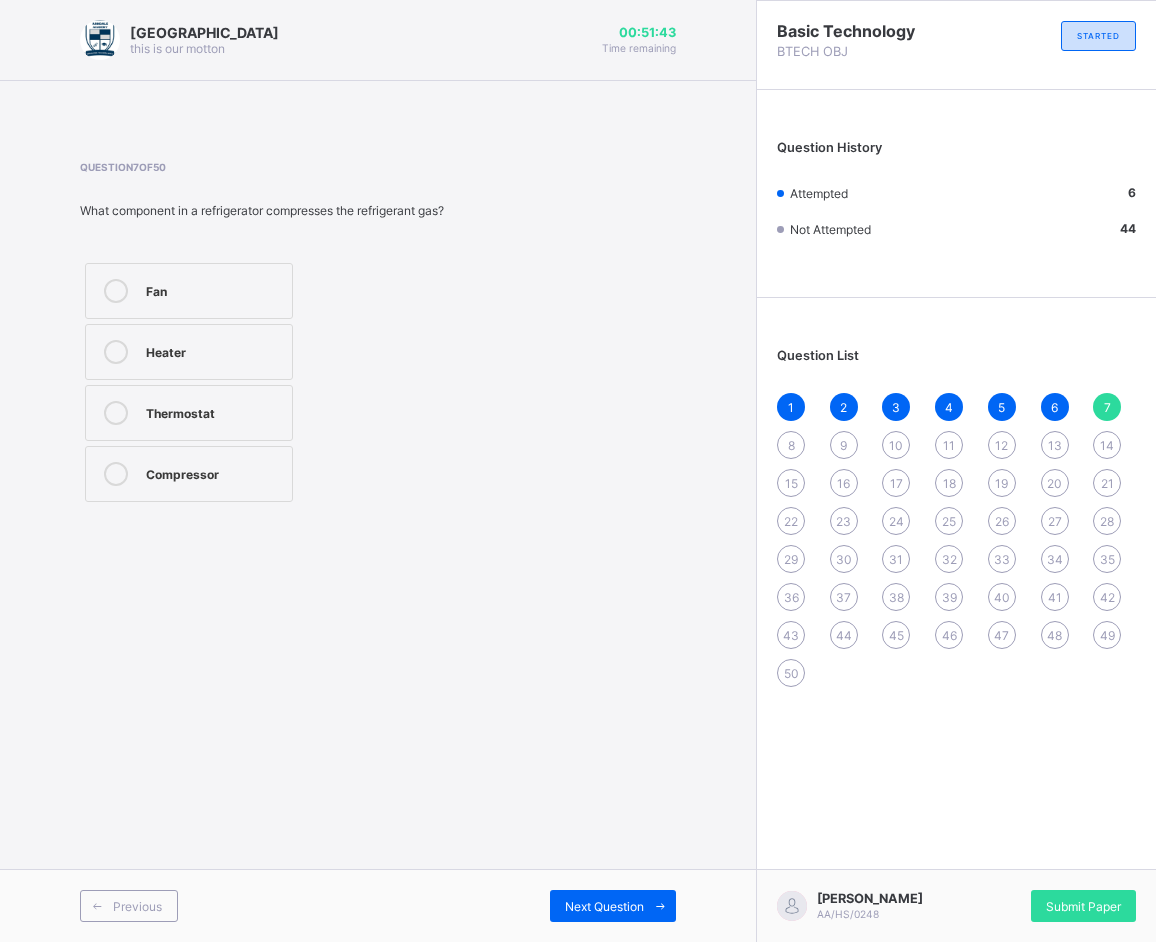 click on "Compressor" at bounding box center (189, 474) 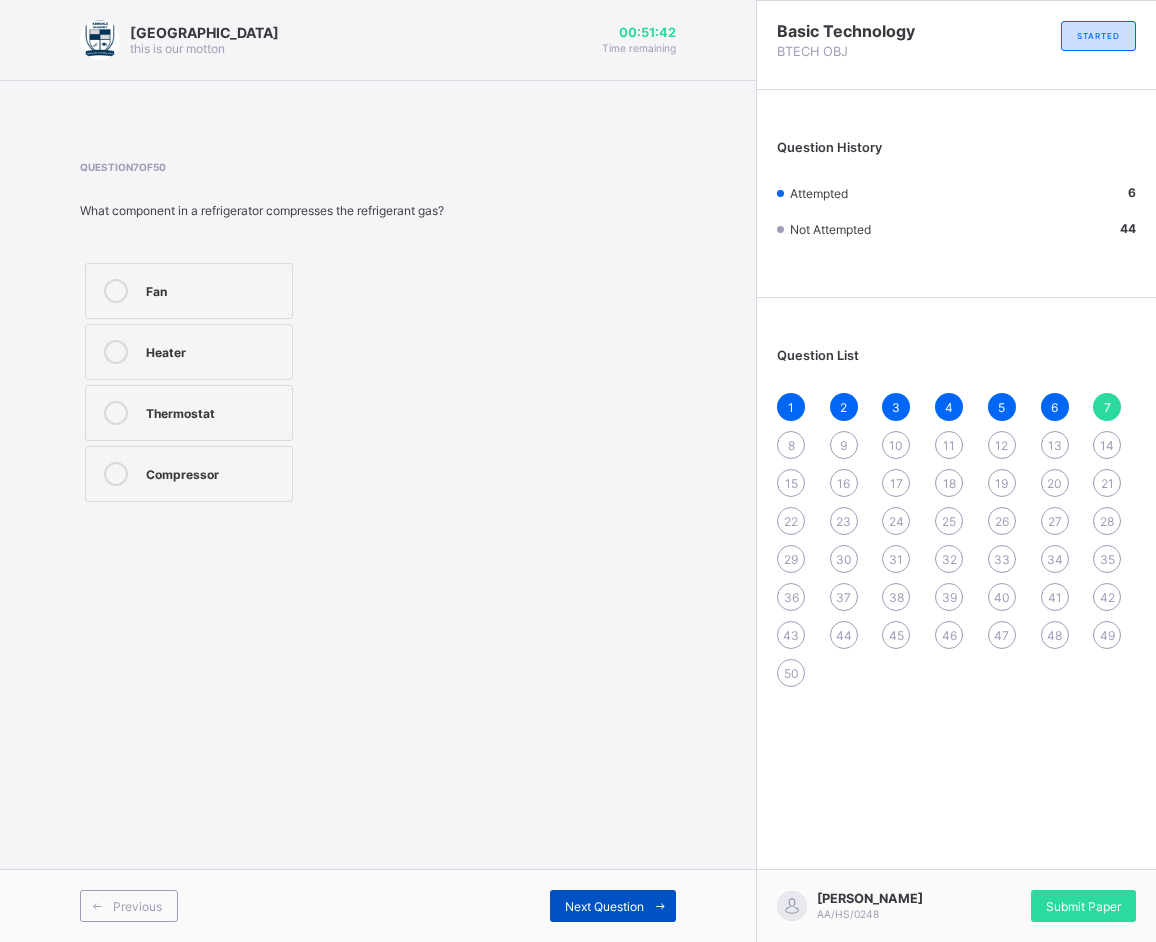 click on "Next Question" at bounding box center [604, 906] 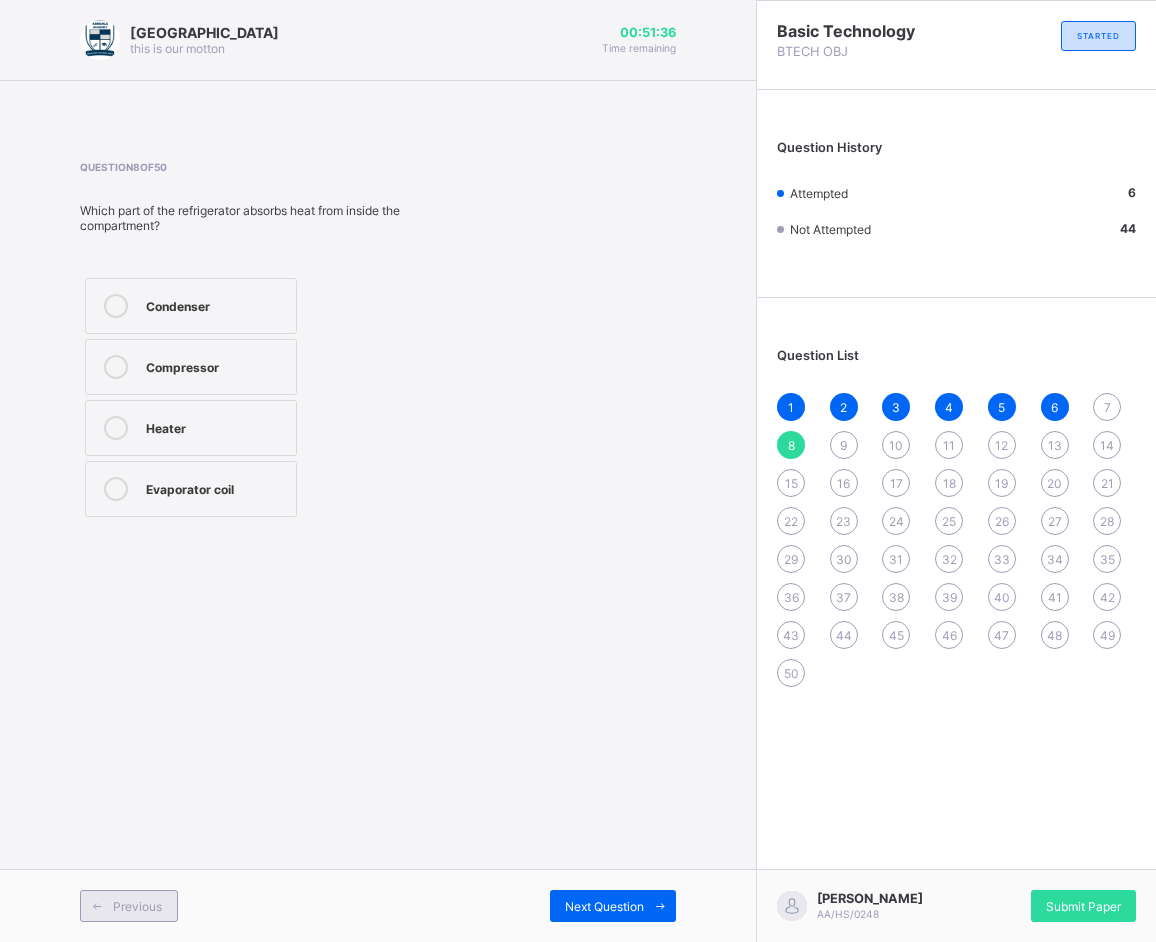 click at bounding box center (97, 906) 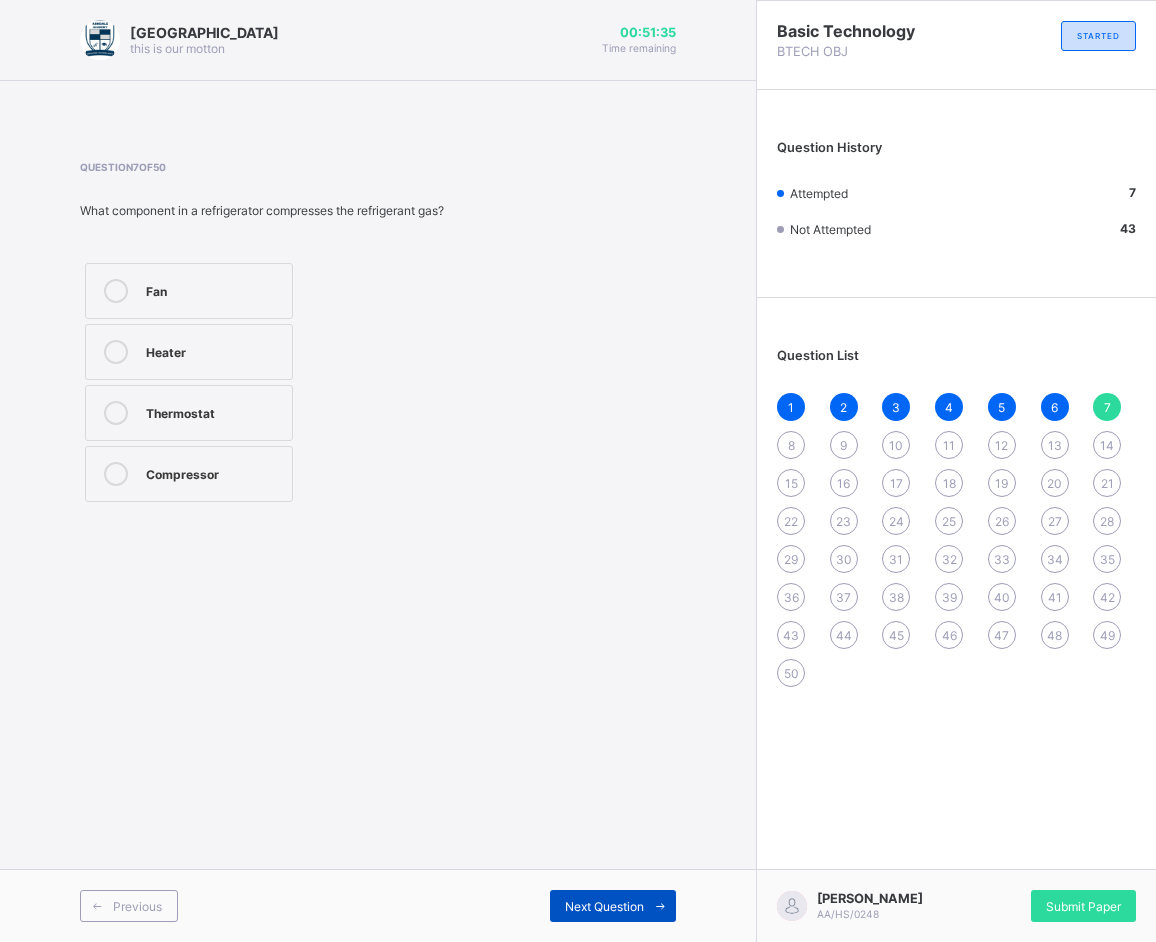 click at bounding box center (660, 906) 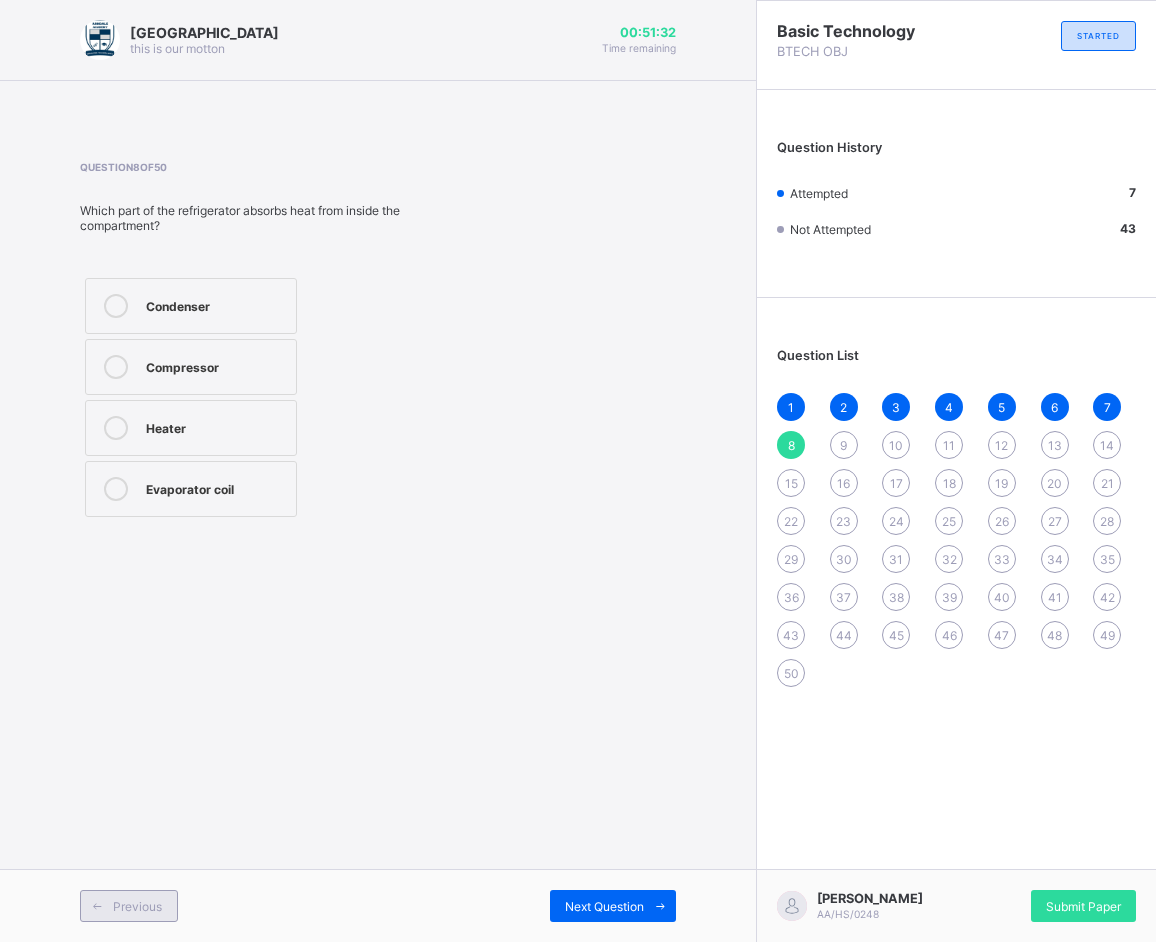 click on "Previous" at bounding box center (137, 906) 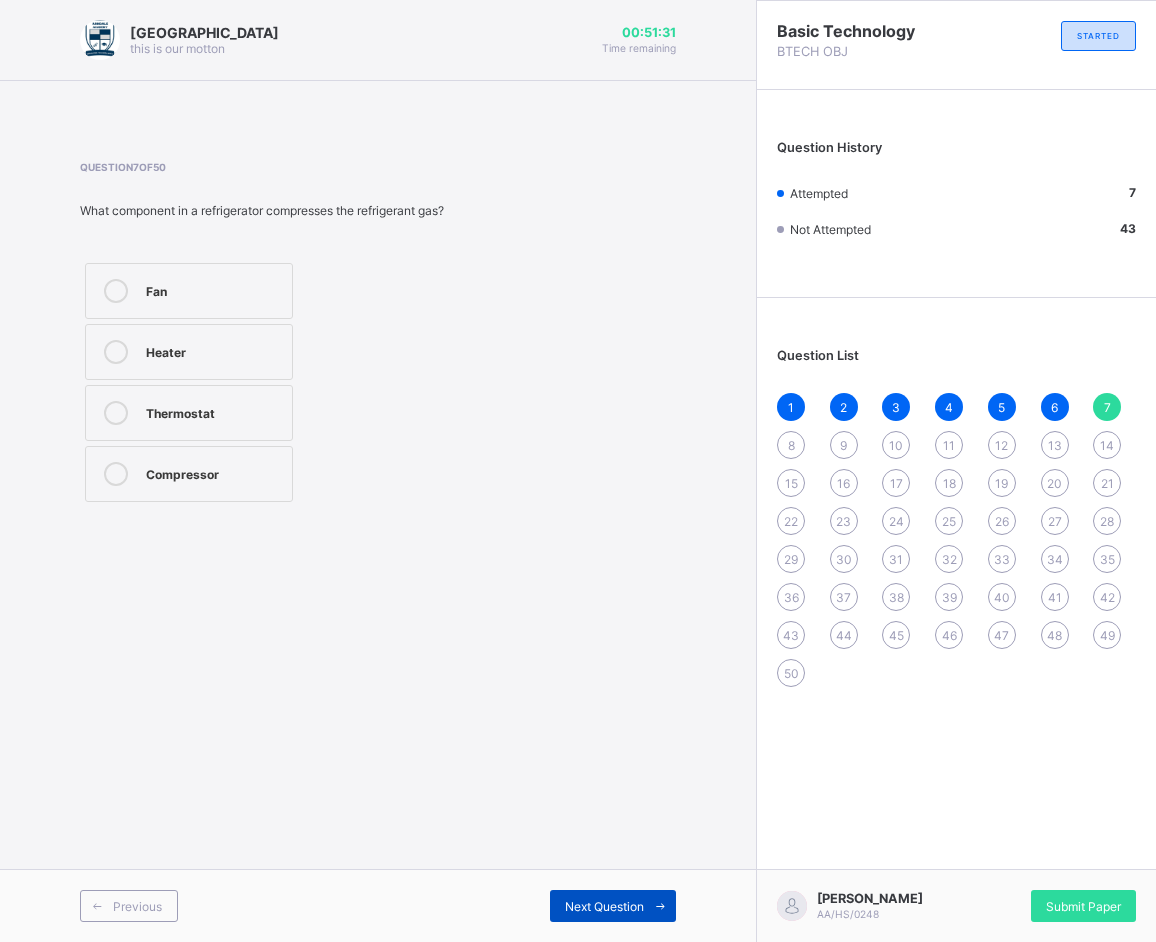 click on "Next Question" at bounding box center [604, 906] 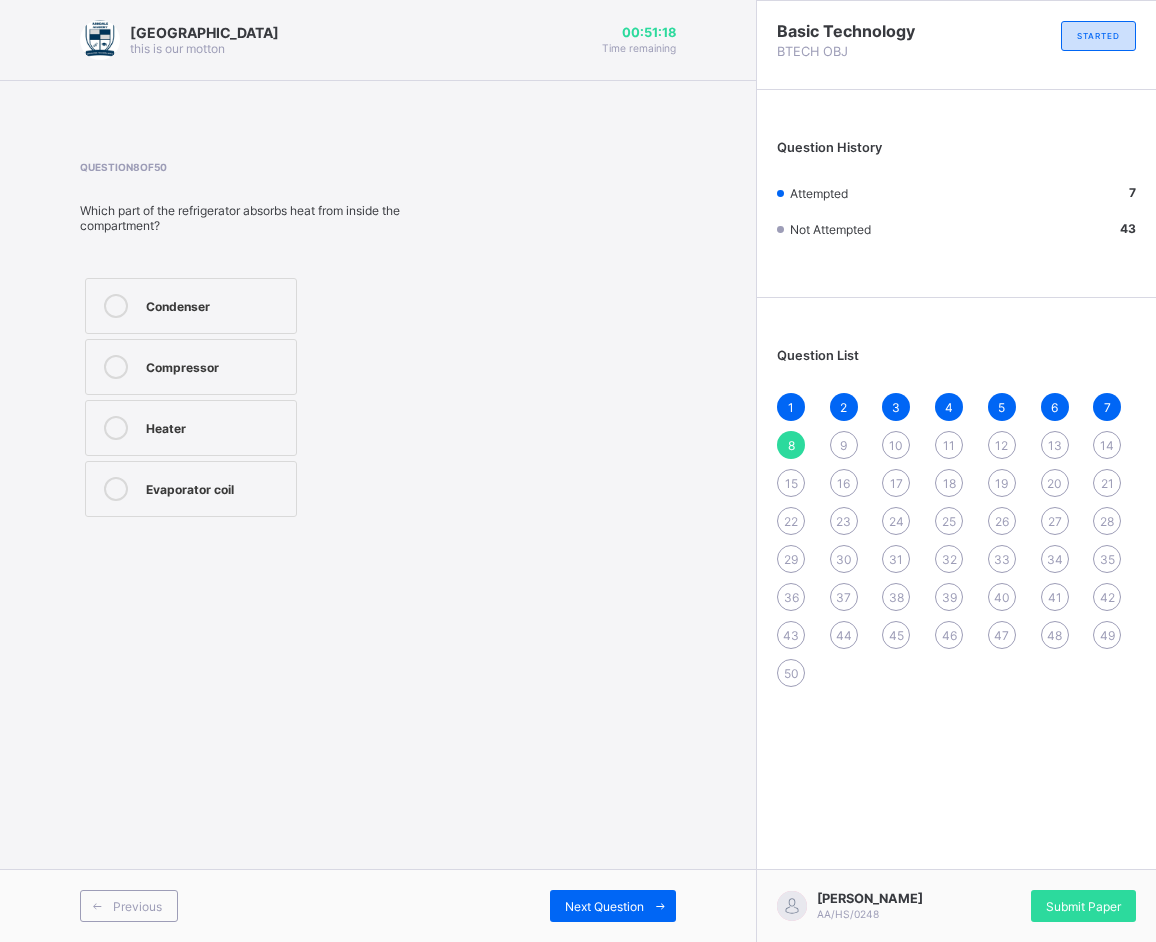 click on "Condenser" at bounding box center [216, 304] 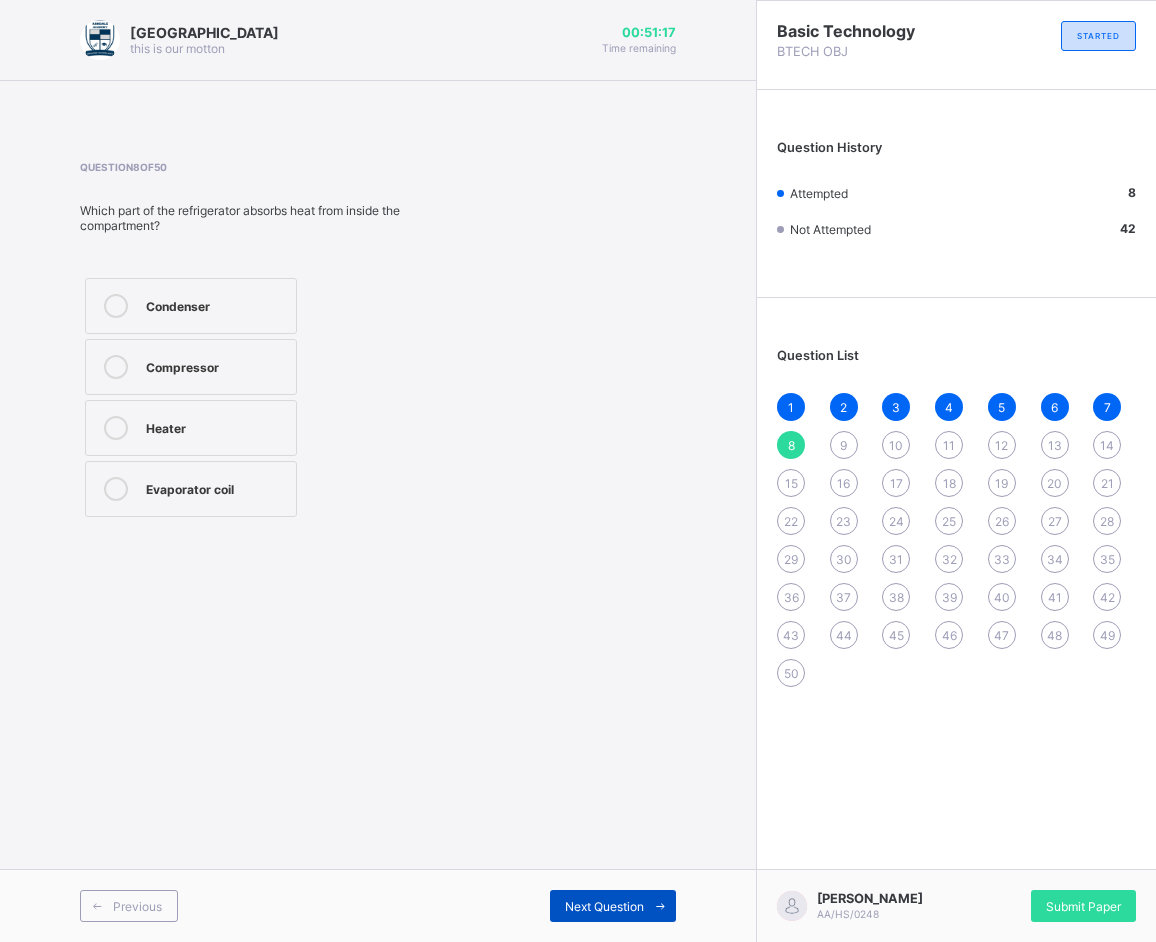 click on "Next Question" at bounding box center (604, 906) 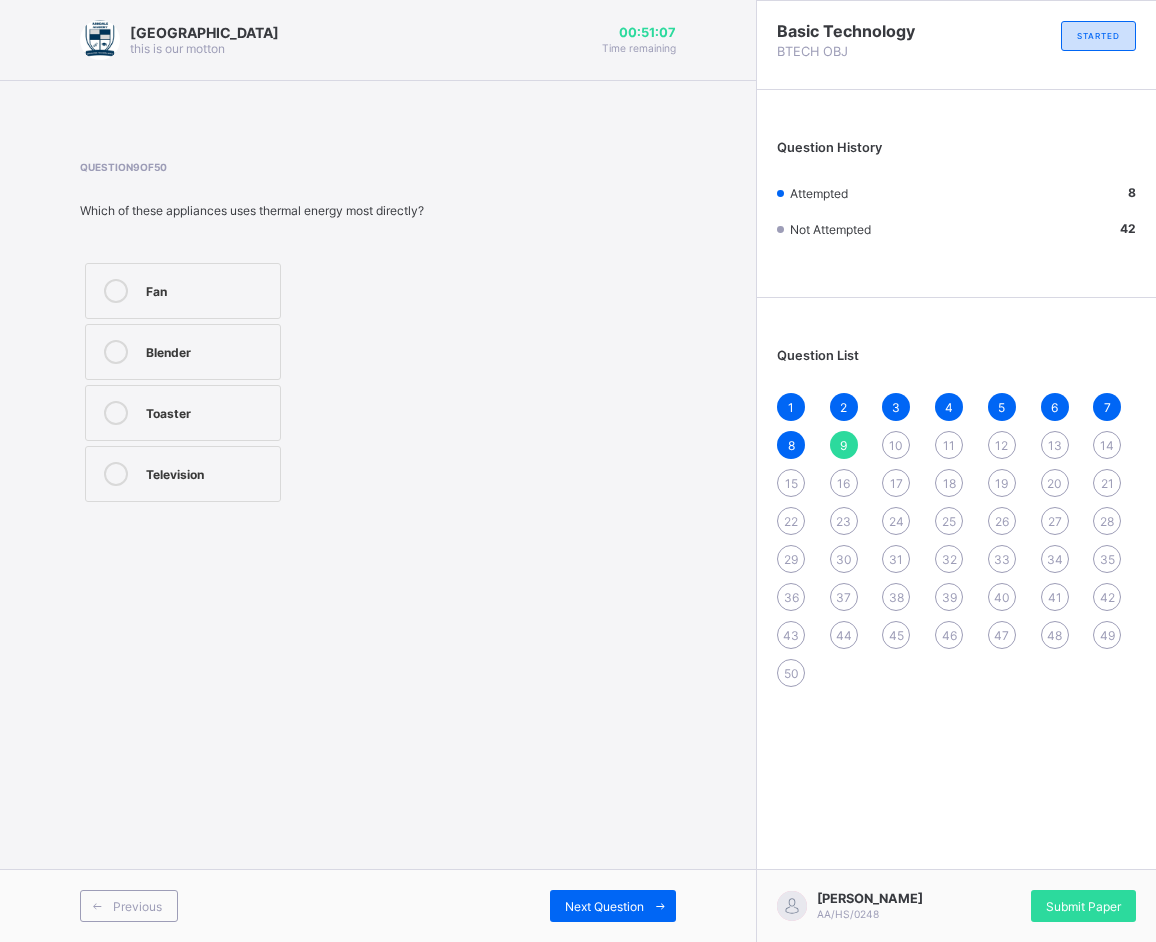click on "Fan" at bounding box center [208, 289] 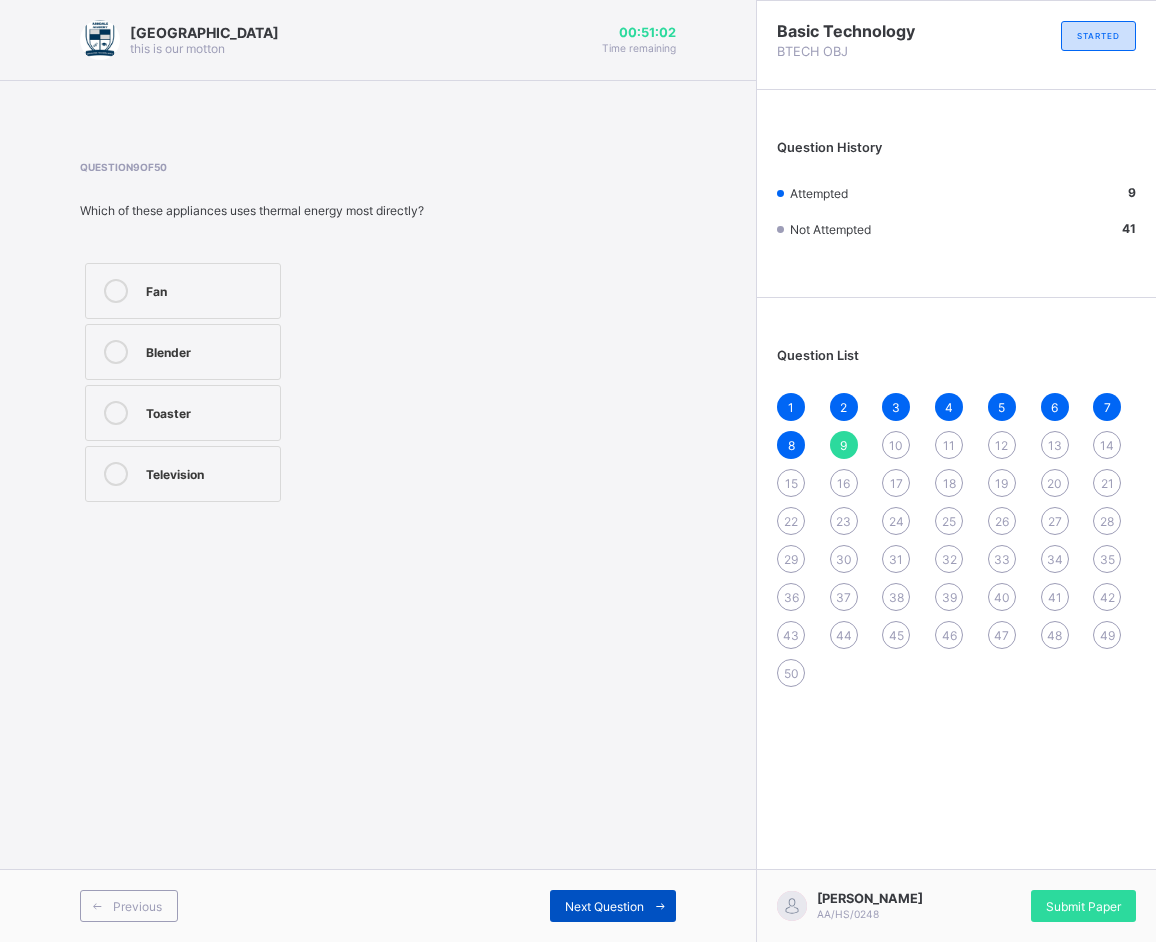 click on "Next Question" at bounding box center [604, 906] 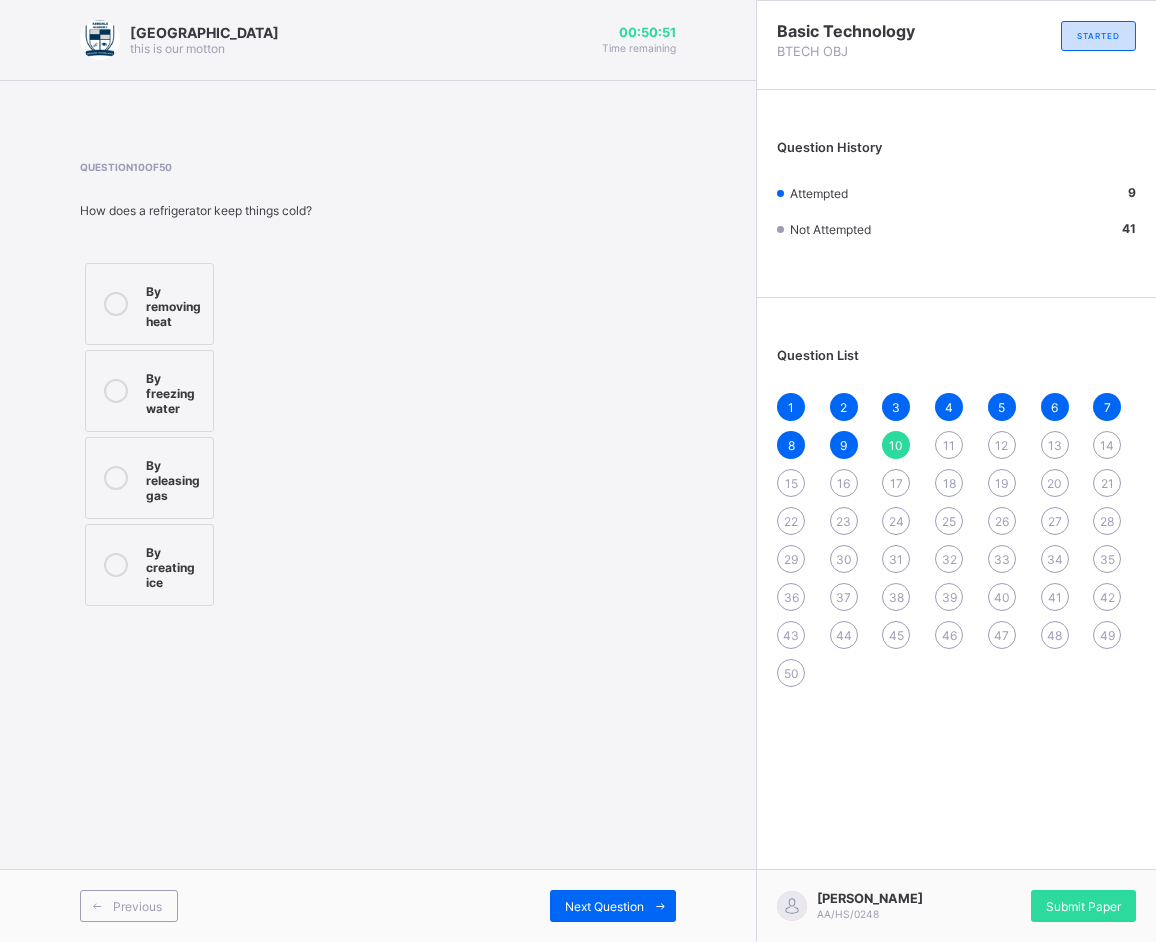 click on "By removing heat" at bounding box center [149, 304] 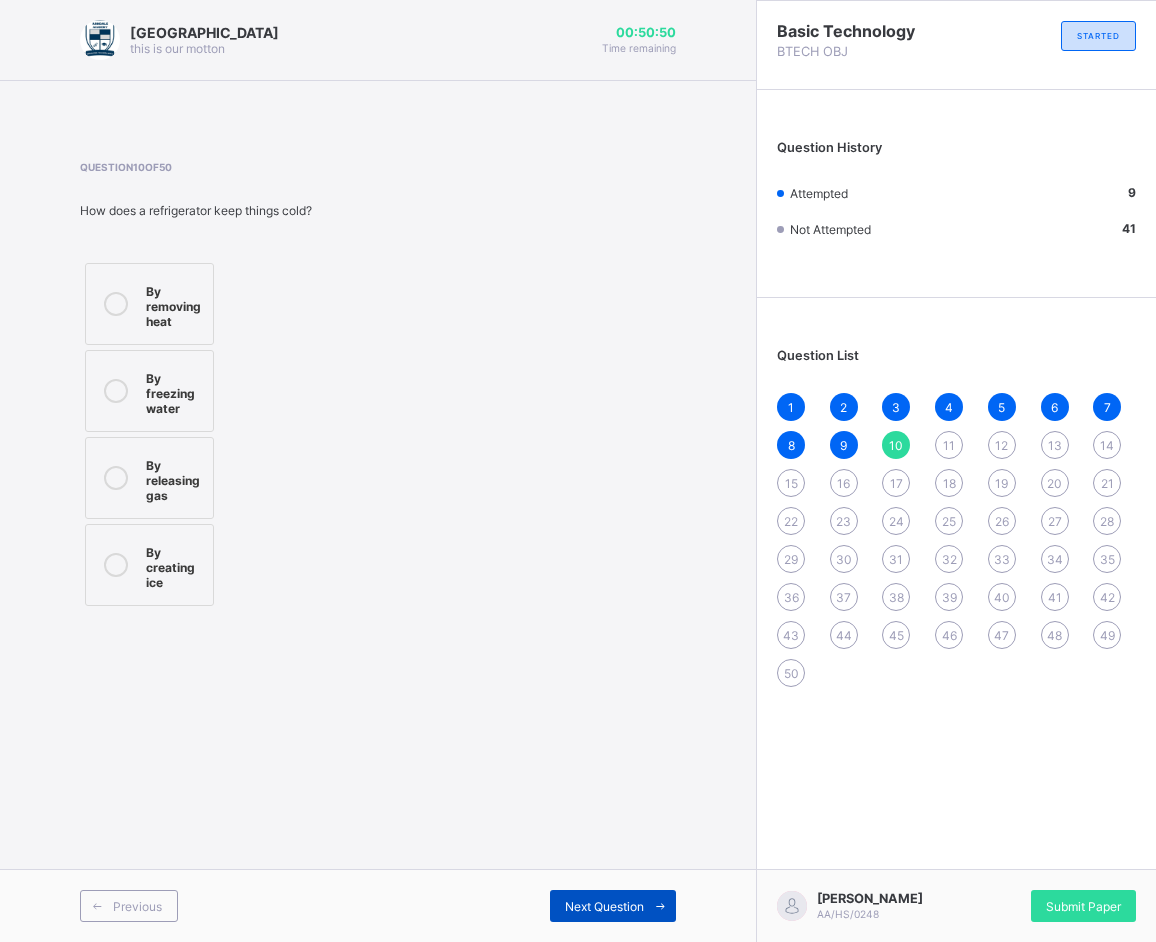 click on "Next Question" at bounding box center (604, 906) 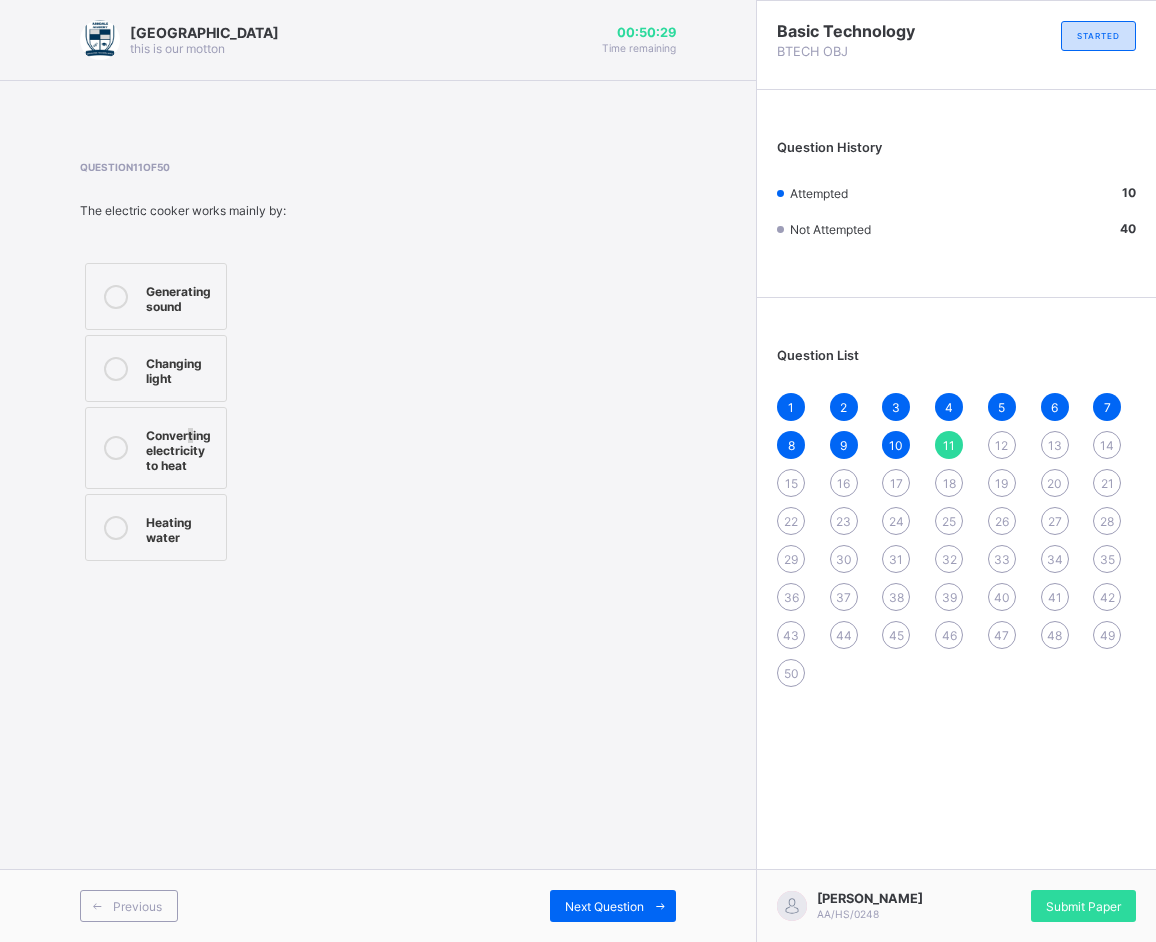 click on "Converting electricity to heat" at bounding box center (181, 448) 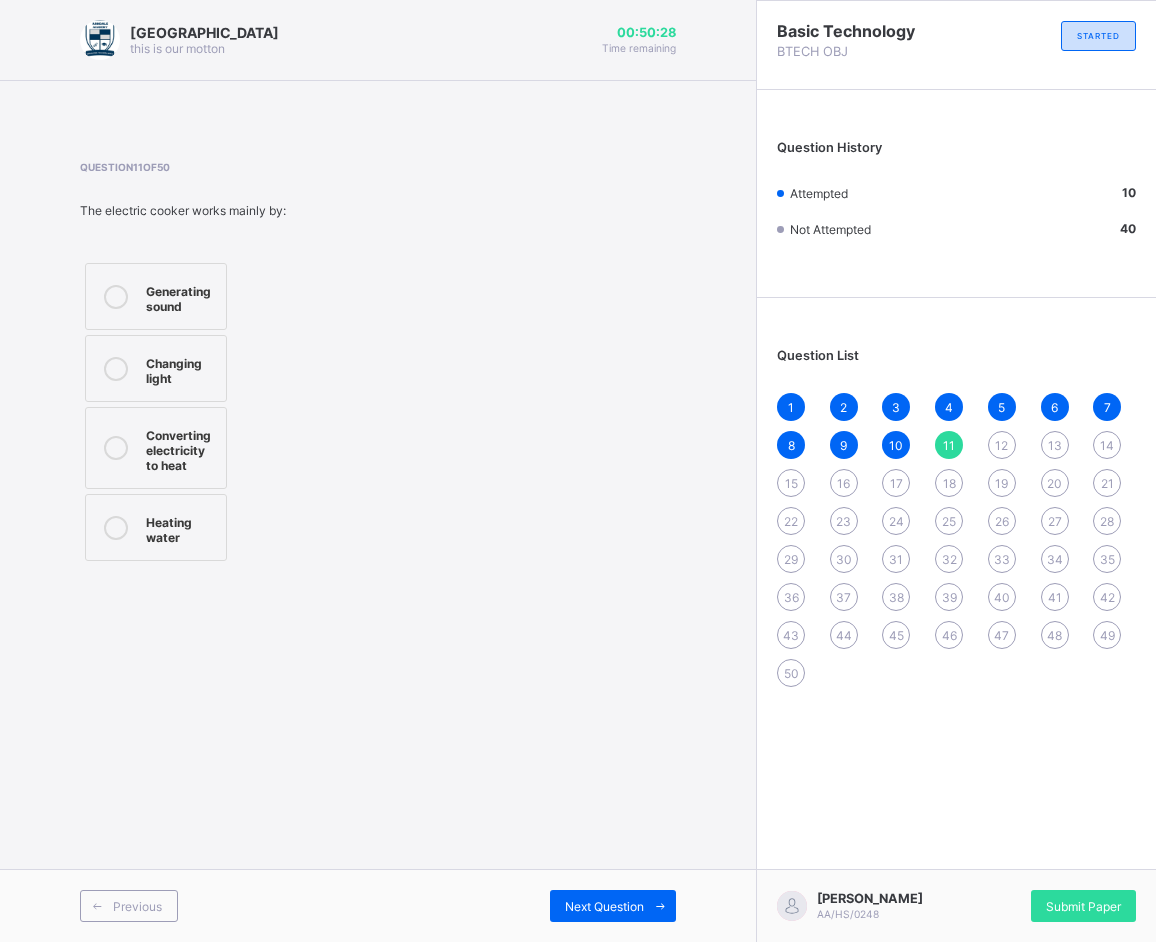 drag, startPoint x: 226, startPoint y: 482, endPoint x: 208, endPoint y: 470, distance: 21.633308 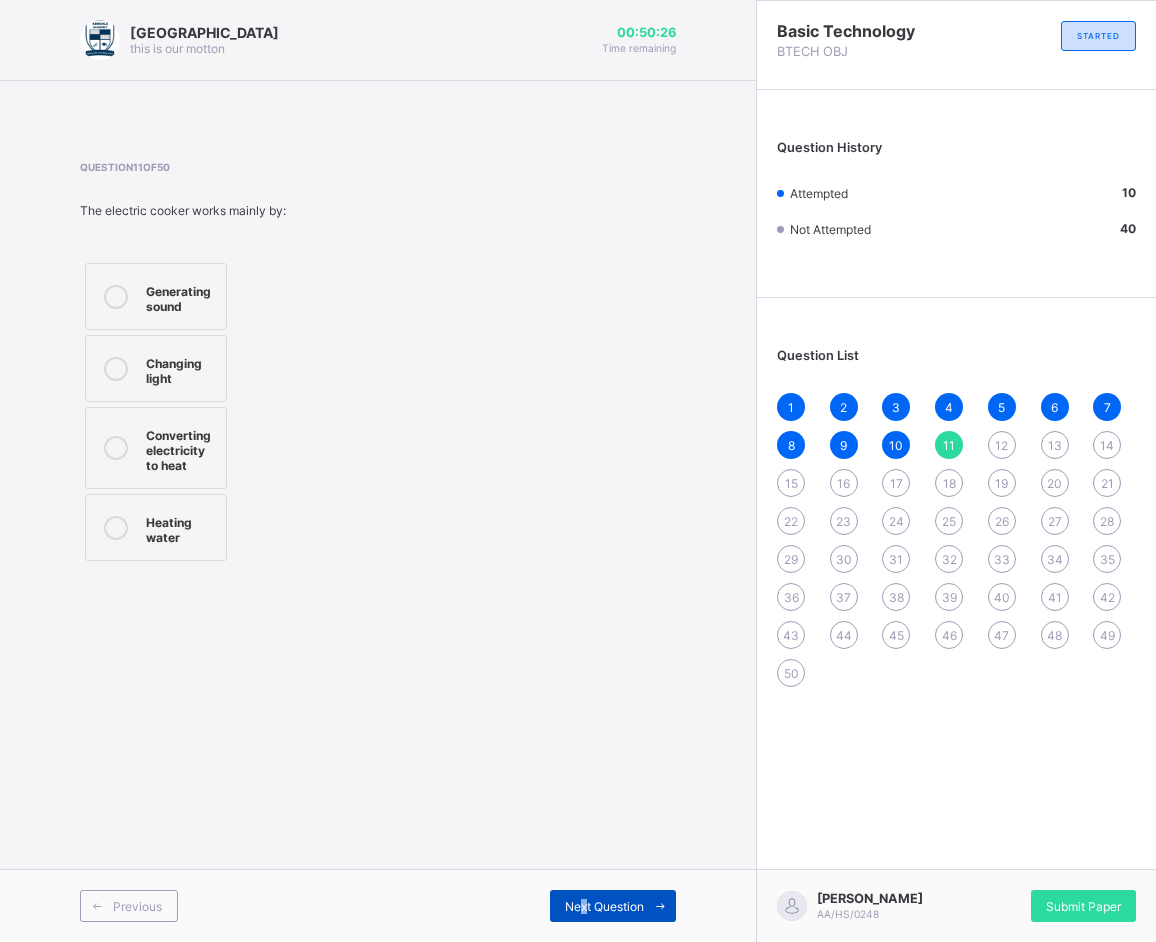 click on "Next Question" at bounding box center (604, 906) 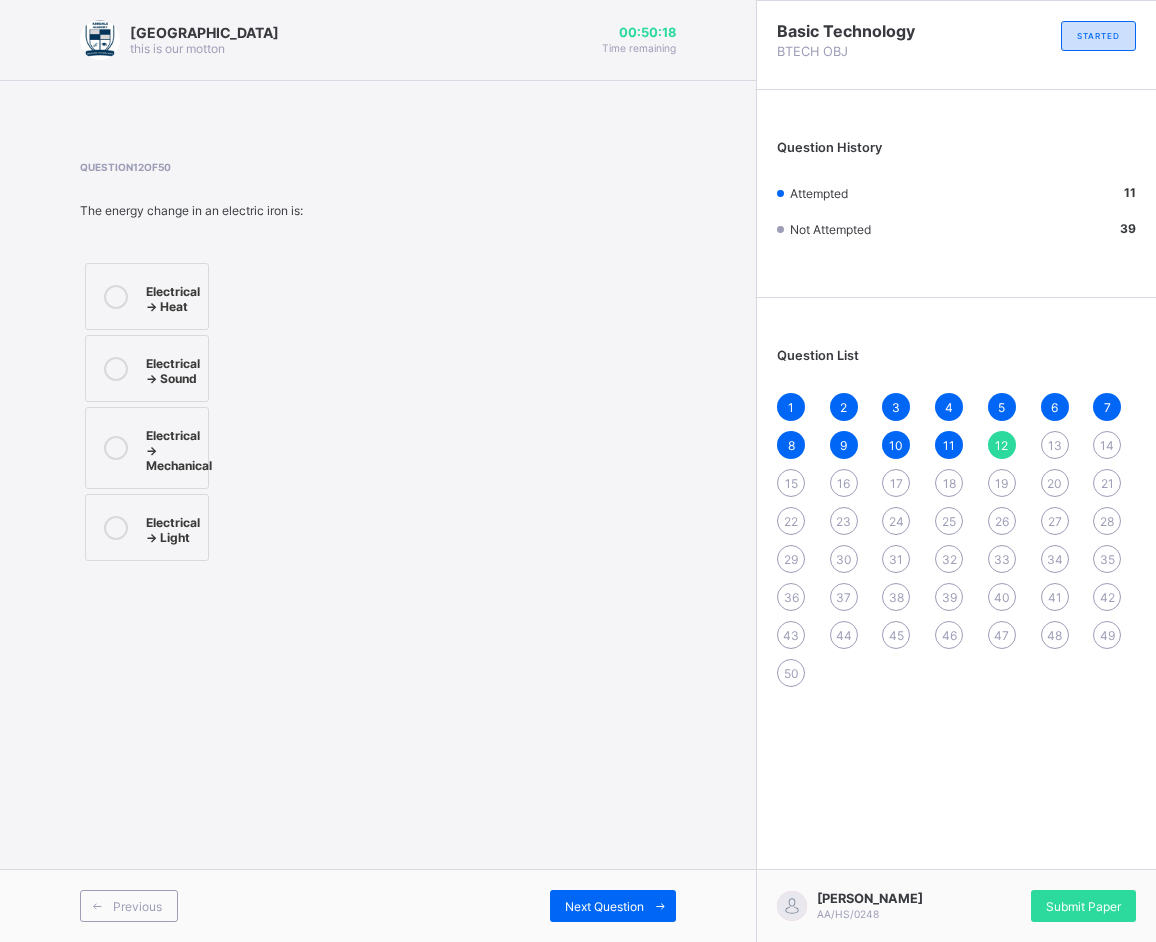 click on "Electrical → Heat" at bounding box center [147, 296] 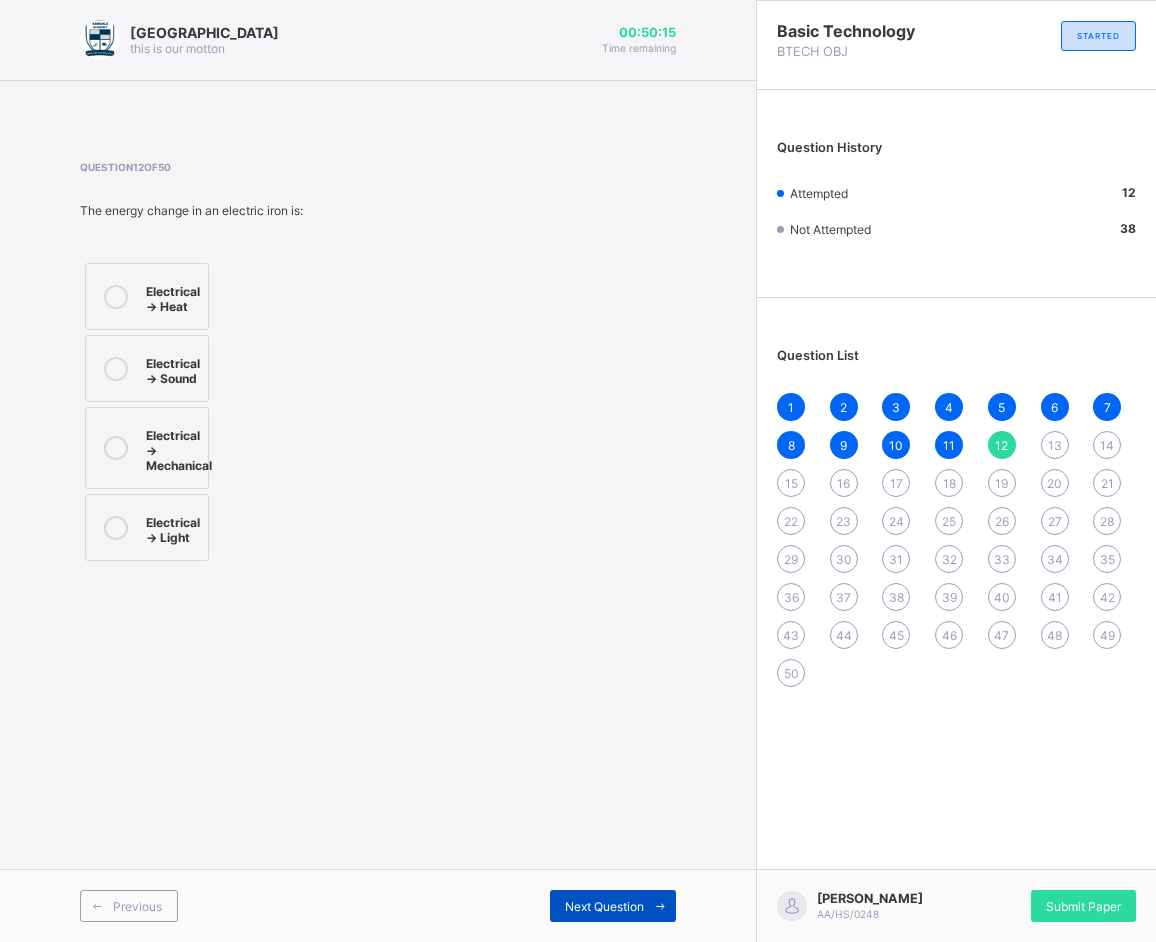 click on "Next Question" at bounding box center [613, 906] 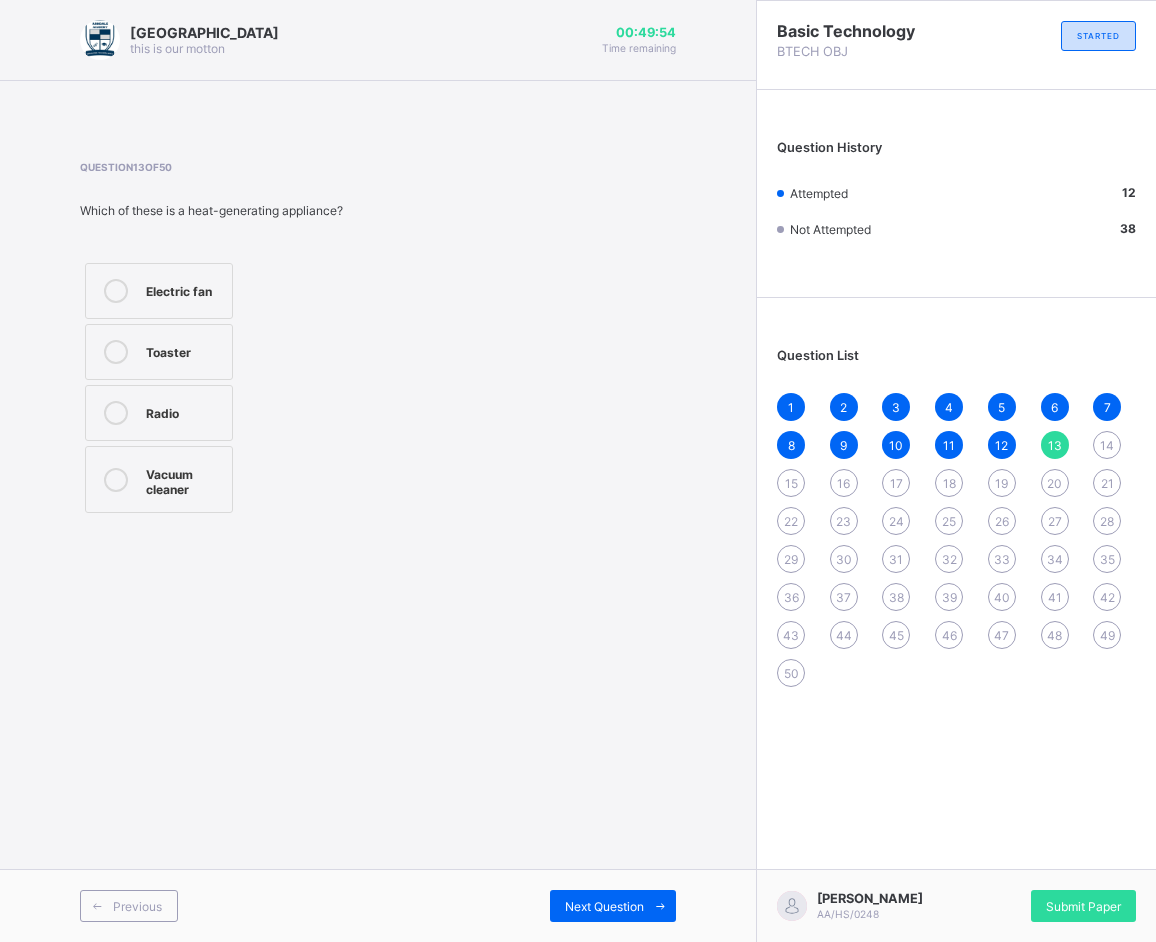 click on "Toaster" at bounding box center [184, 352] 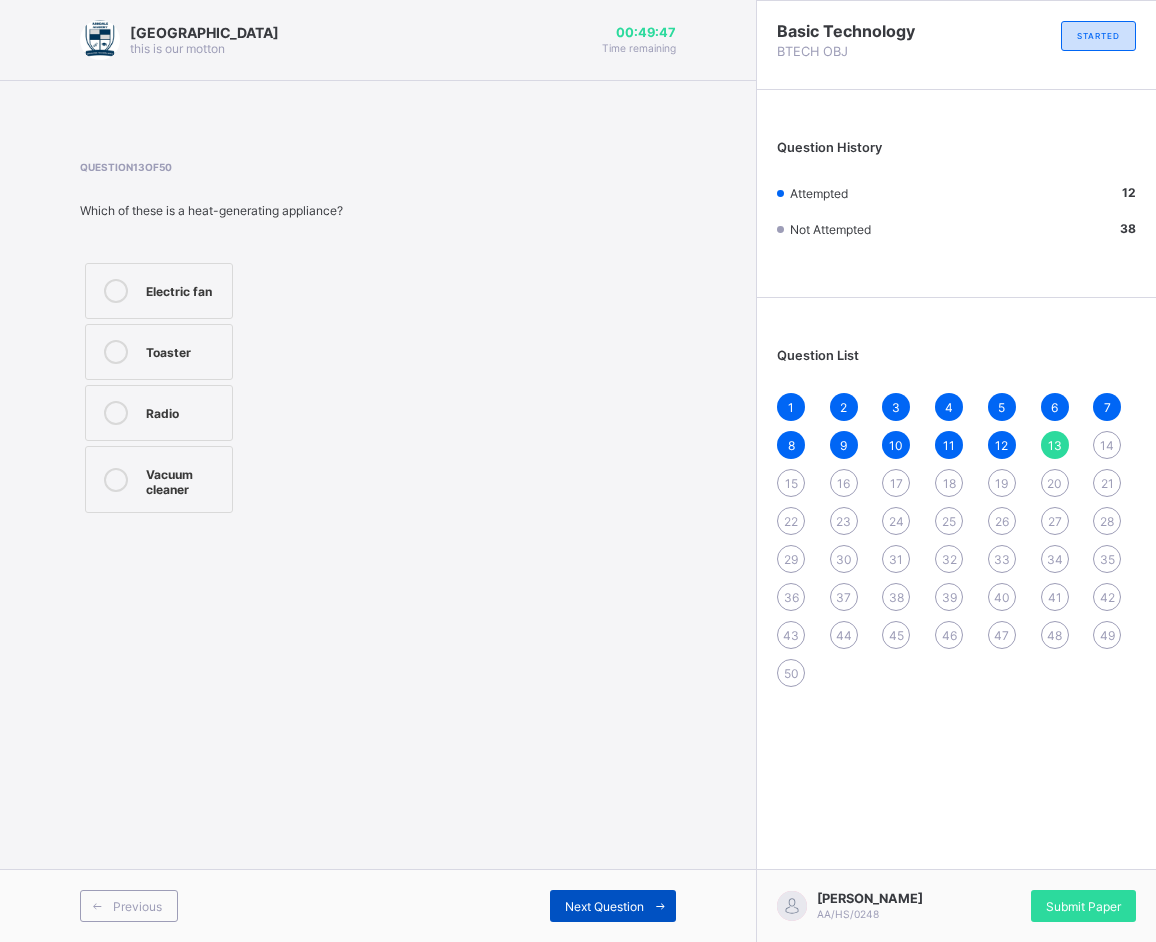 click on "Next Question" at bounding box center (613, 906) 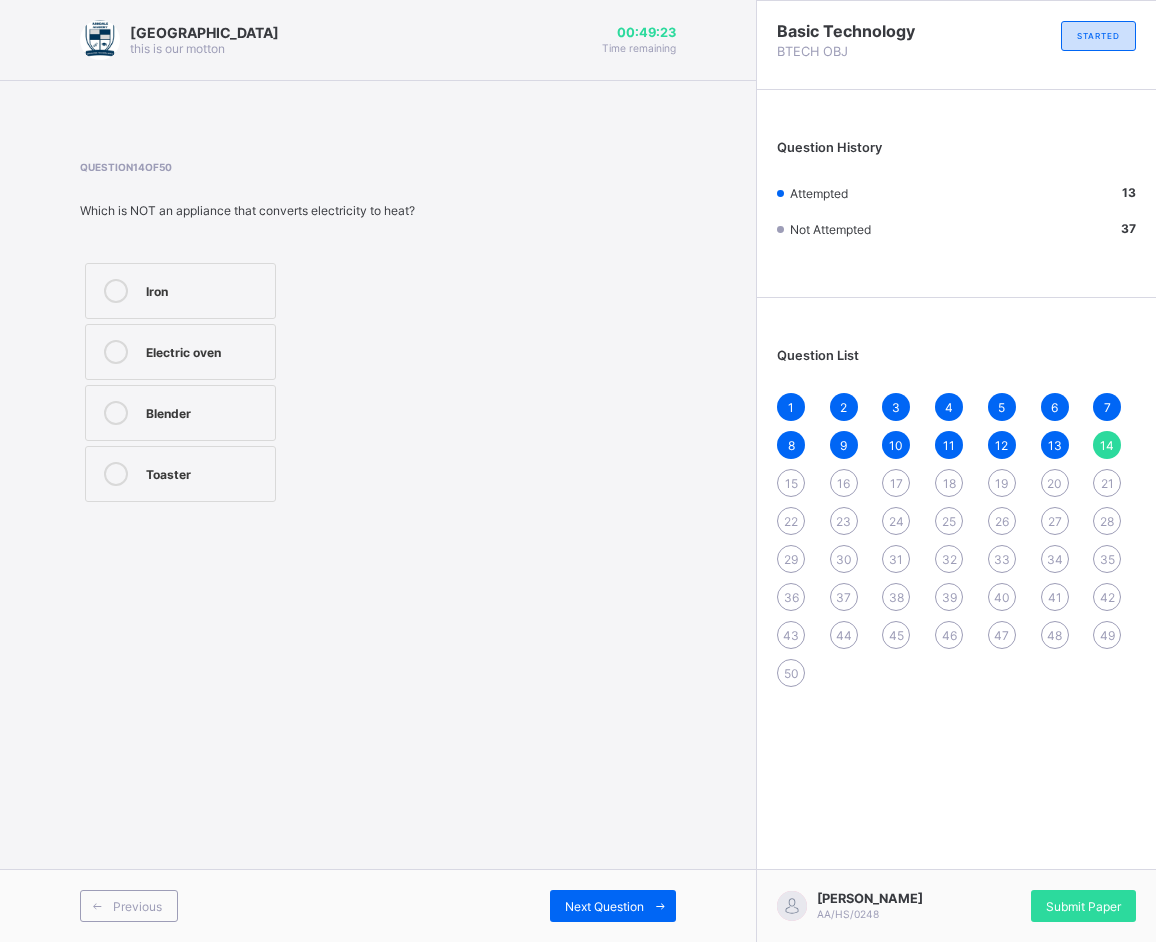 drag, startPoint x: 268, startPoint y: 409, endPoint x: 282, endPoint y: 409, distance: 14 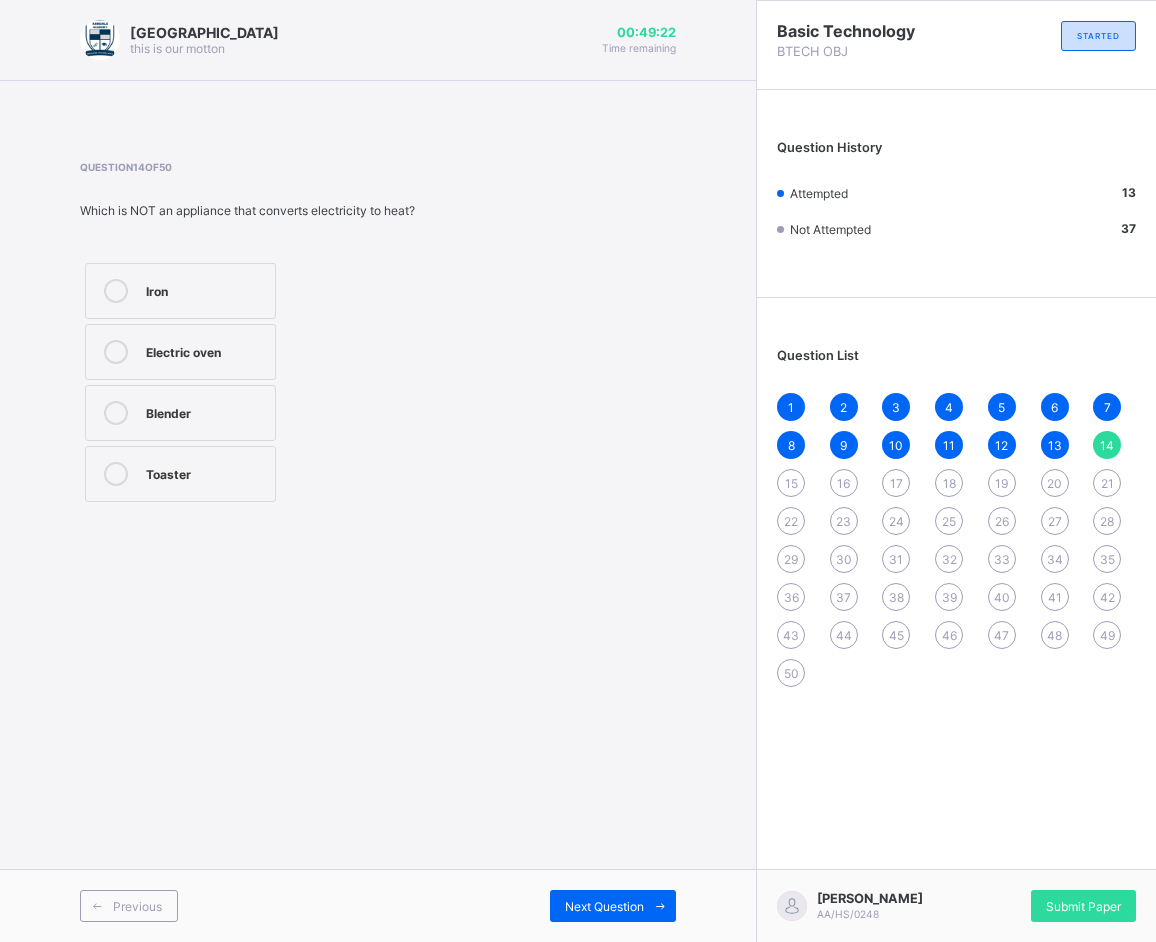 drag, startPoint x: 104, startPoint y: 410, endPoint x: 186, endPoint y: 469, distance: 101.0198 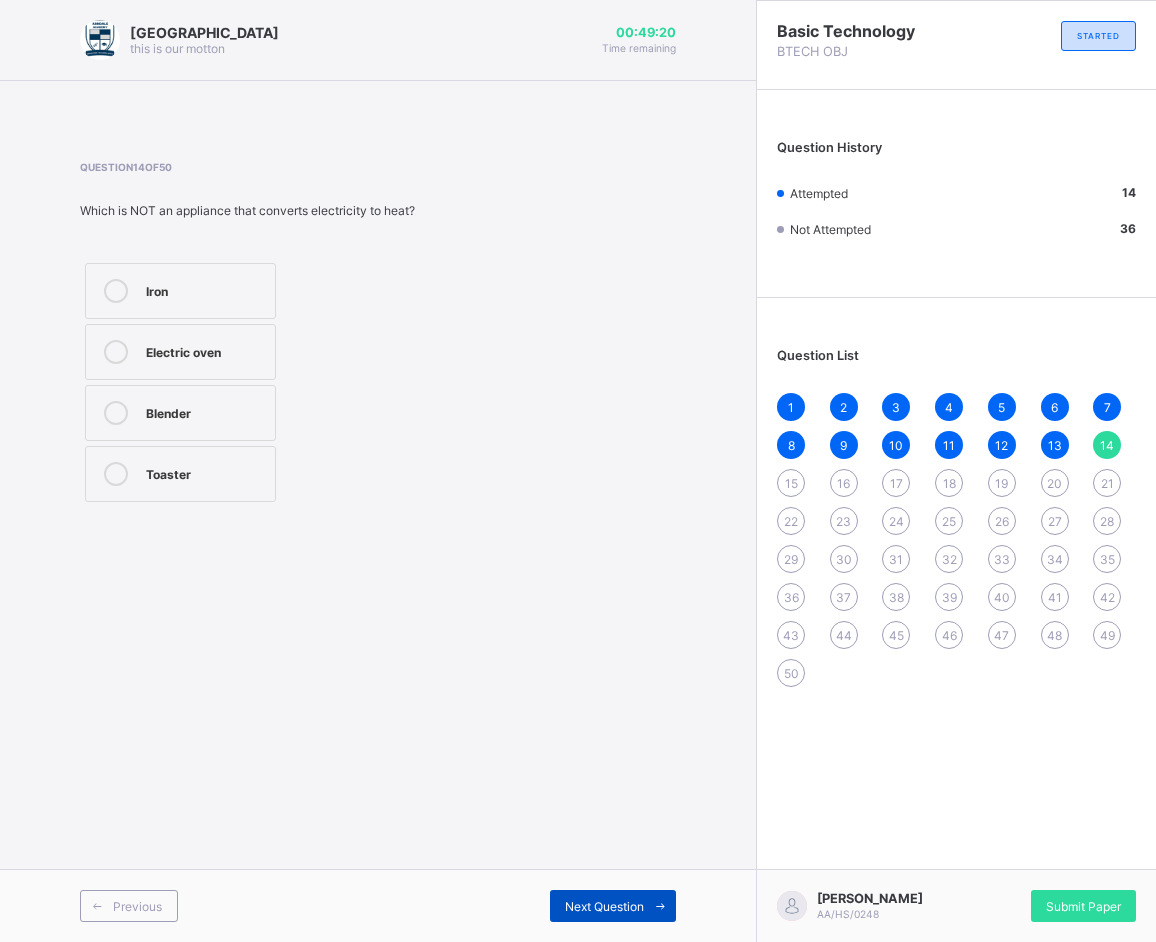 click on "Next Question" at bounding box center (604, 906) 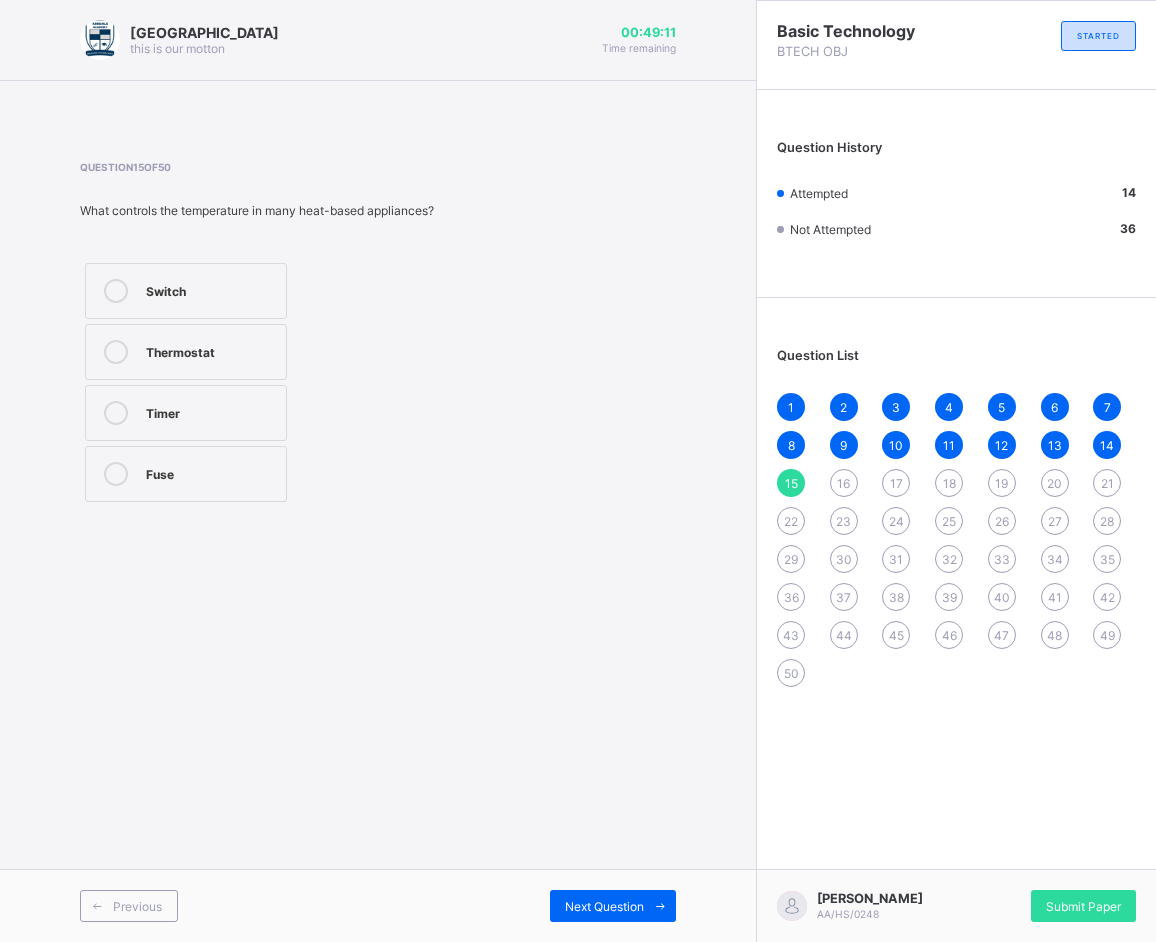 click on "Thermostat" at bounding box center (186, 352) 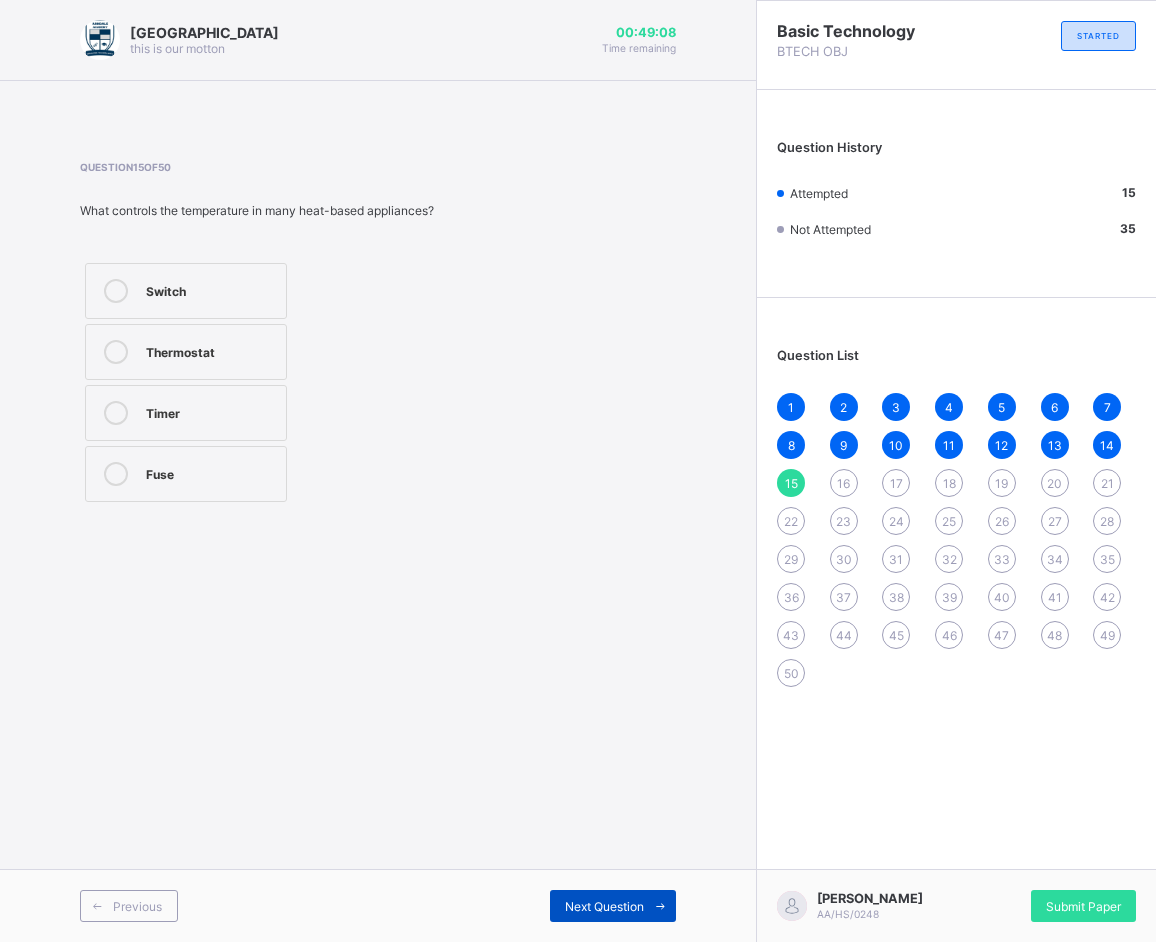 click on "Next Question" at bounding box center (604, 906) 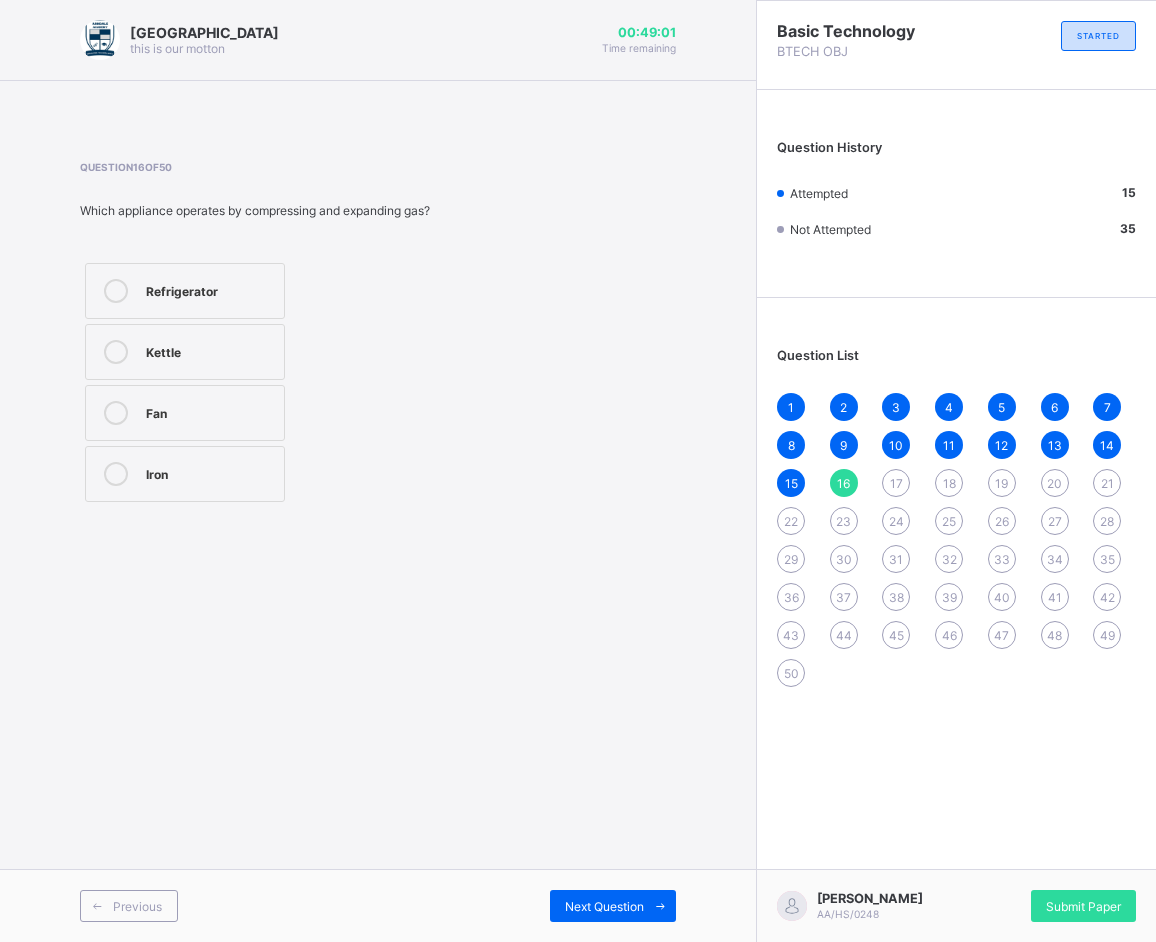 click on "Refrigerator" at bounding box center [210, 289] 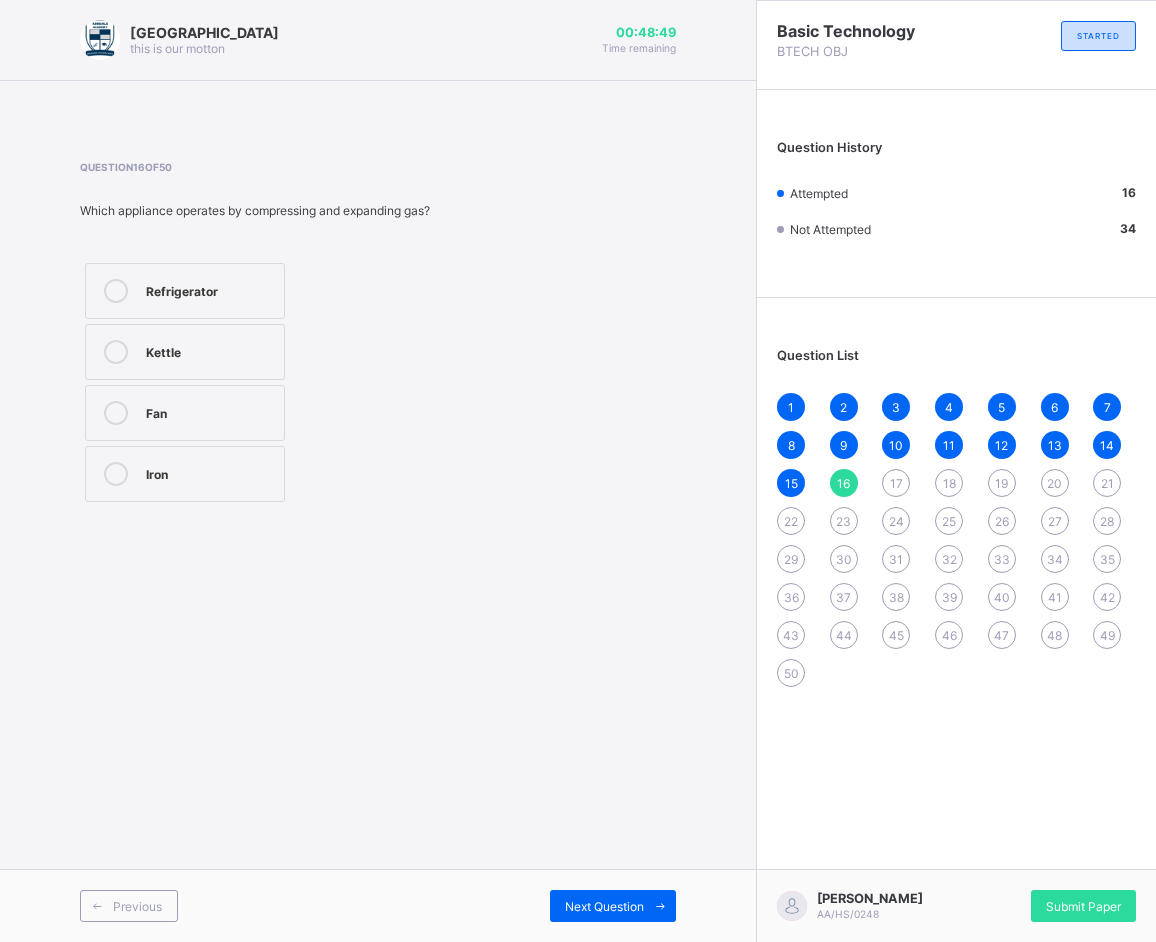 click on "Fan" at bounding box center [210, 411] 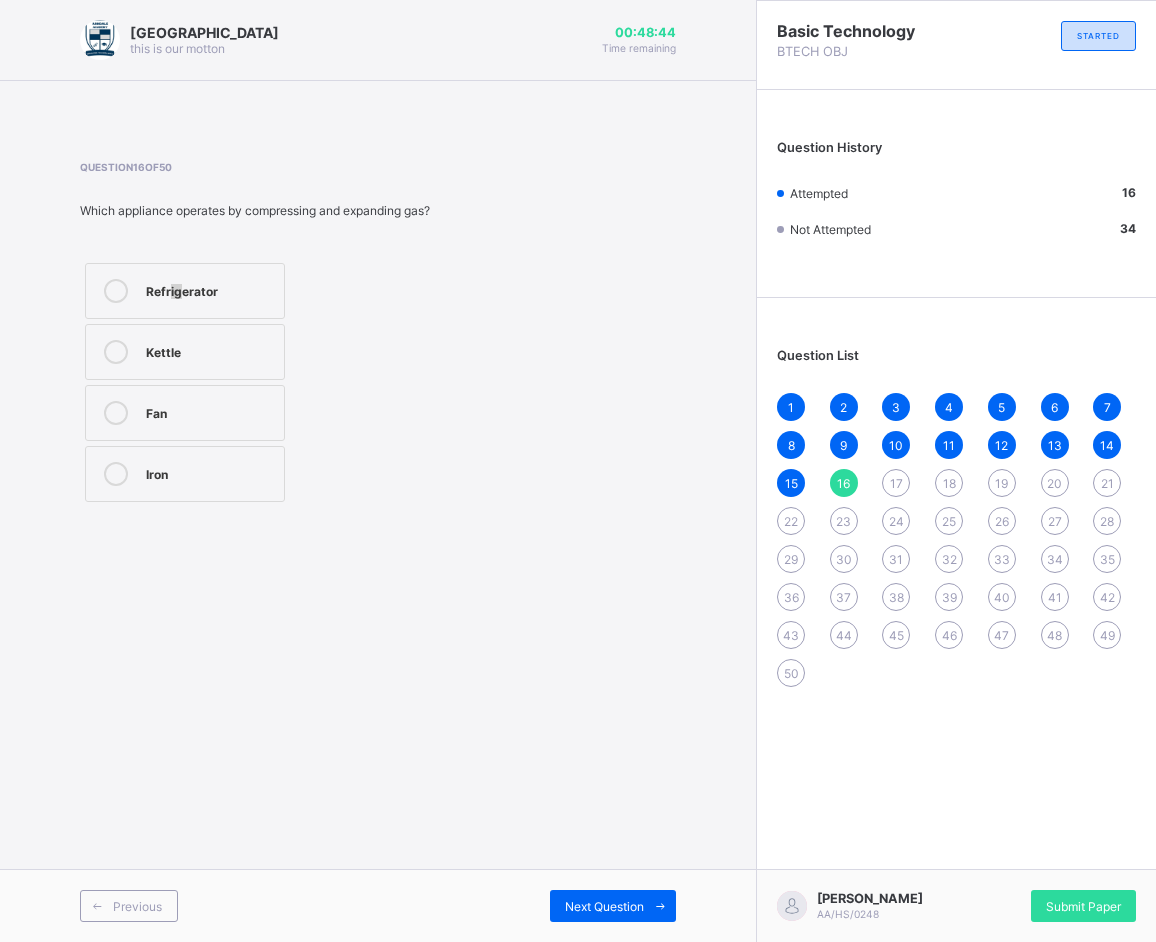 click on "Refrigerator" at bounding box center (210, 289) 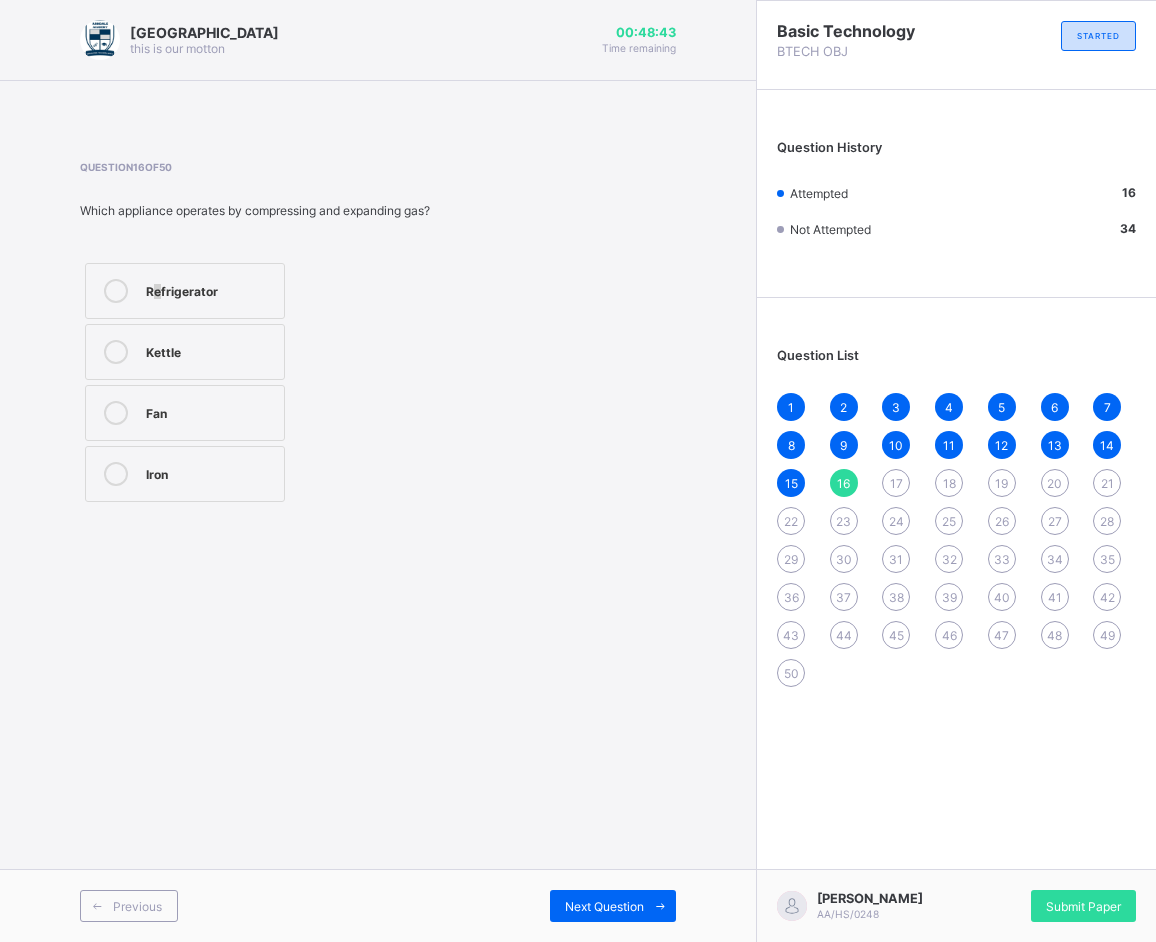 click on "Refrigerator" at bounding box center [210, 289] 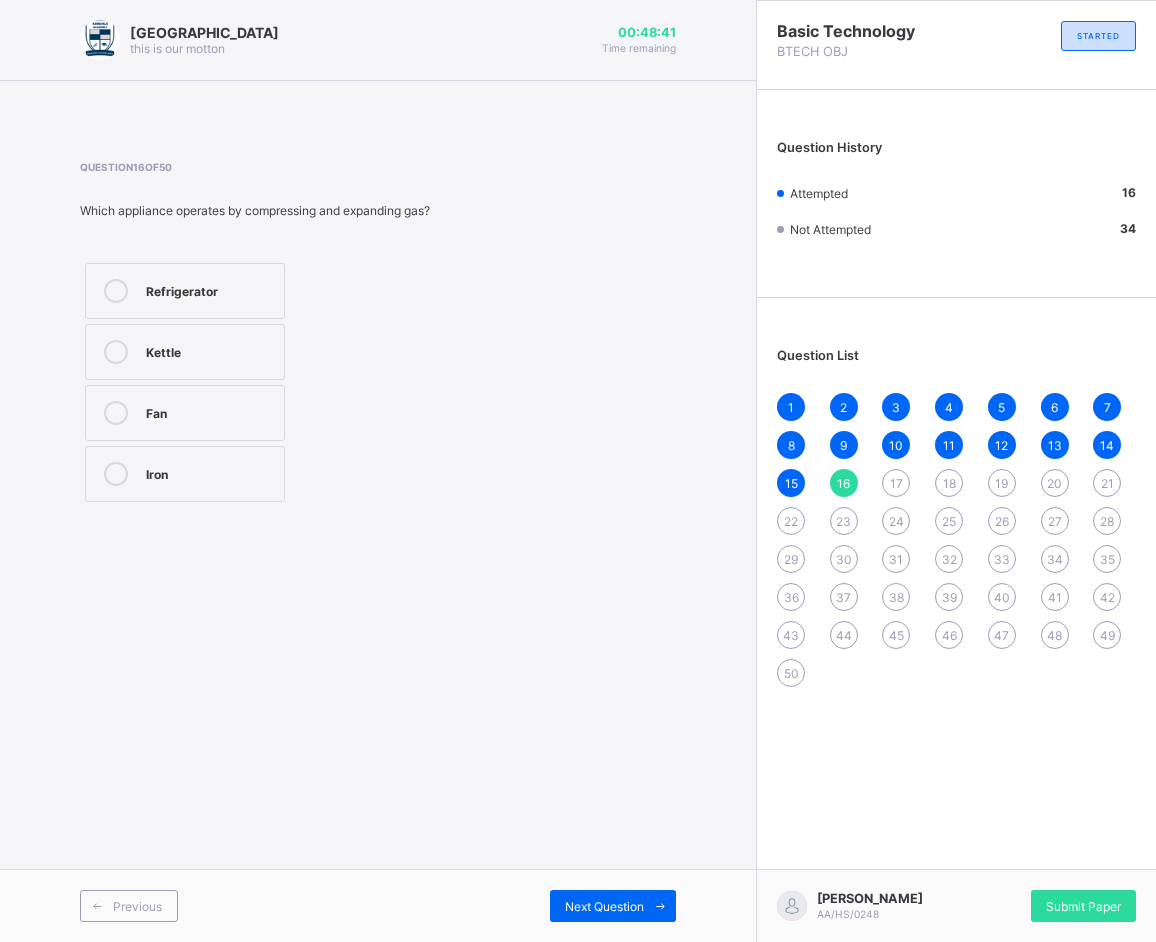 drag, startPoint x: 126, startPoint y: 289, endPoint x: 116, endPoint y: 290, distance: 10.049875 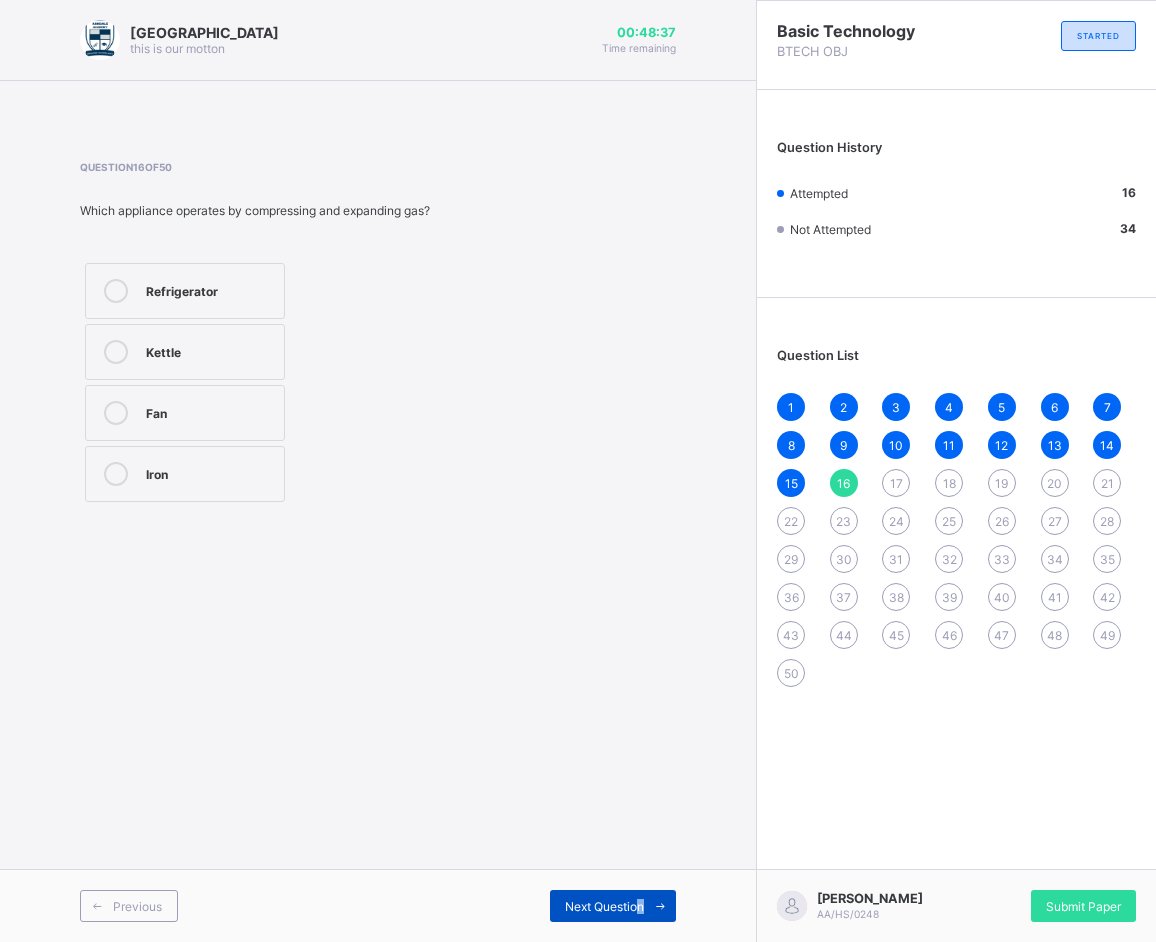 click on "Next Question" at bounding box center (613, 906) 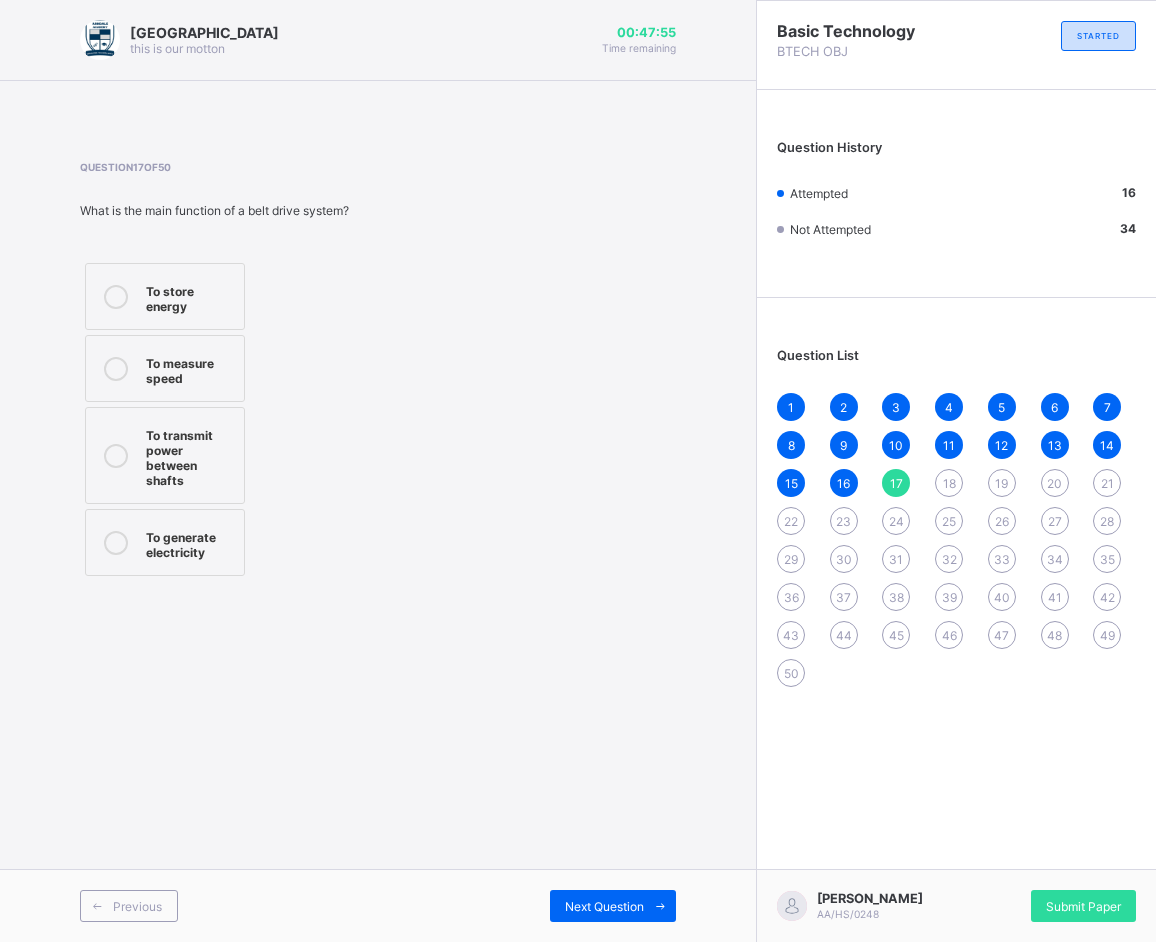 click on "Arndale Academy this is our motton 00:47:55 Time remaining Question  17  of  50 What is the main function of a belt drive system? To store energy To measure speed To transmit power between shafts To generate electricity Previous Next Question" at bounding box center (378, 471) 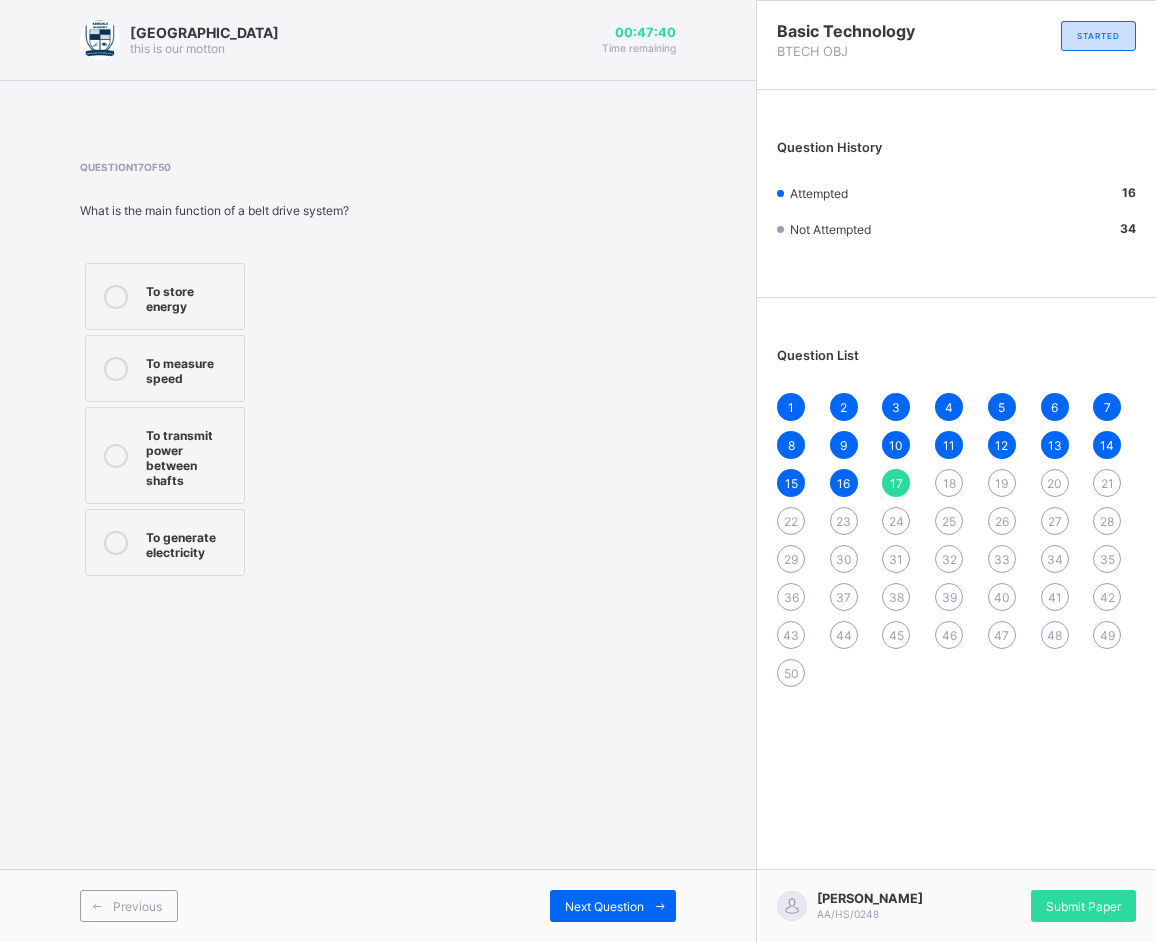 click on "To transmit power between shafts" at bounding box center [190, 455] 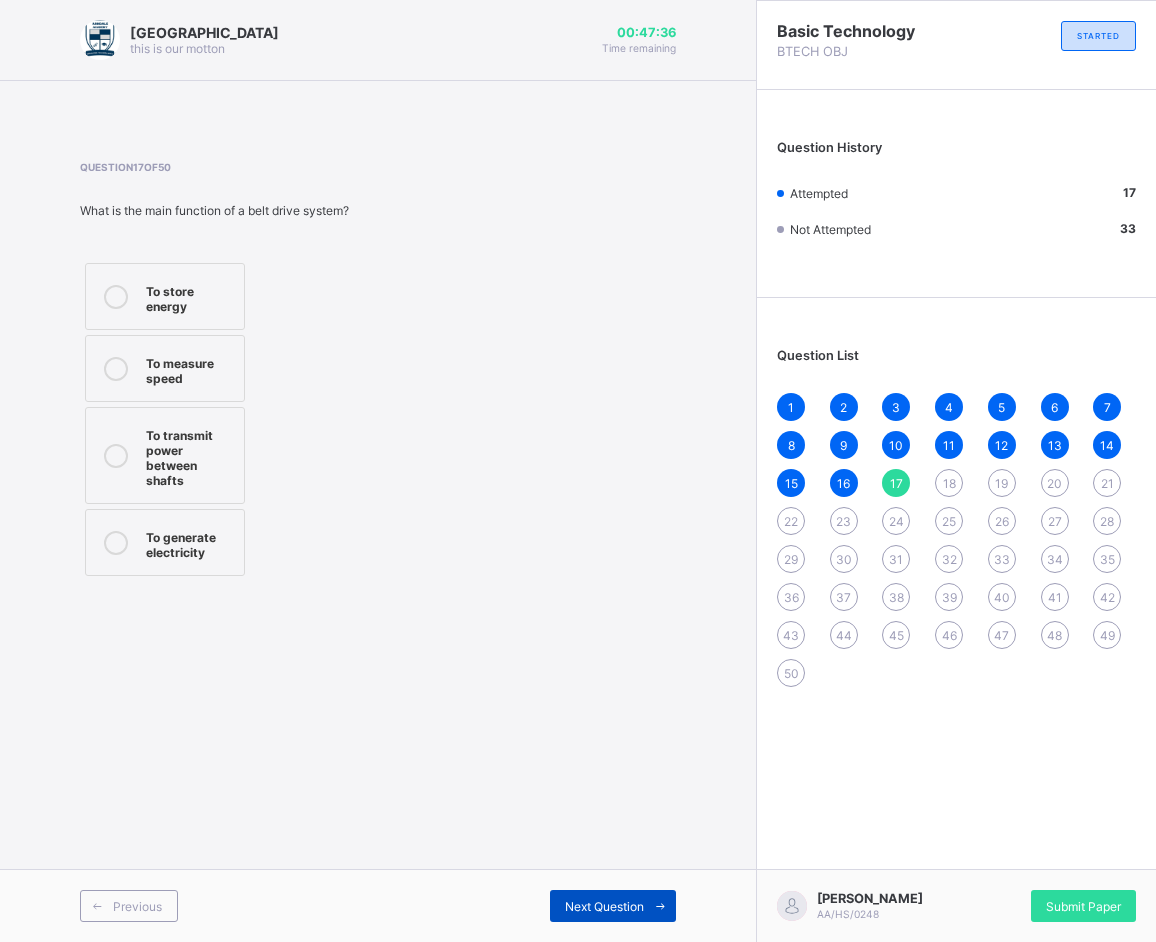 click on "Next Question" at bounding box center [613, 906] 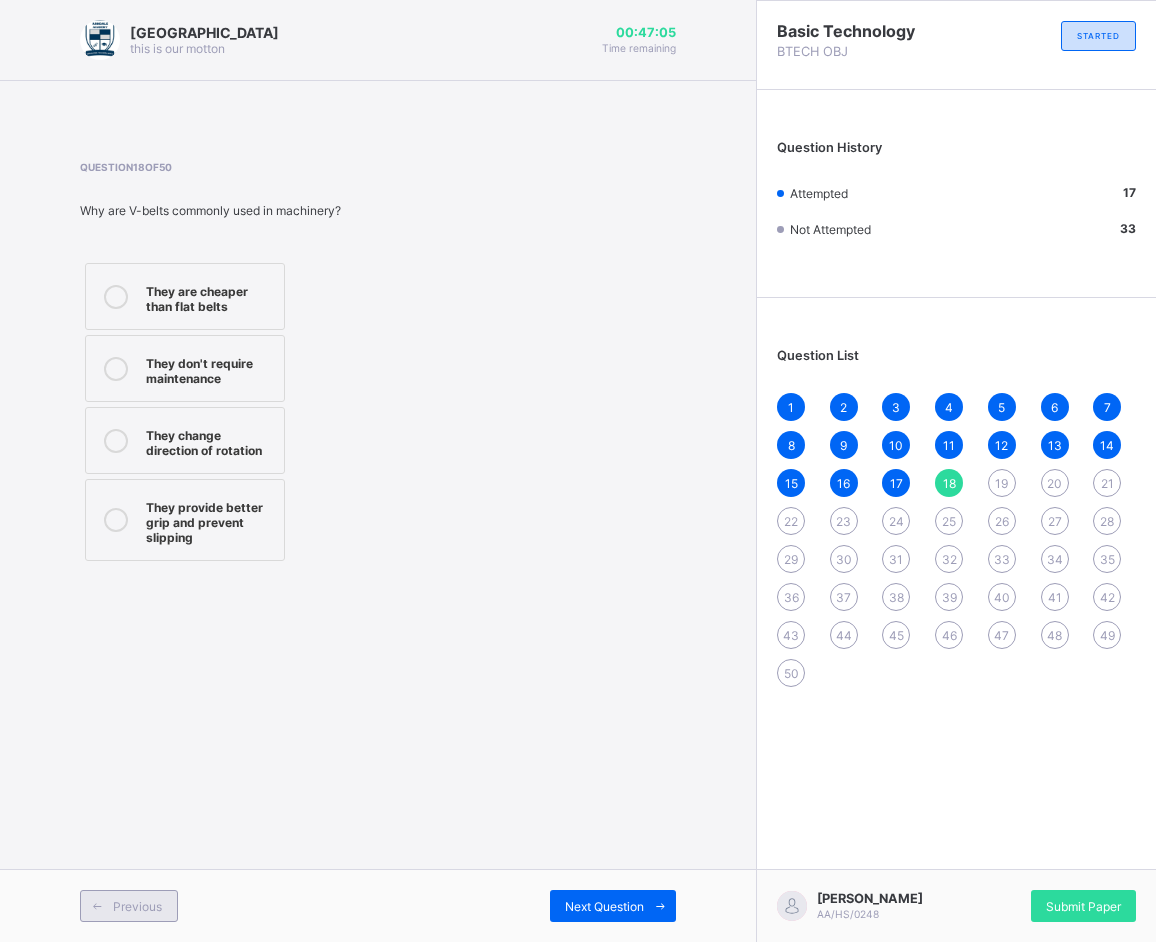 click on "Previous" at bounding box center [129, 906] 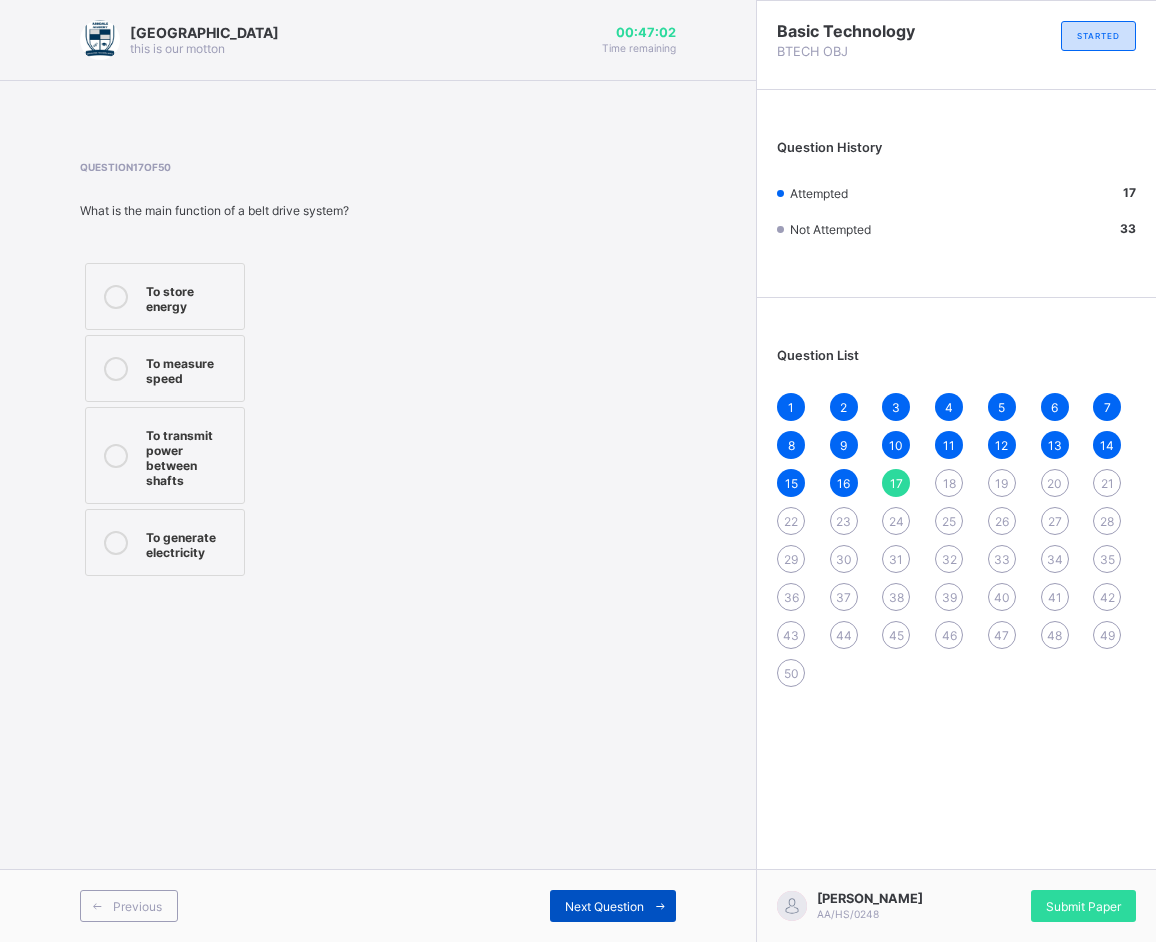 click on "Next Question" at bounding box center (604, 906) 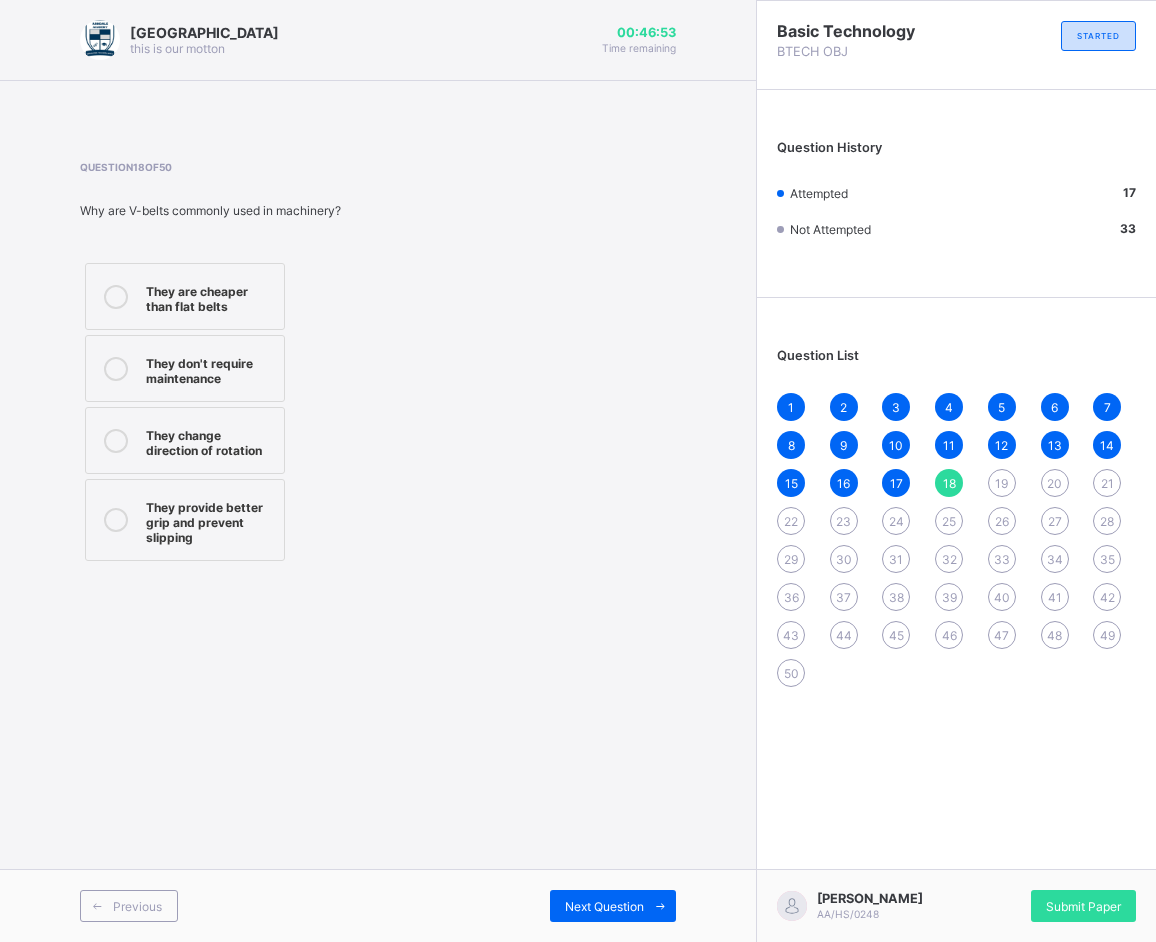 click on "They provide better grip and prevent slipping" at bounding box center (210, 520) 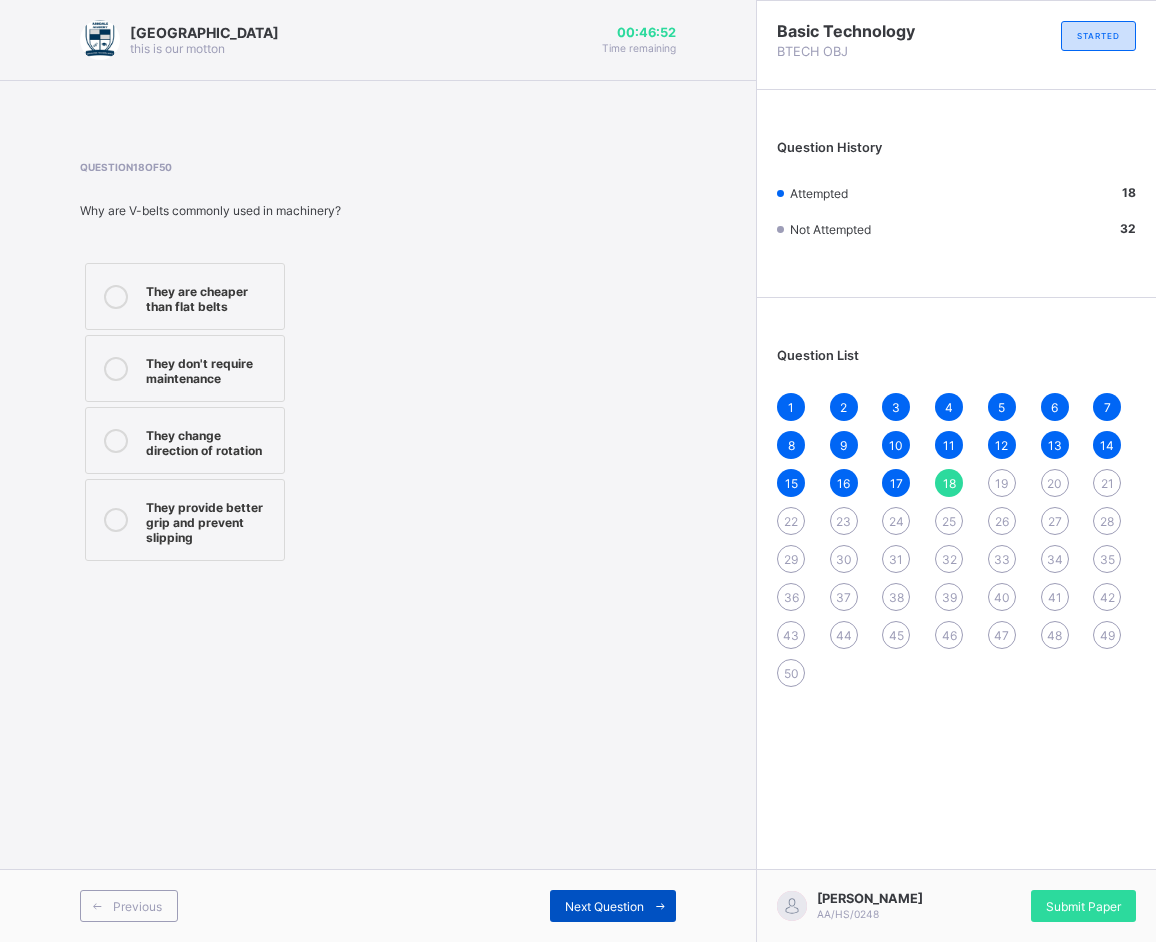 click on "Next Question" at bounding box center (604, 906) 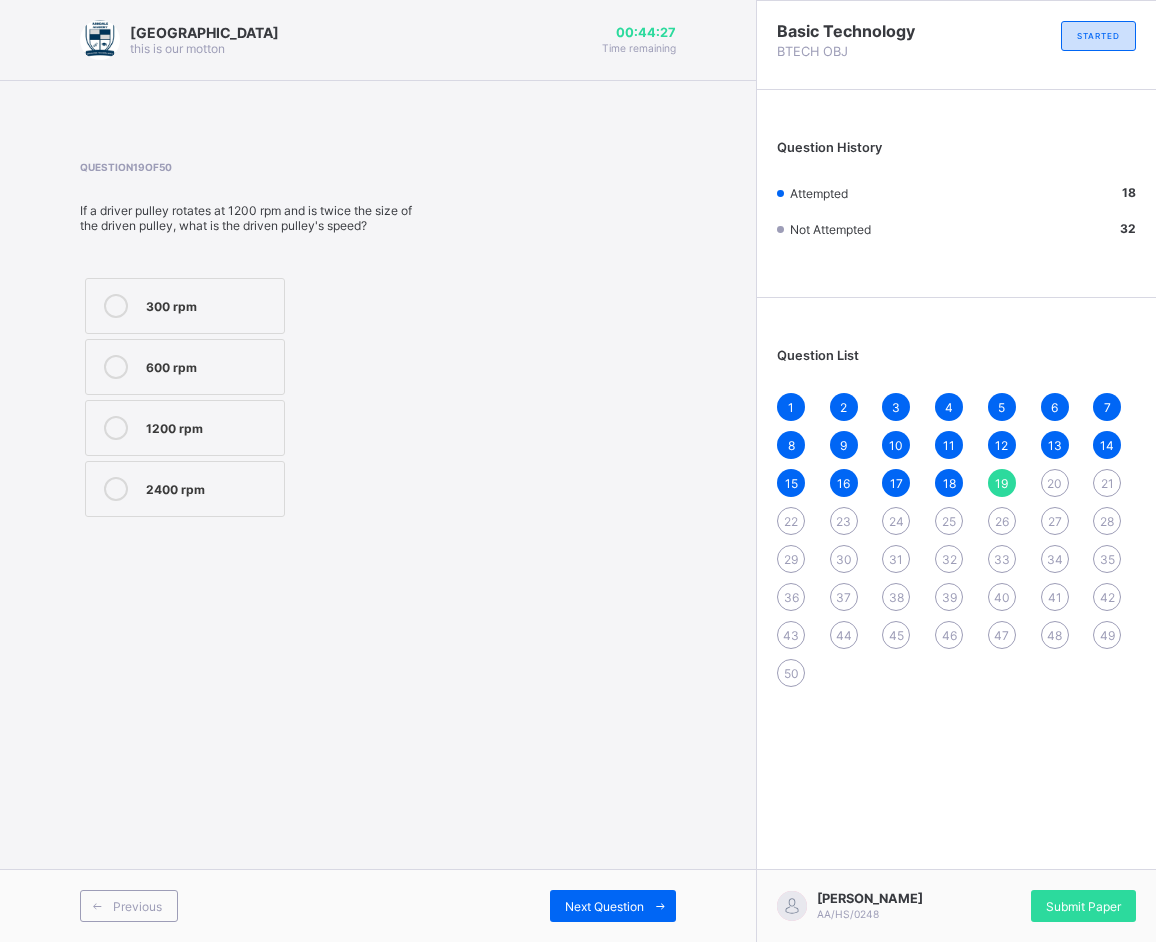 click on "600 rpm" at bounding box center [185, 367] 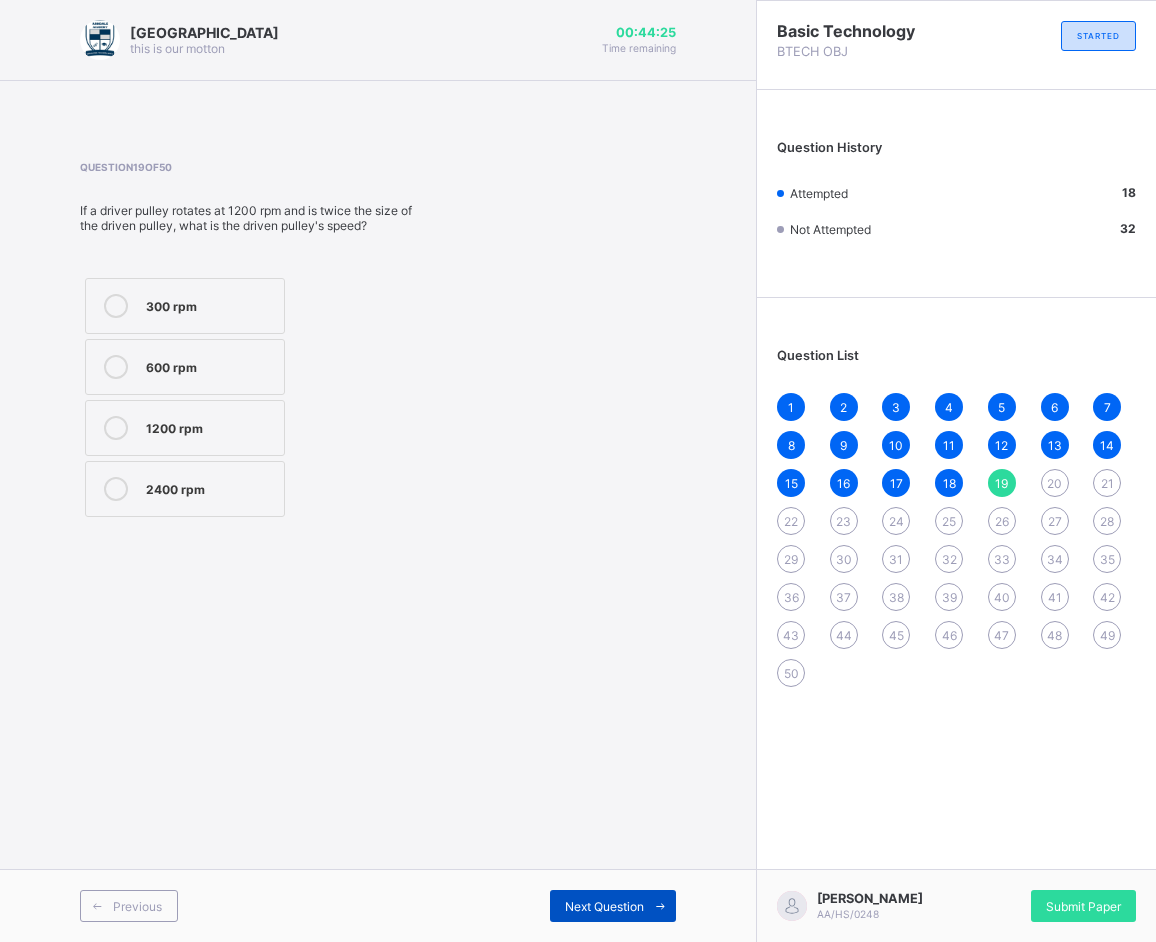 click at bounding box center [660, 906] 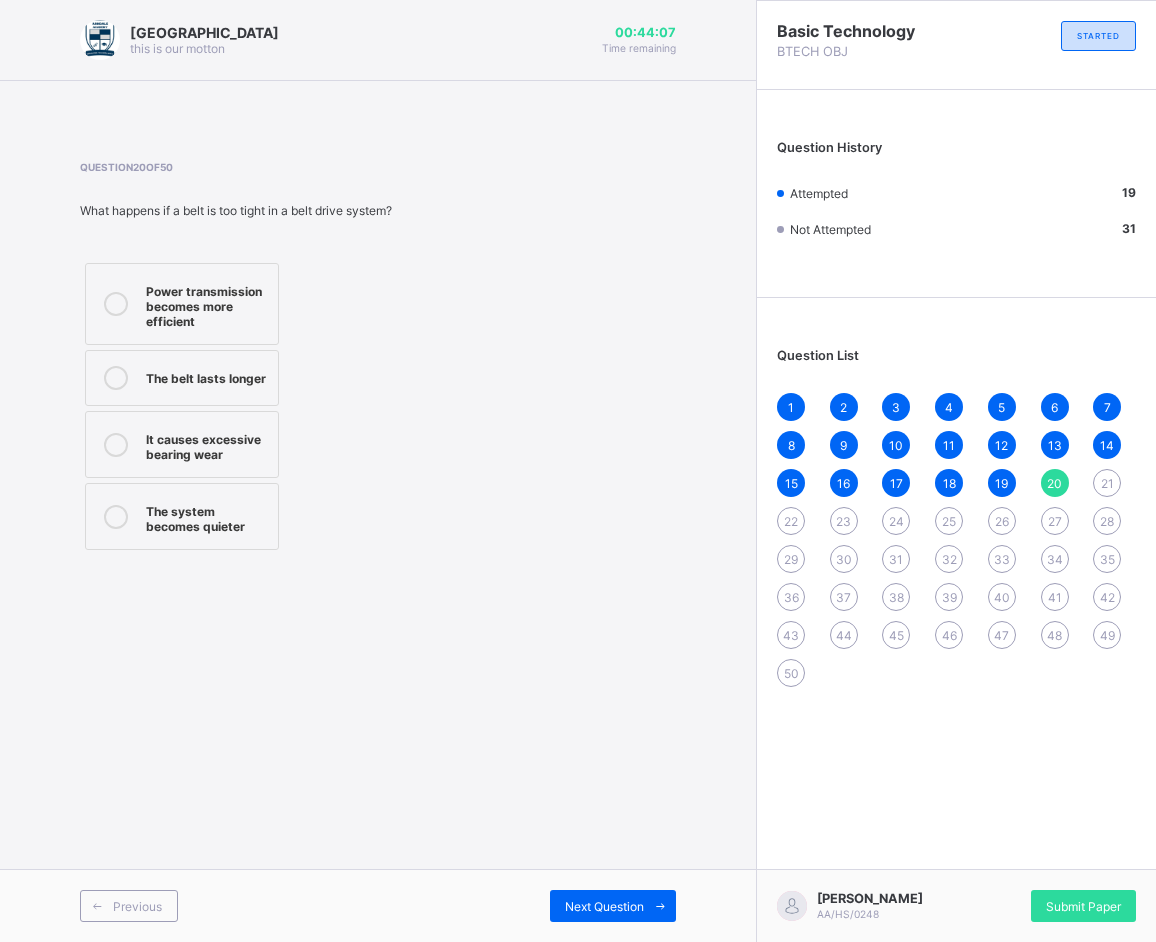 click on "The system becomes quieter" at bounding box center [182, 516] 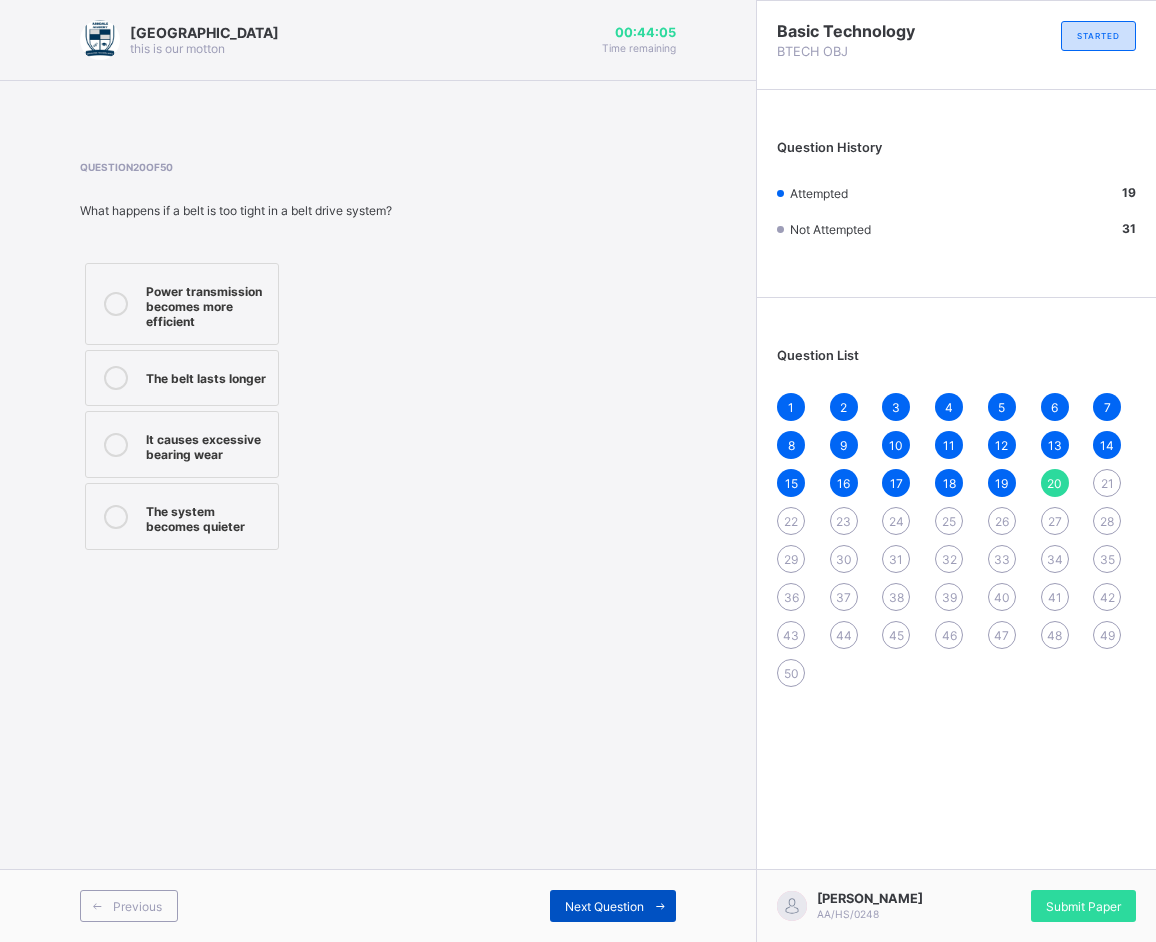 click on "Next Question" at bounding box center (604, 906) 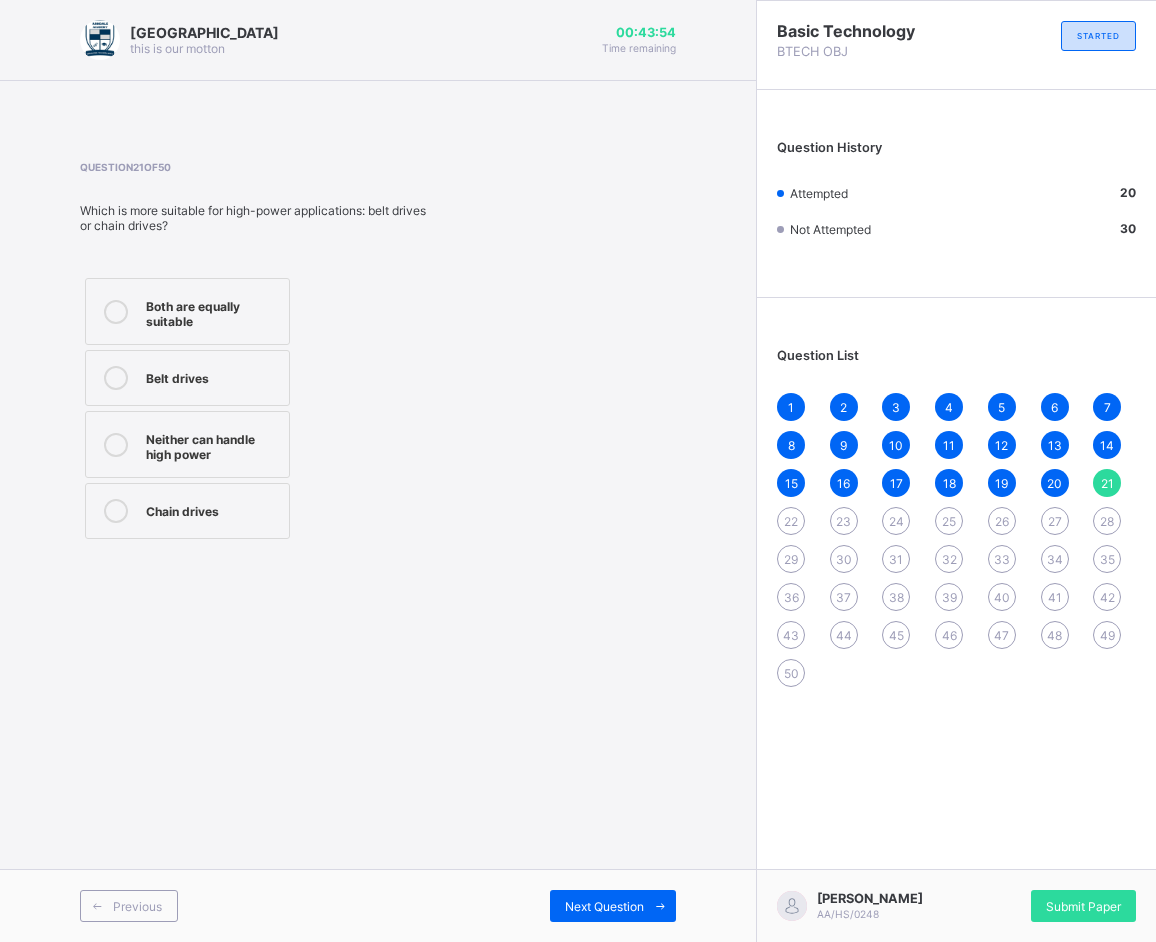 click on "Both are equally suitable" at bounding box center [187, 311] 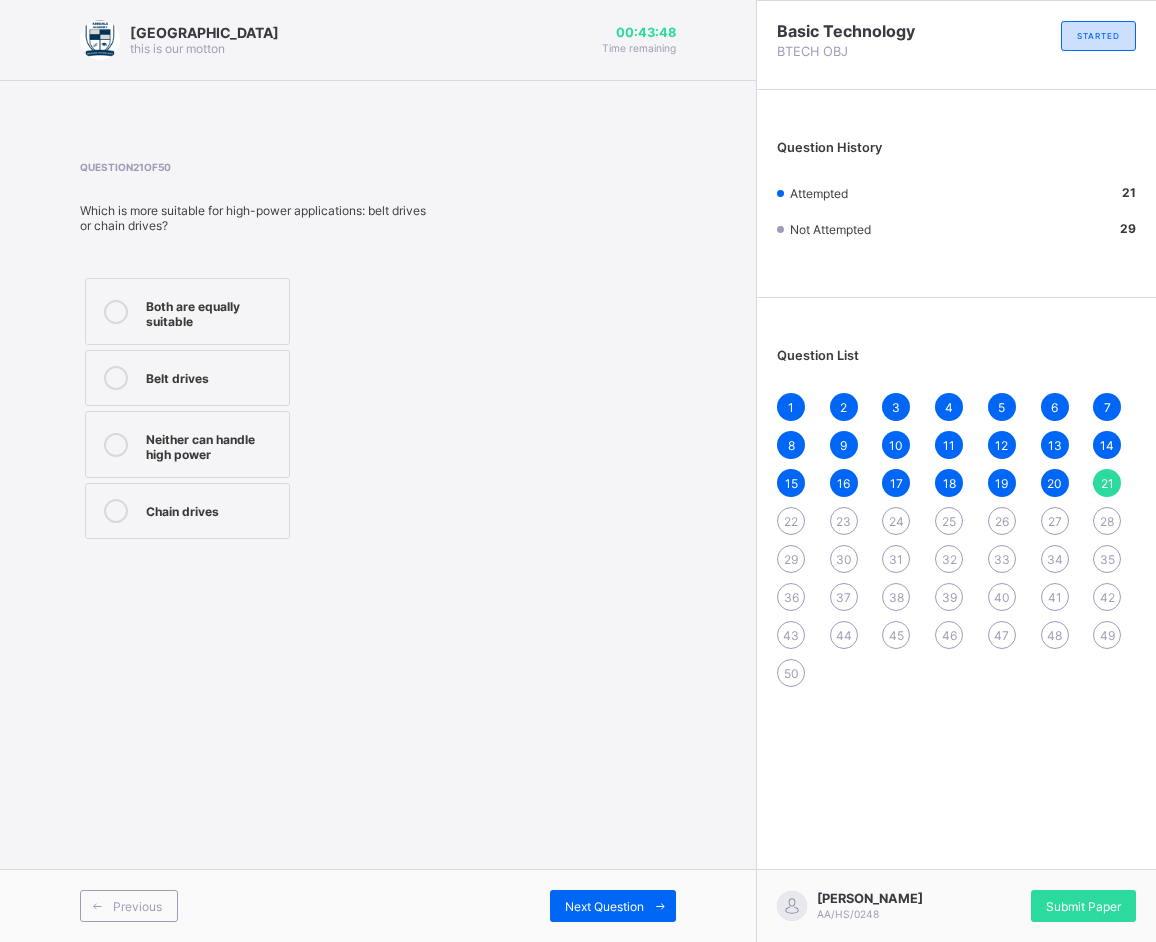 click on "Belt drives" at bounding box center (187, 378) 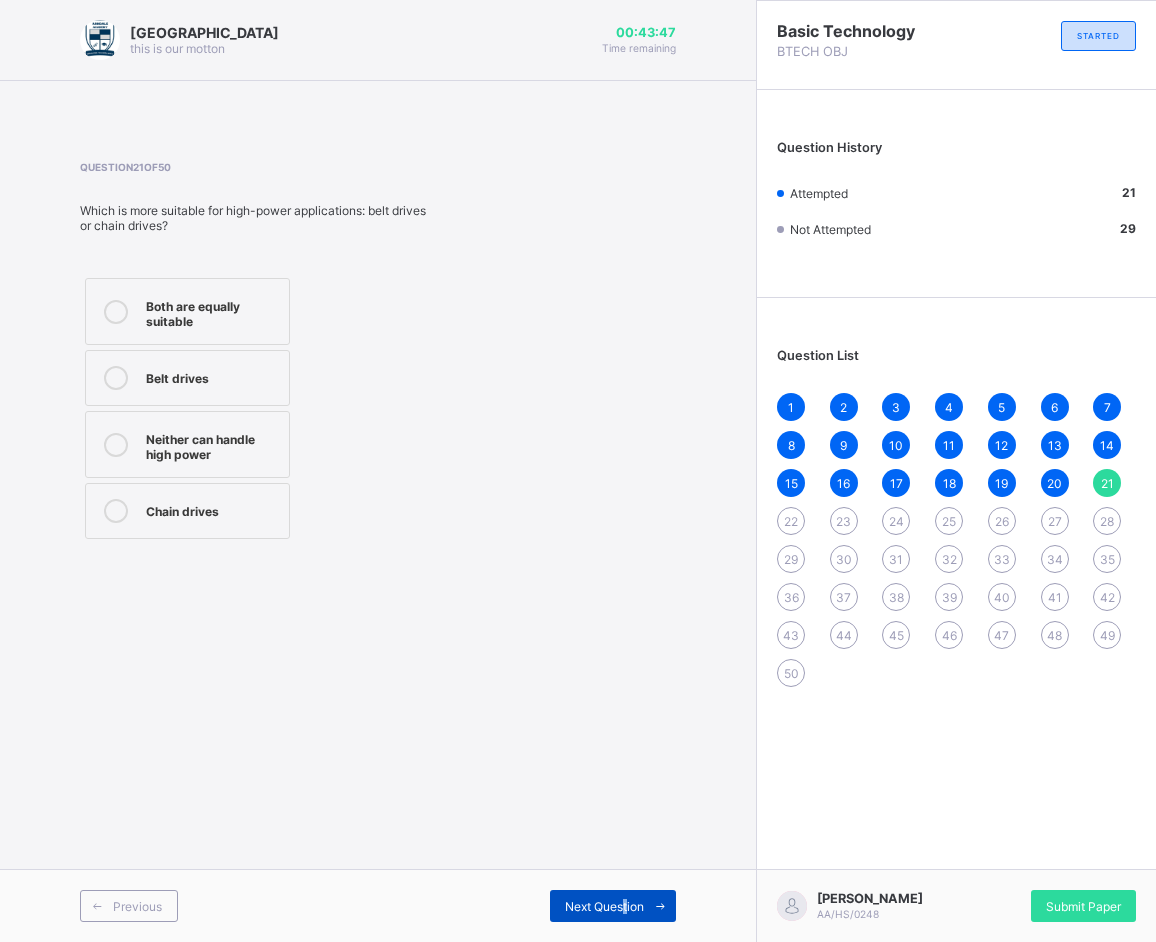 click on "Next Question" at bounding box center (604, 906) 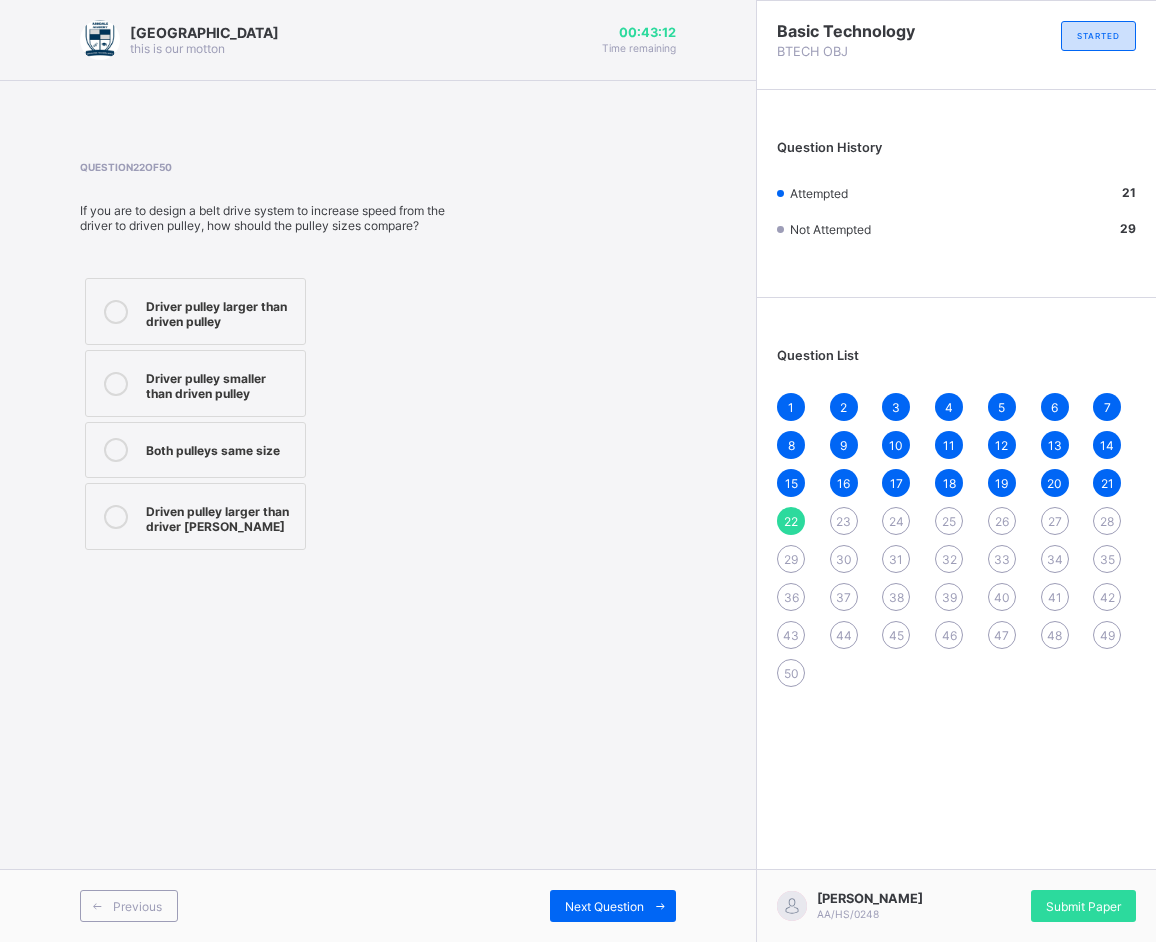 click on "Driver pulley smaller than driven pulley" at bounding box center (220, 383) 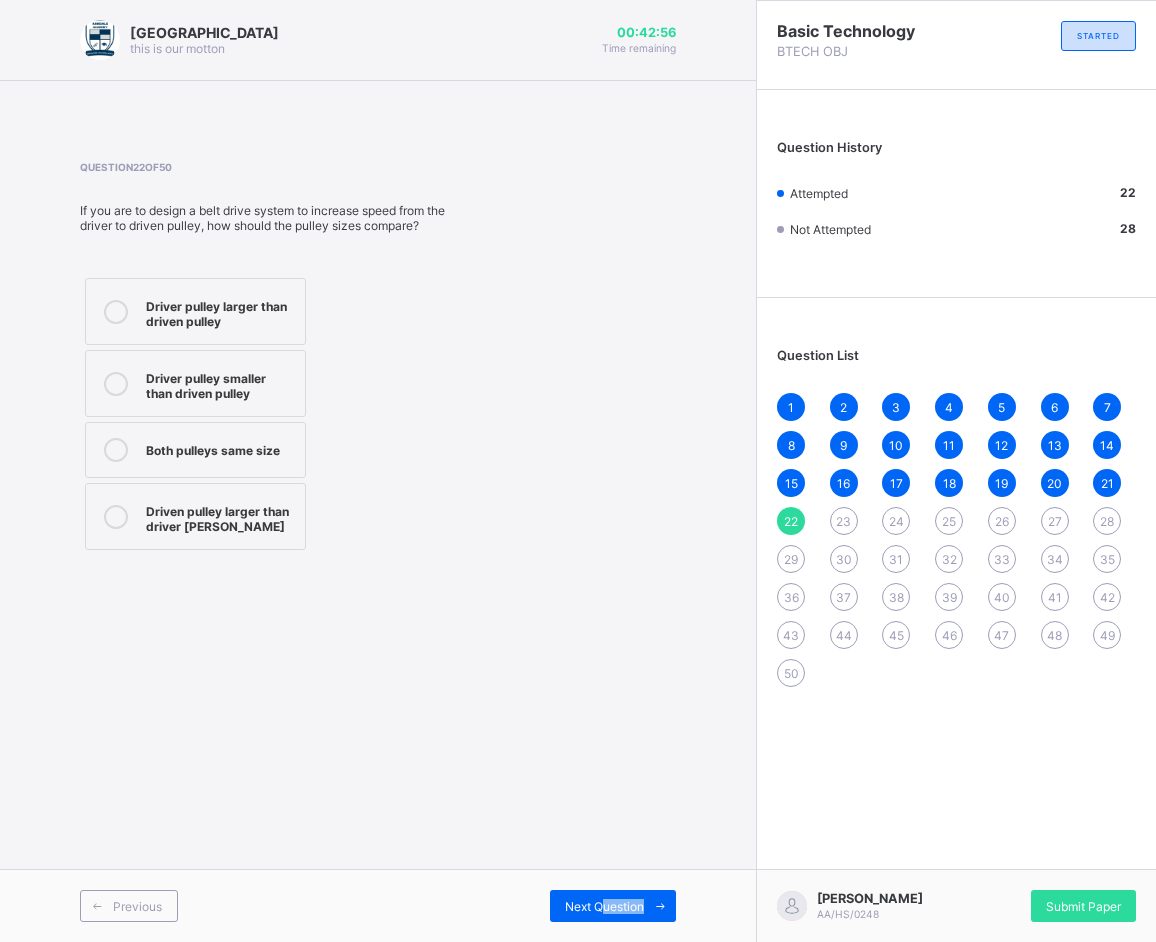 click on "Previous Next Question" at bounding box center (378, 905) 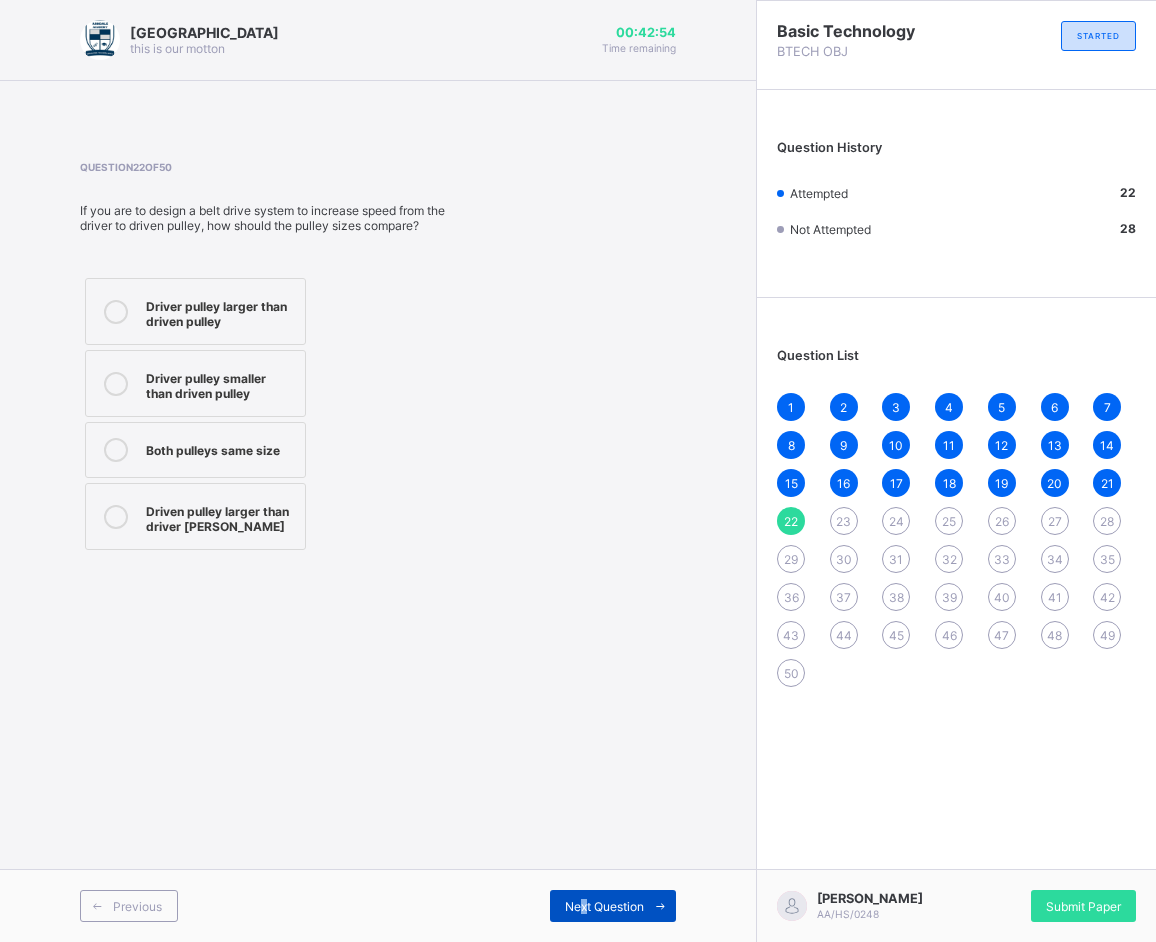 click on "Next Question" at bounding box center (604, 906) 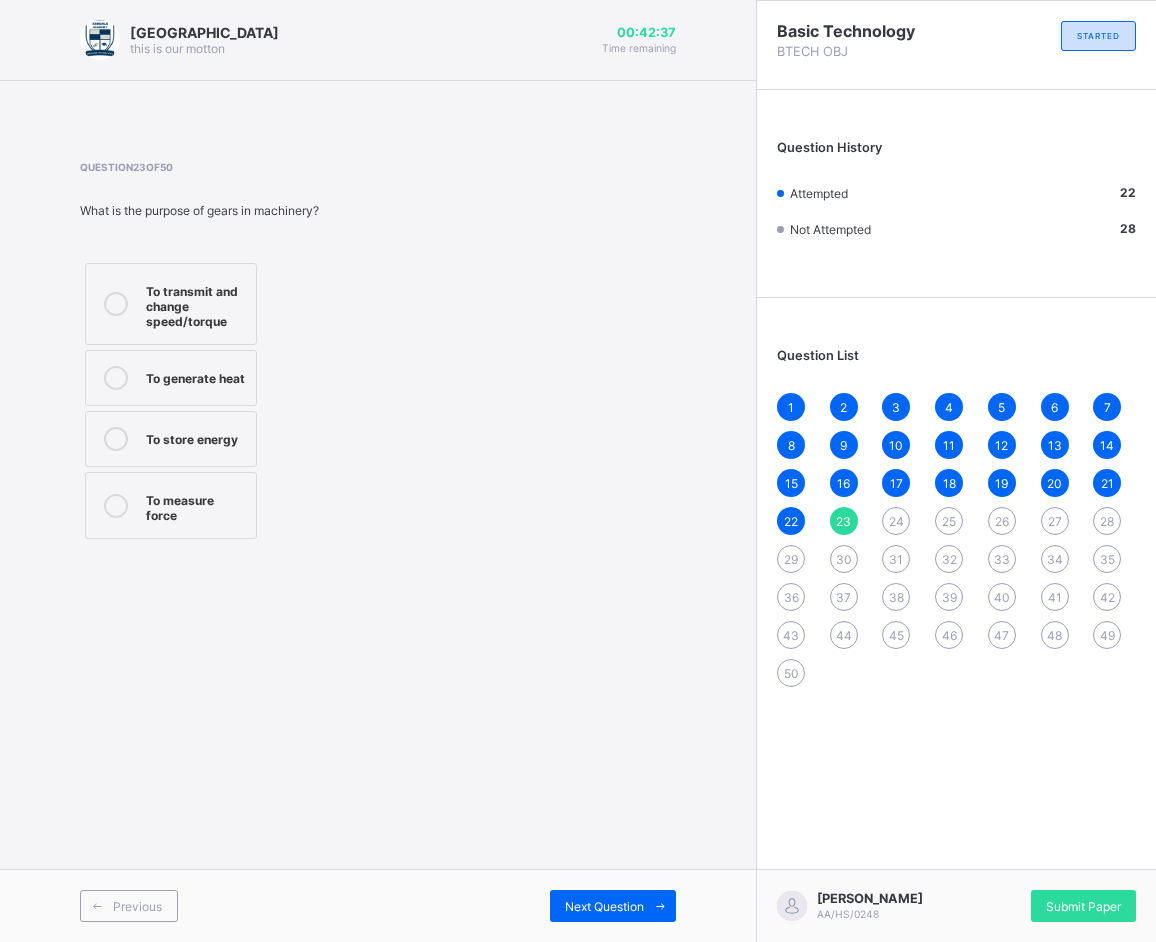 click on "To transmit and change speed/torque" at bounding box center [196, 304] 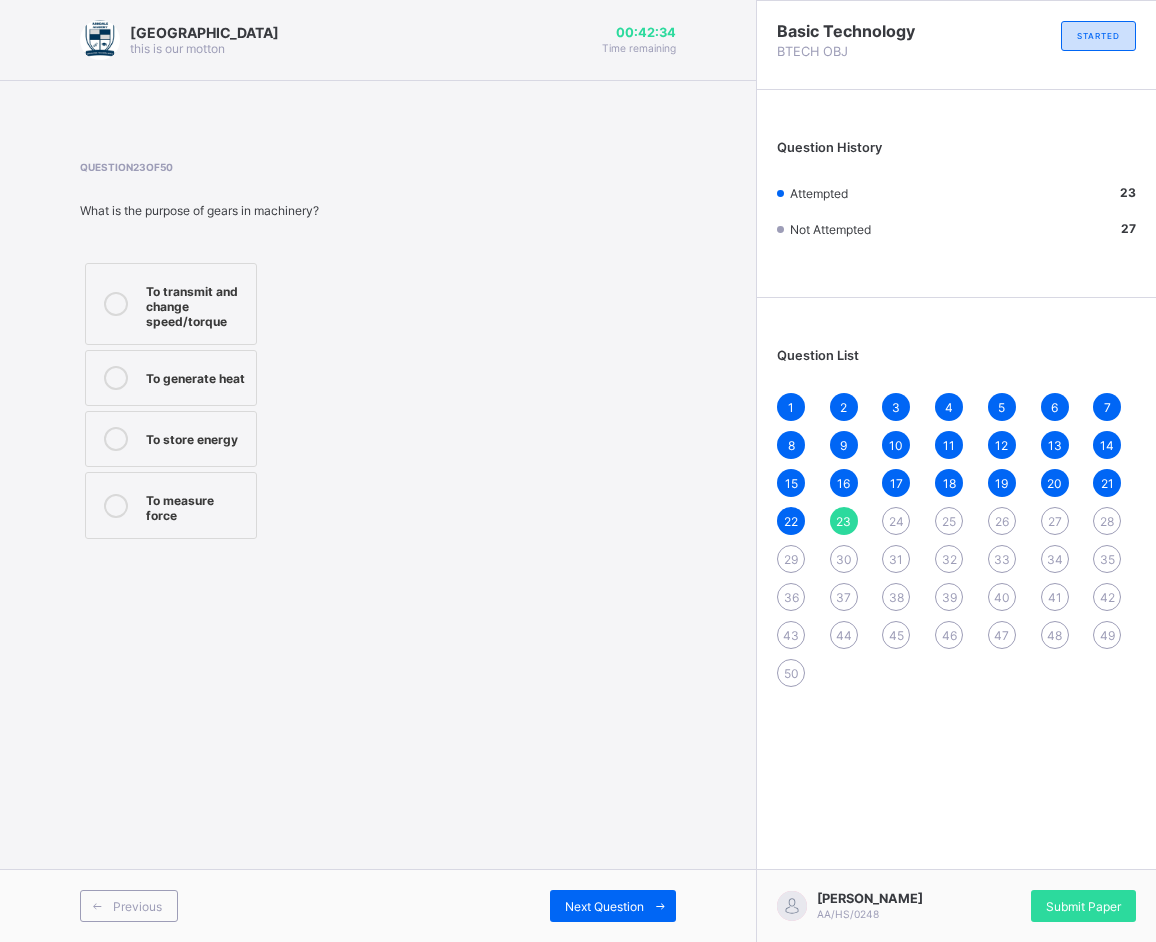 click on "Previous Next Question" at bounding box center [378, 905] 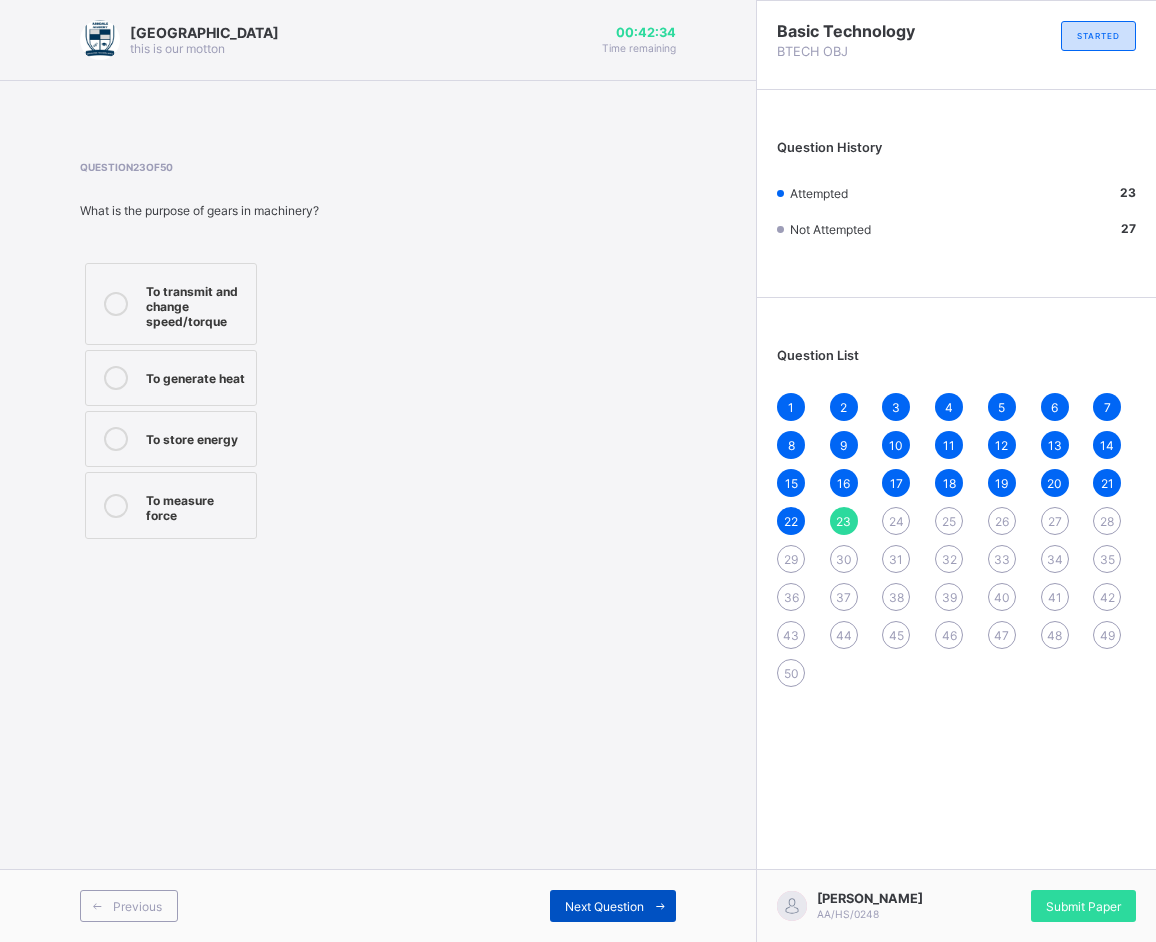 click on "Next Question" at bounding box center (604, 906) 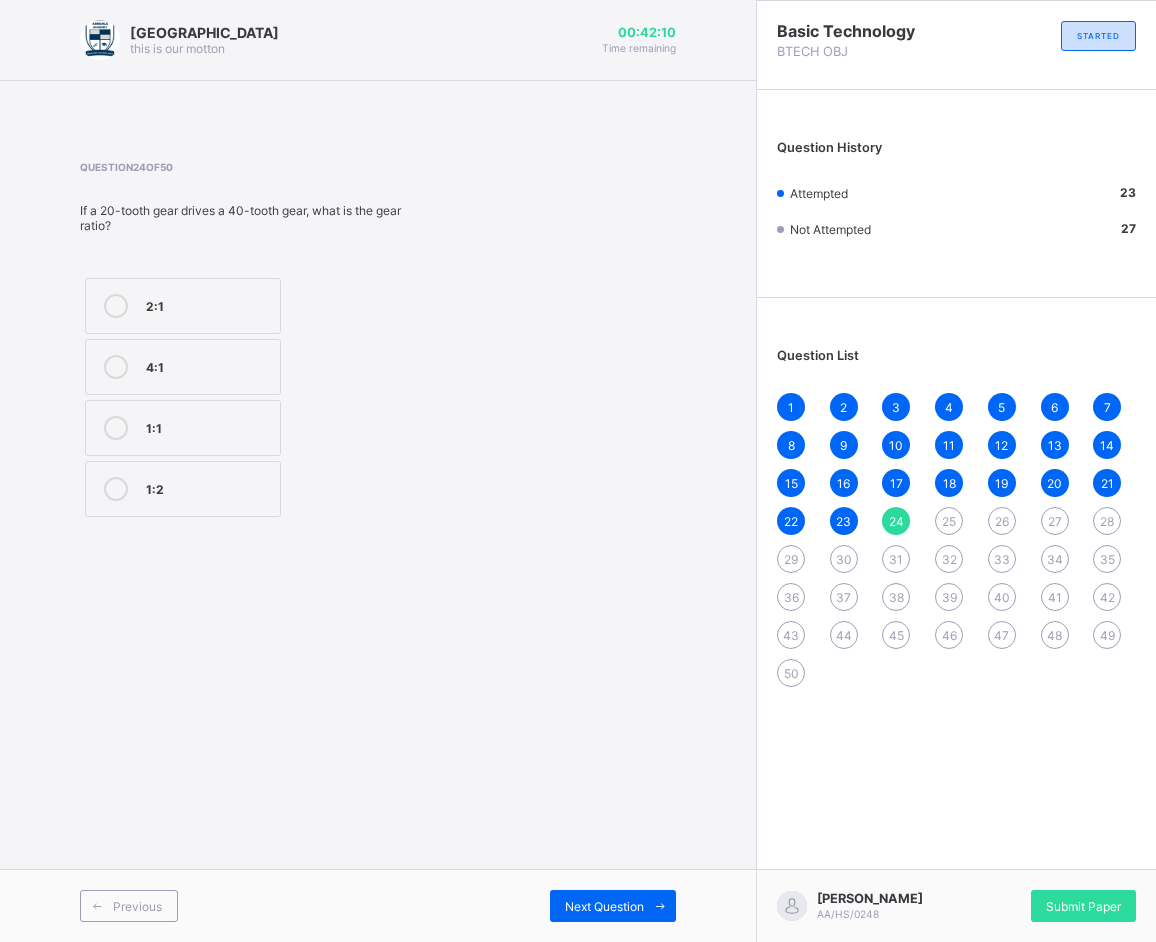 click on "2:1" at bounding box center [208, 306] 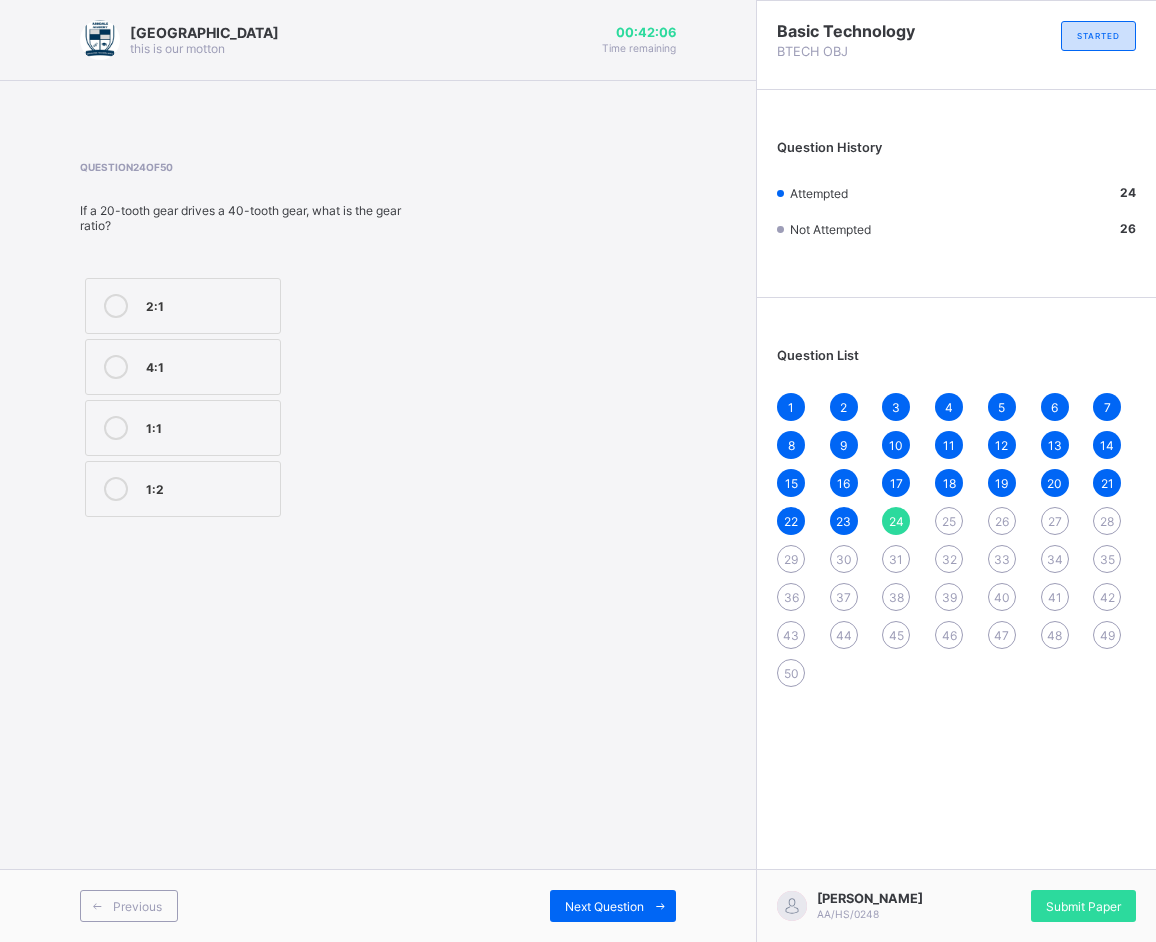 click on "1:2" at bounding box center [183, 489] 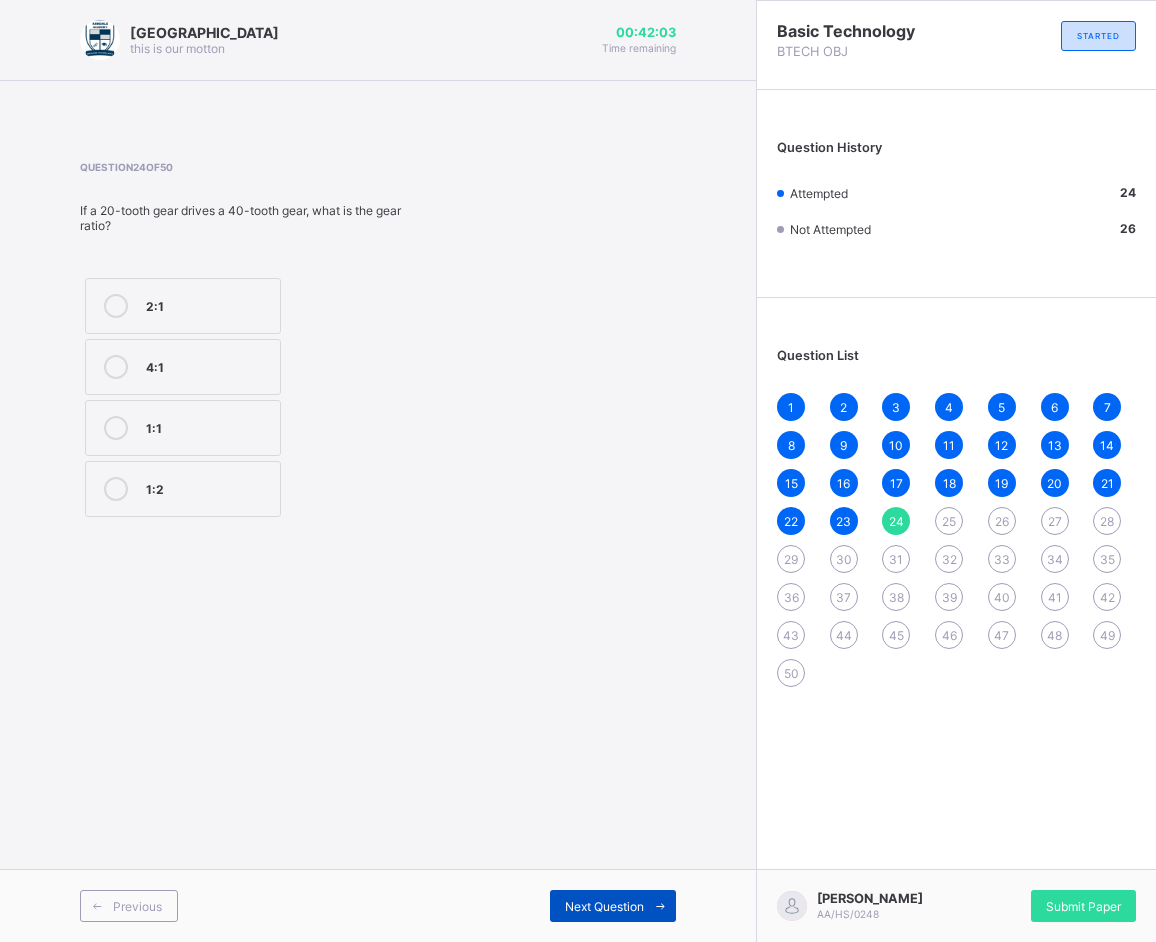 click on "Next Question" at bounding box center [604, 906] 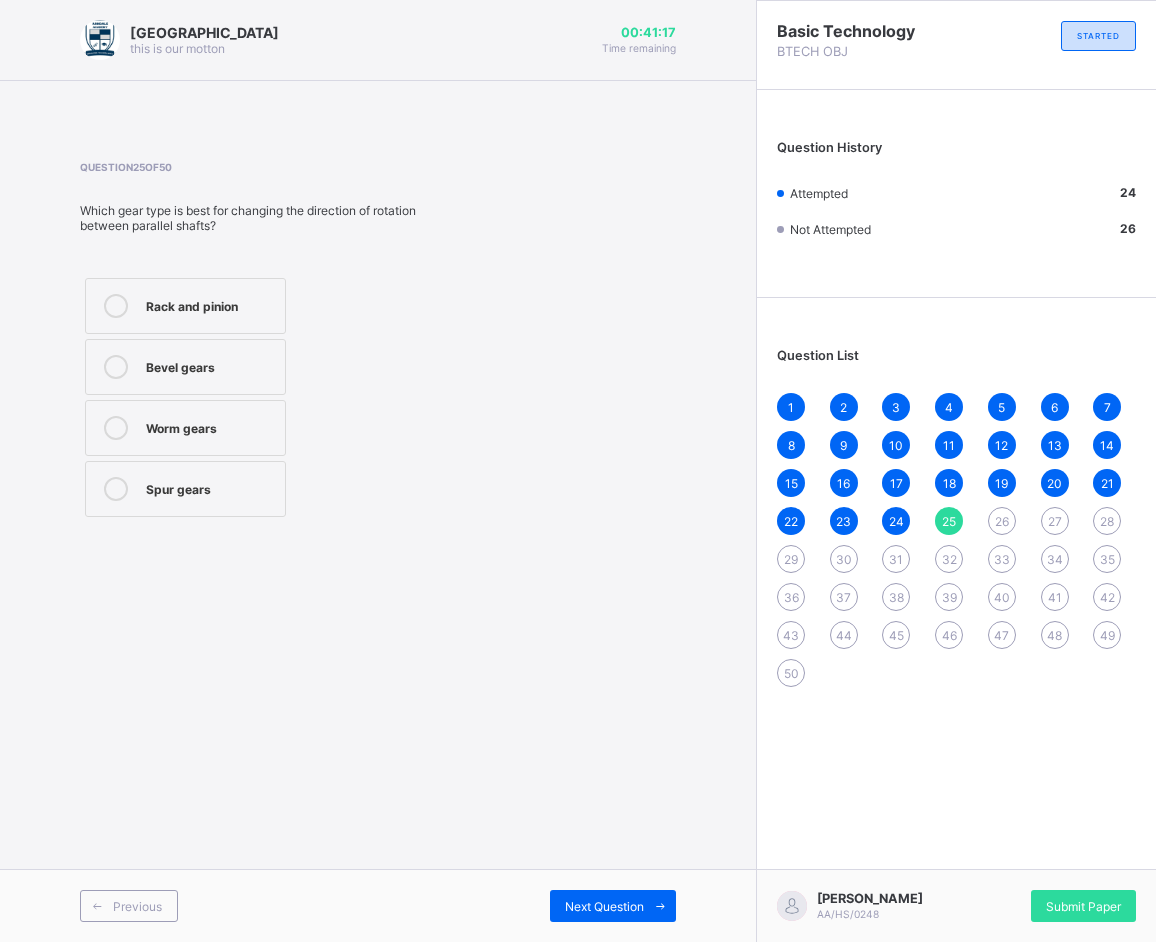 drag, startPoint x: 272, startPoint y: 474, endPoint x: 298, endPoint y: 438, distance: 44.407207 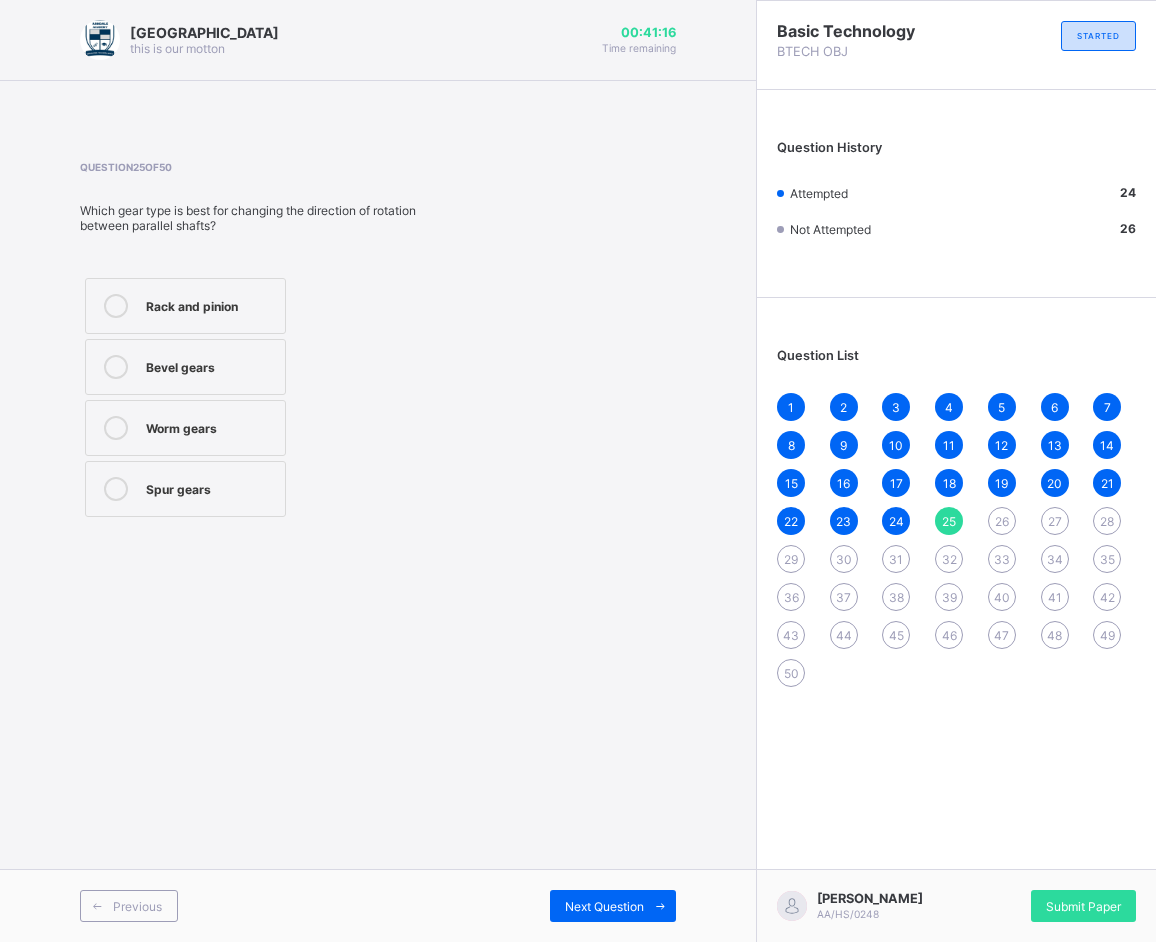 click on "Rack and pinion Bevel gears Worm gears Spur gears" at bounding box center [185, 397] 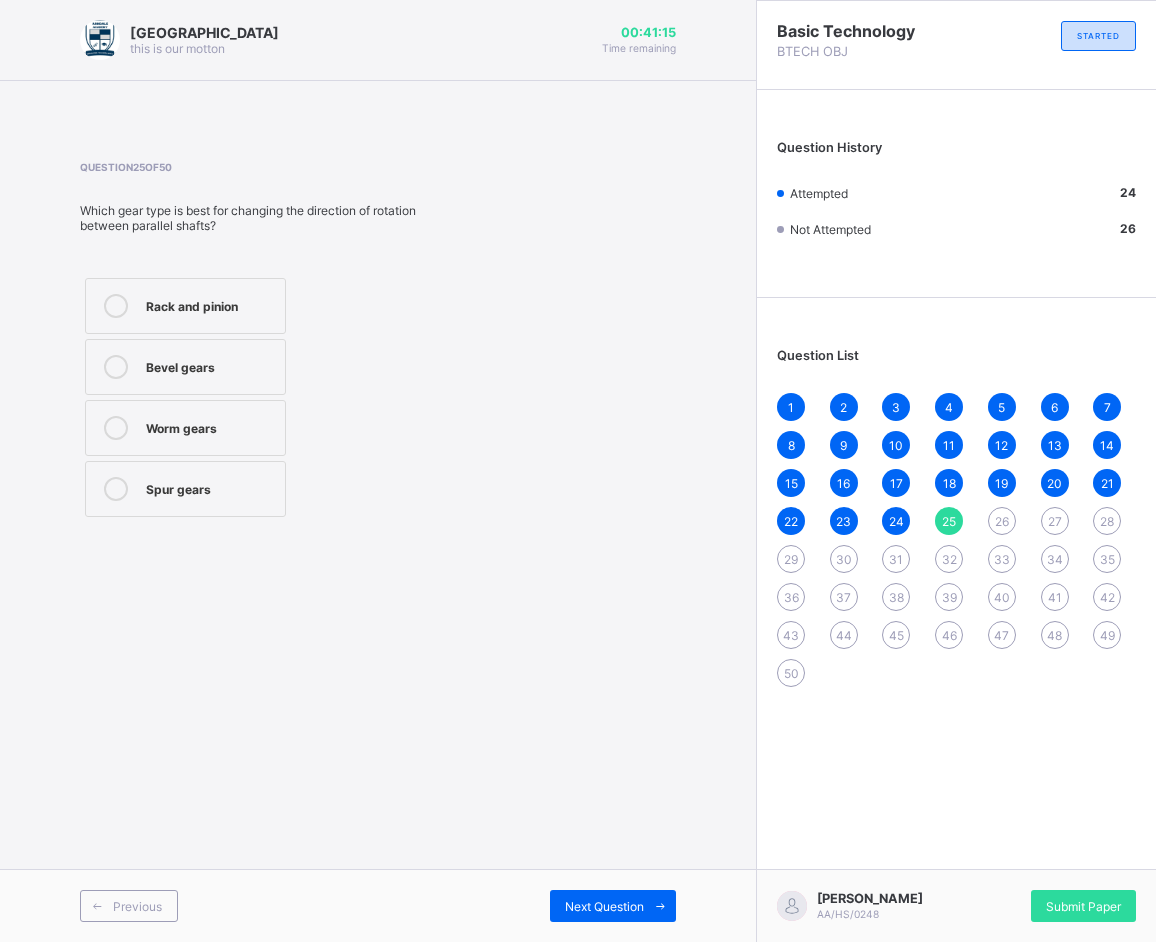 click on "Worm gears" at bounding box center (185, 428) 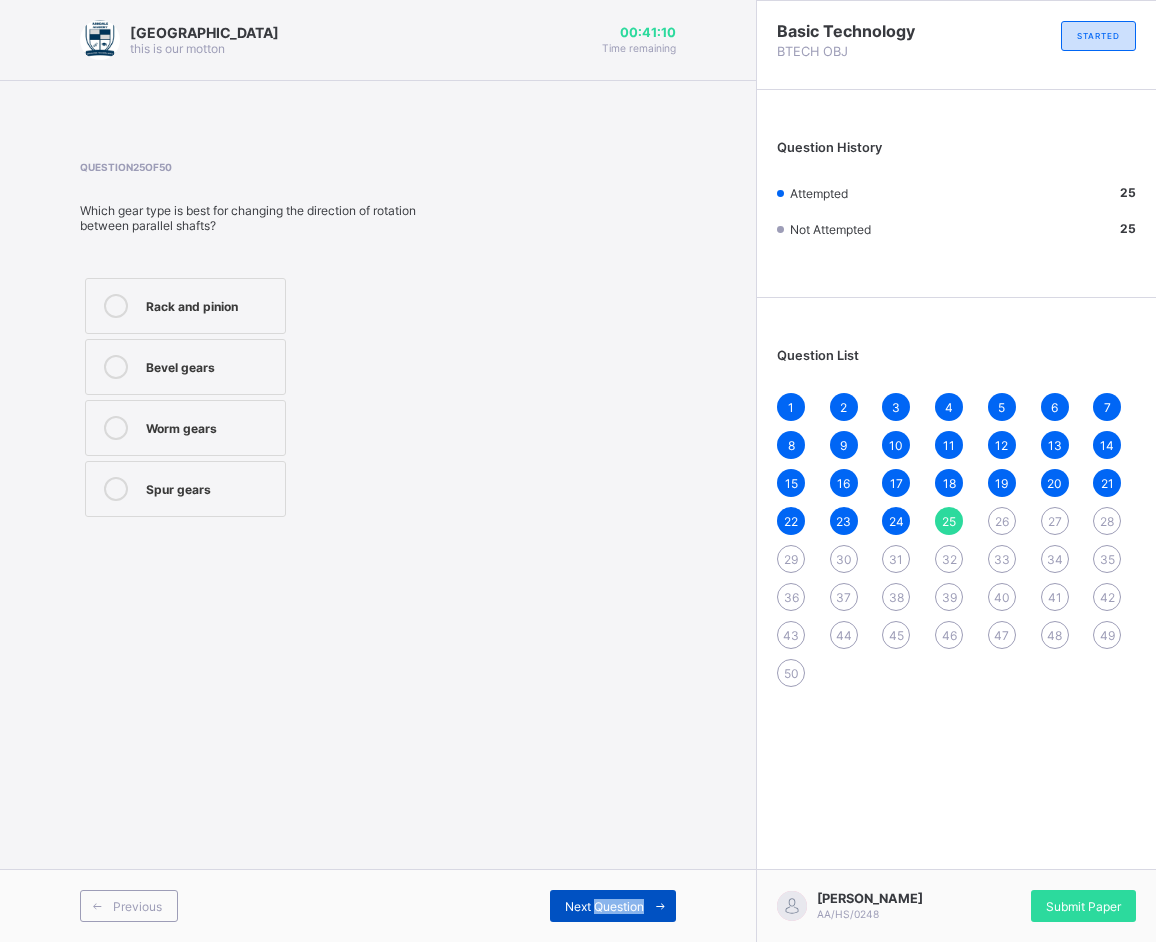 drag, startPoint x: 594, startPoint y: 906, endPoint x: 636, endPoint y: 900, distance: 42.426407 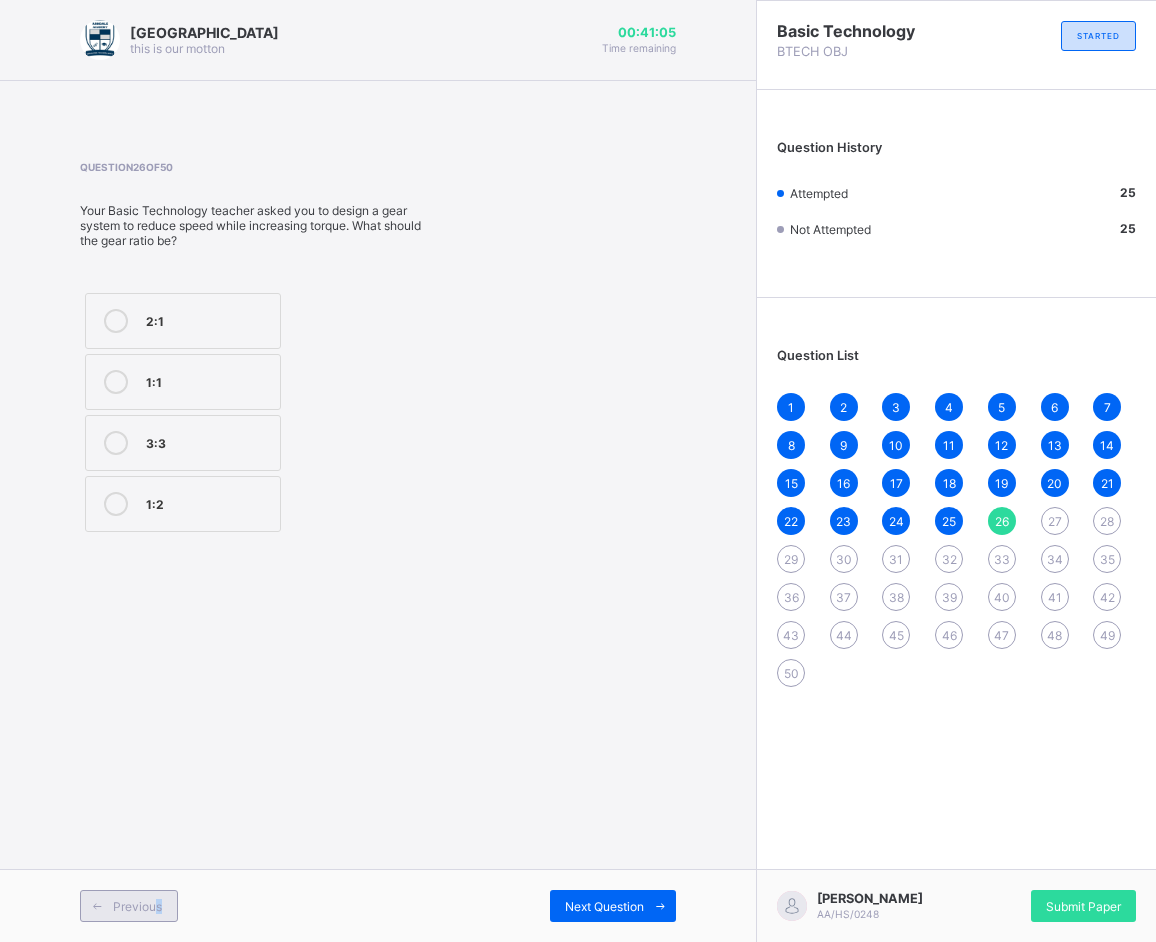 click on "Previous" at bounding box center (137, 906) 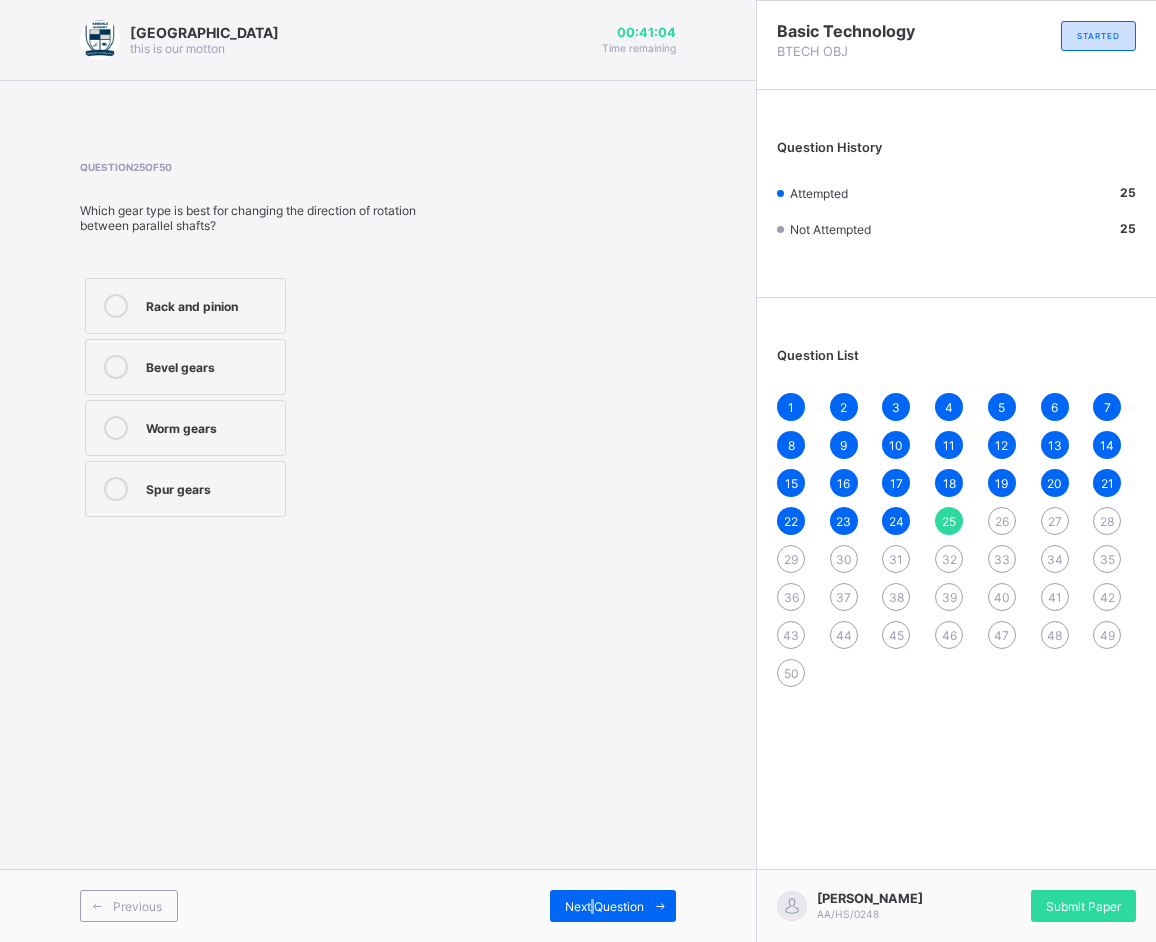 drag, startPoint x: 589, startPoint y: 918, endPoint x: 580, endPoint y: 848, distance: 70.5762 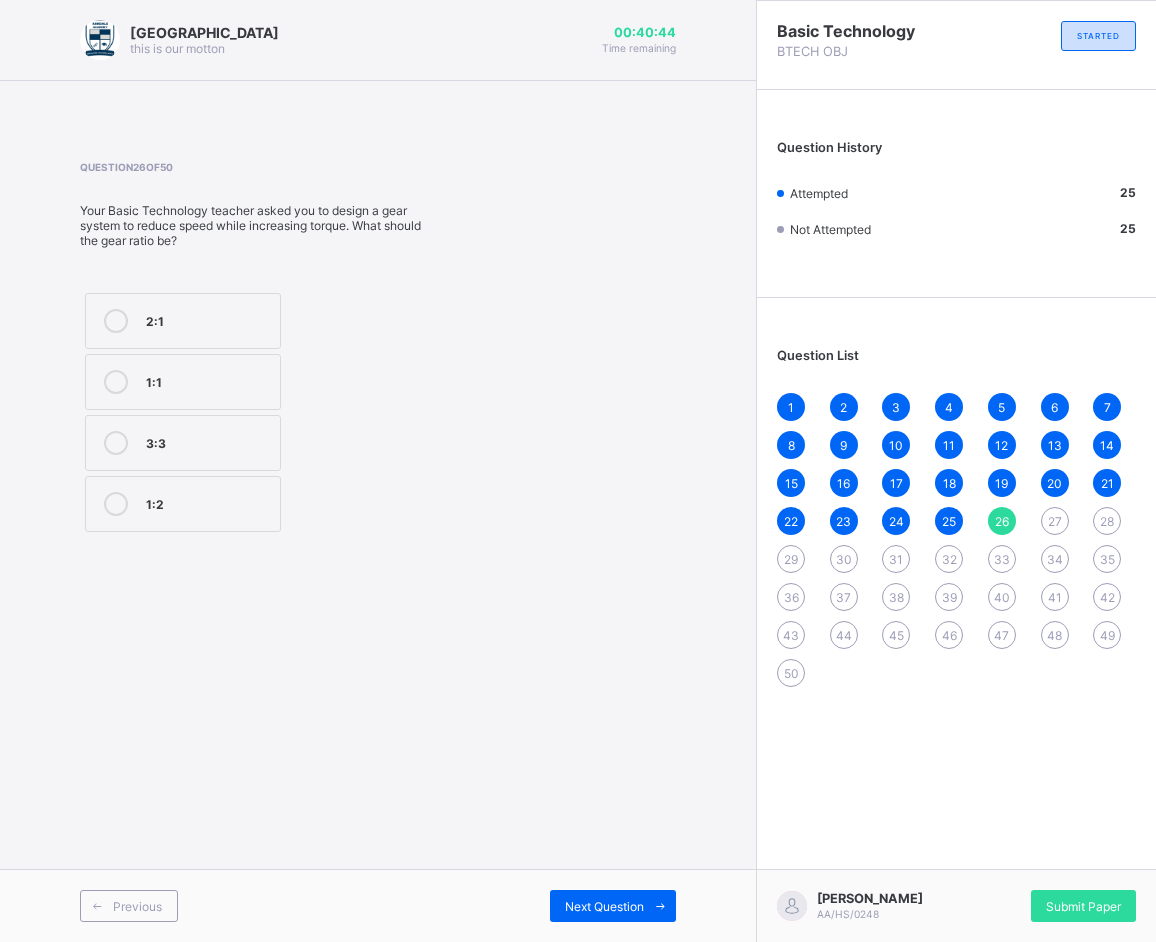 drag, startPoint x: 92, startPoint y: 308, endPoint x: 156, endPoint y: 354, distance: 78.81624 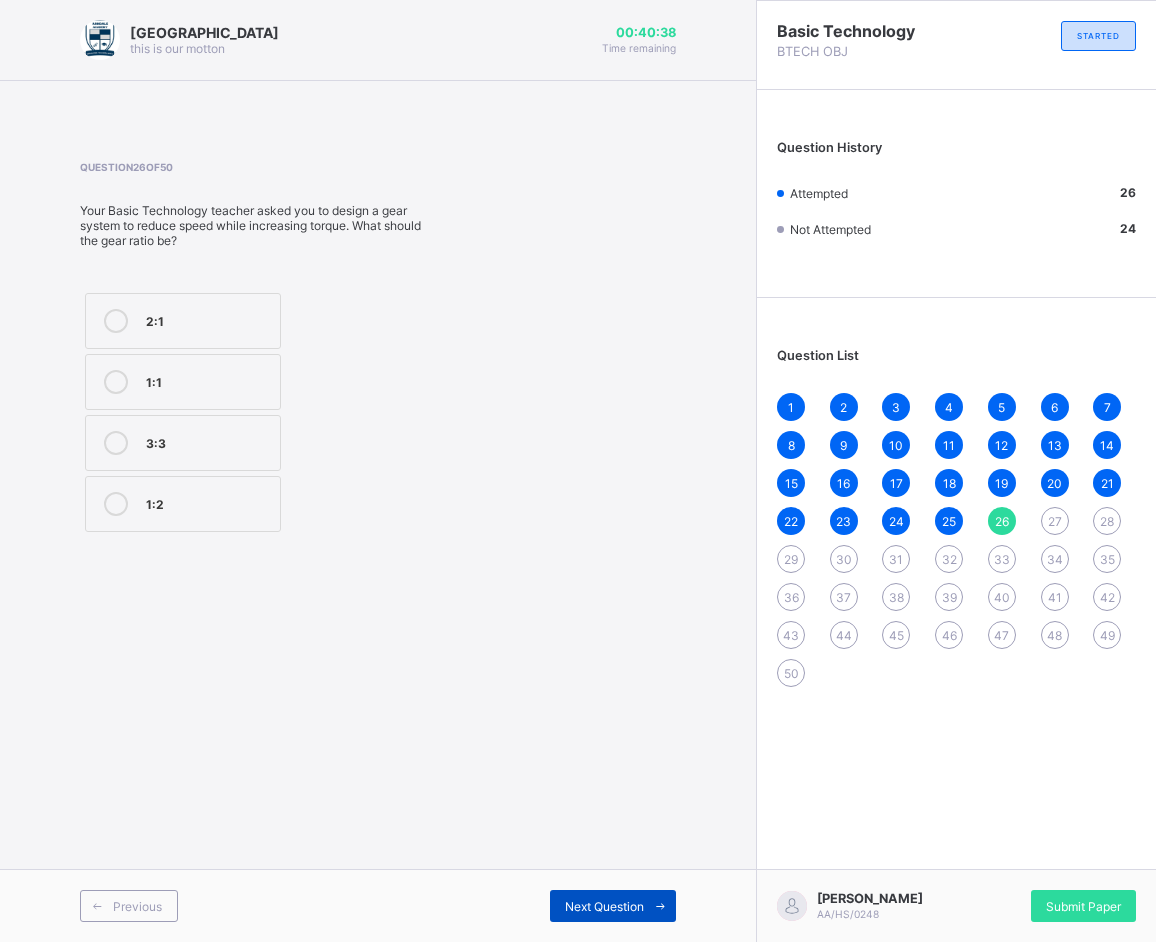drag, startPoint x: 584, startPoint y: 885, endPoint x: 590, endPoint y: 908, distance: 23.769728 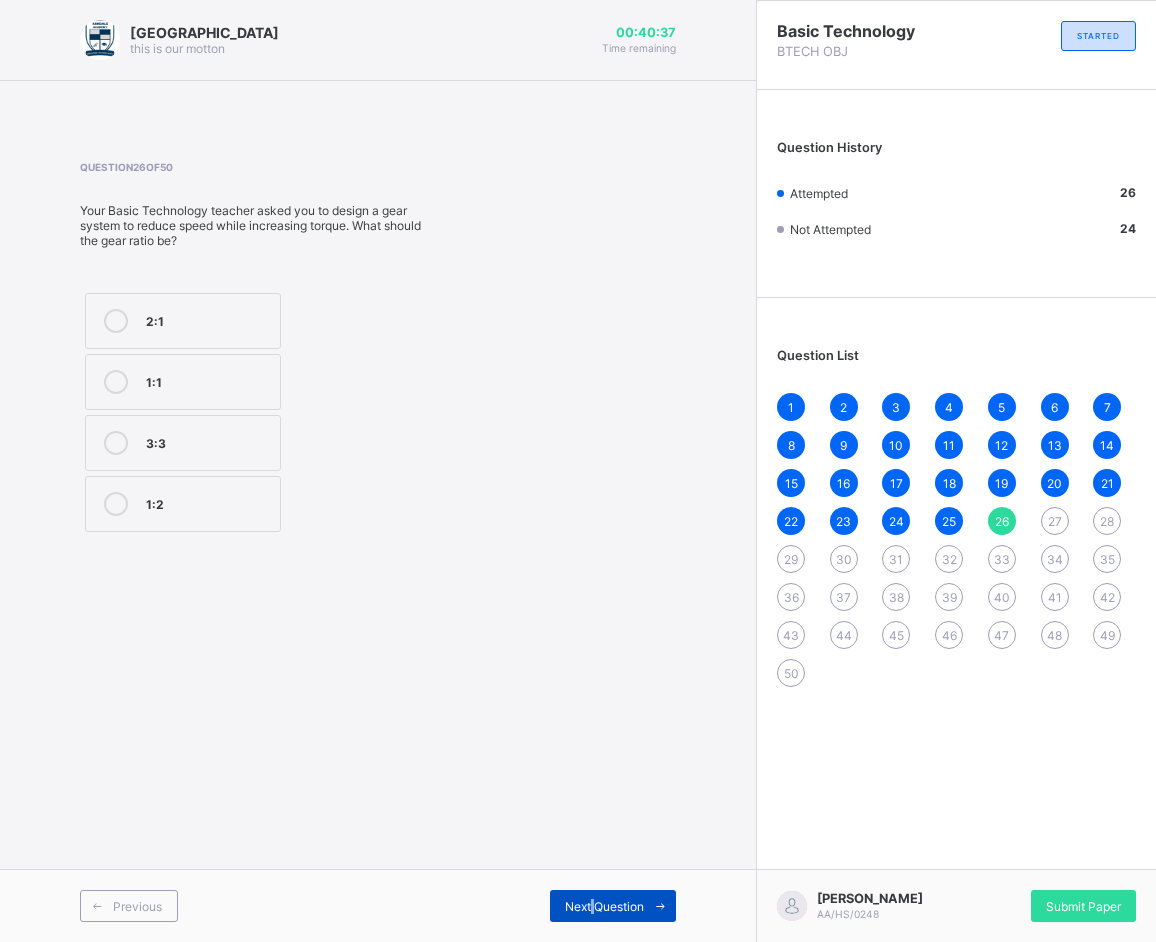 click on "Next Question" at bounding box center (604, 906) 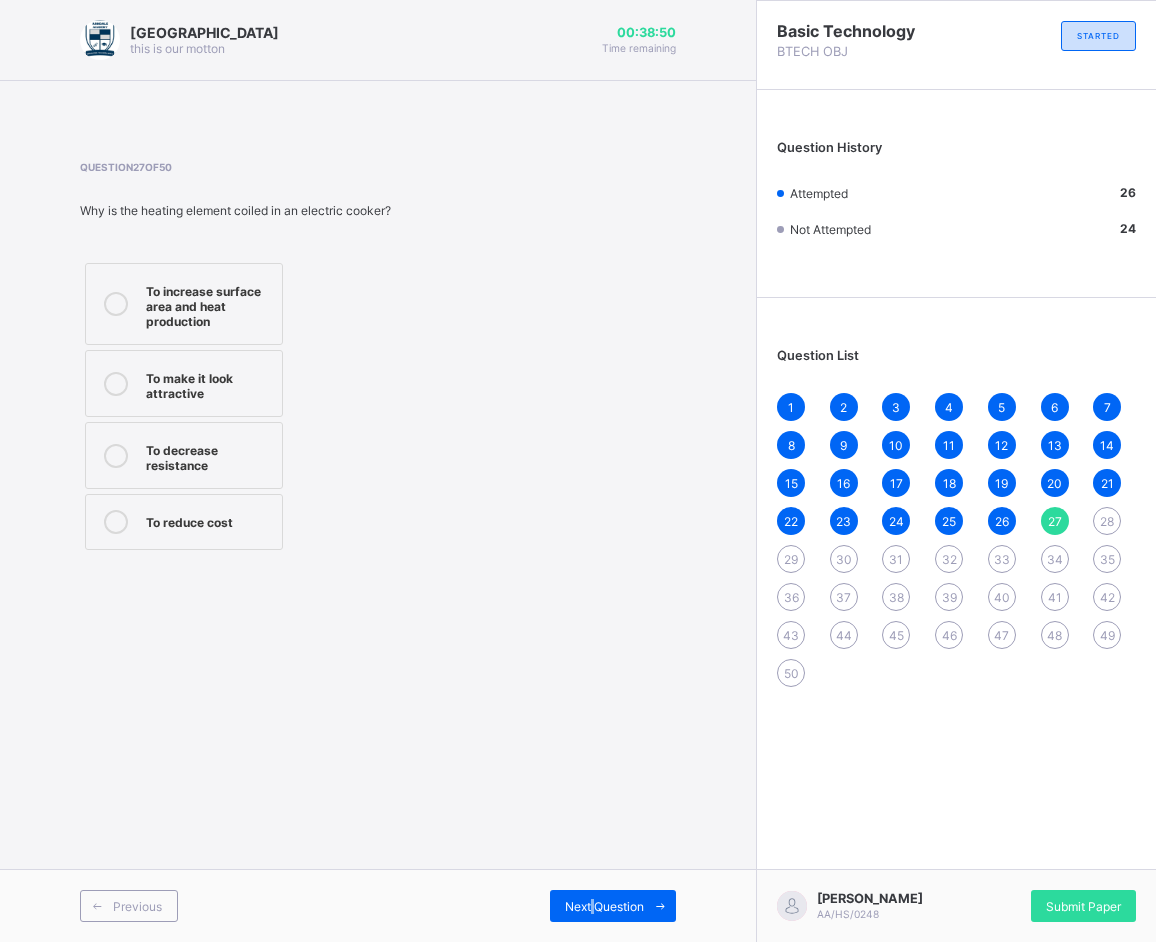 click on "1 2 3 4 5 6 7 8 9 10 11 12 13 14 15 16 17 18 19 20 21 22 23 24 25 26 27 28 29 30 31 32 33 34 35 36 37 38 39 40 41 42 43 44 45 46 47 48 49 50" at bounding box center (956, 540) 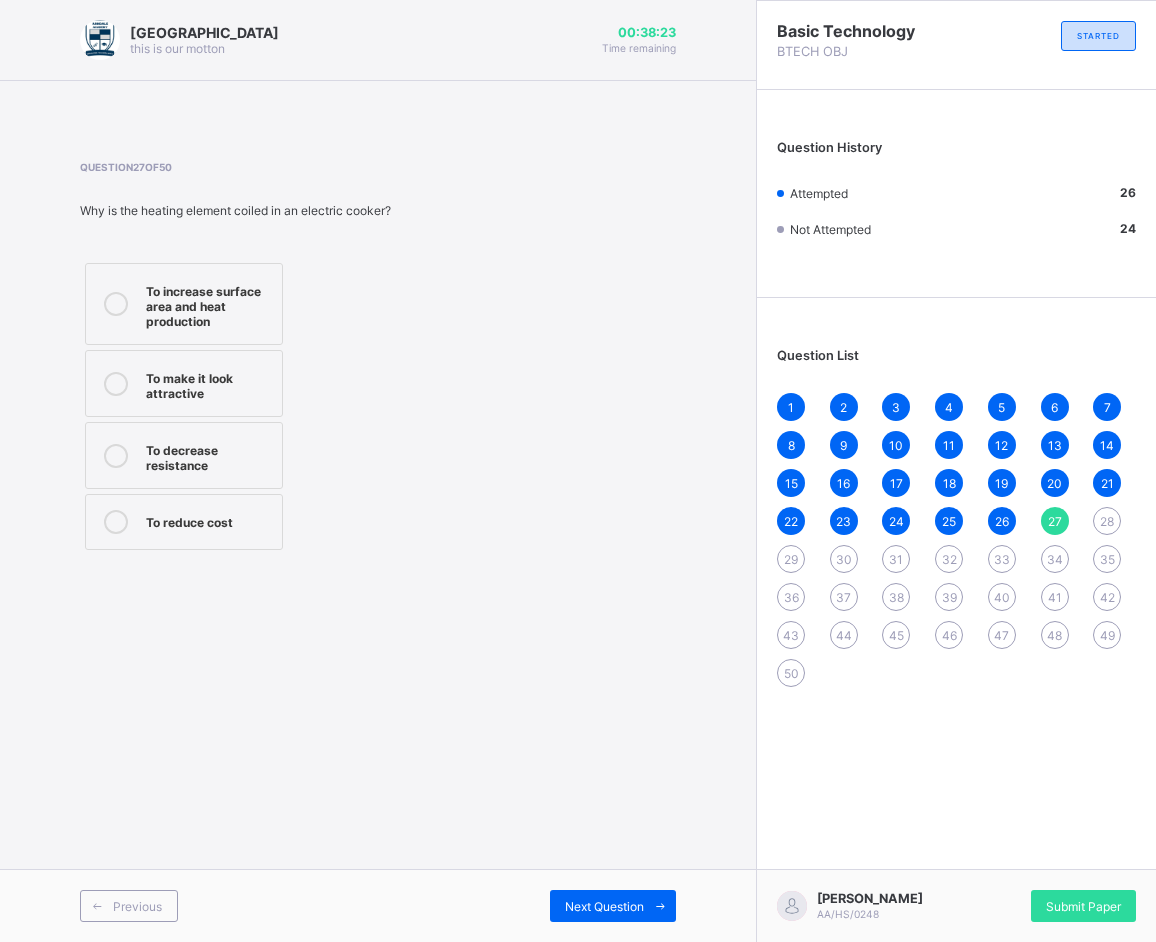drag, startPoint x: 384, startPoint y: 490, endPoint x: 368, endPoint y: 493, distance: 16.27882 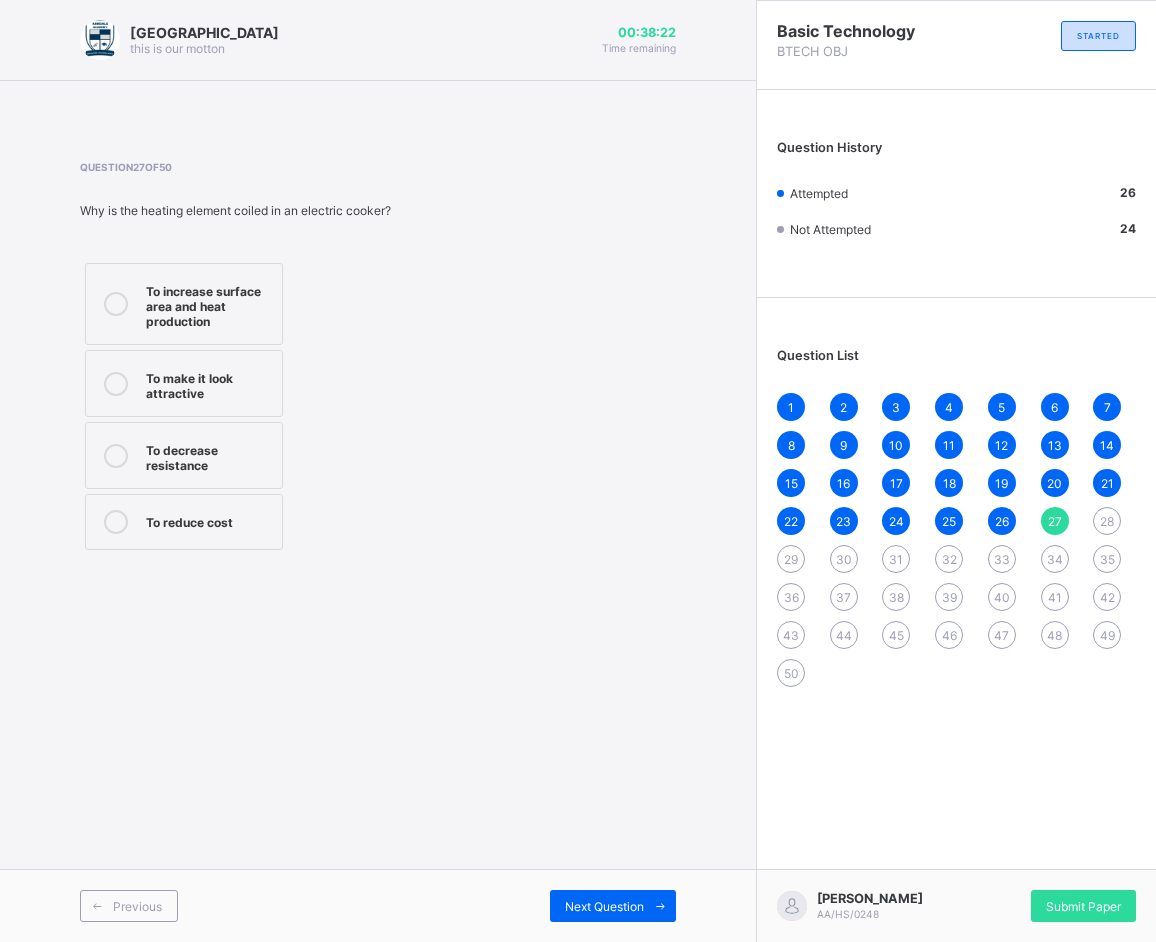 drag, startPoint x: 168, startPoint y: 546, endPoint x: 170, endPoint y: 562, distance: 16.124516 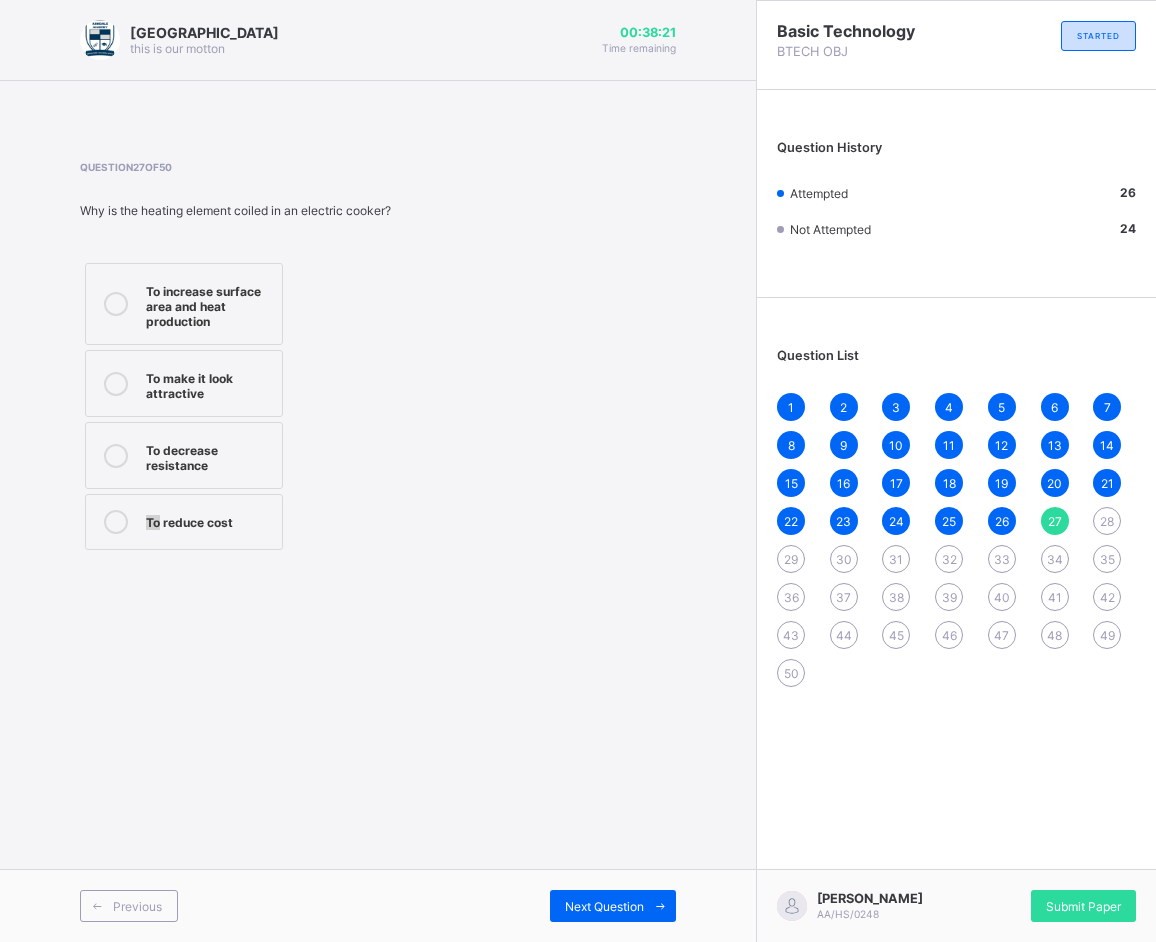 click on "To reduce cost" at bounding box center [184, 522] 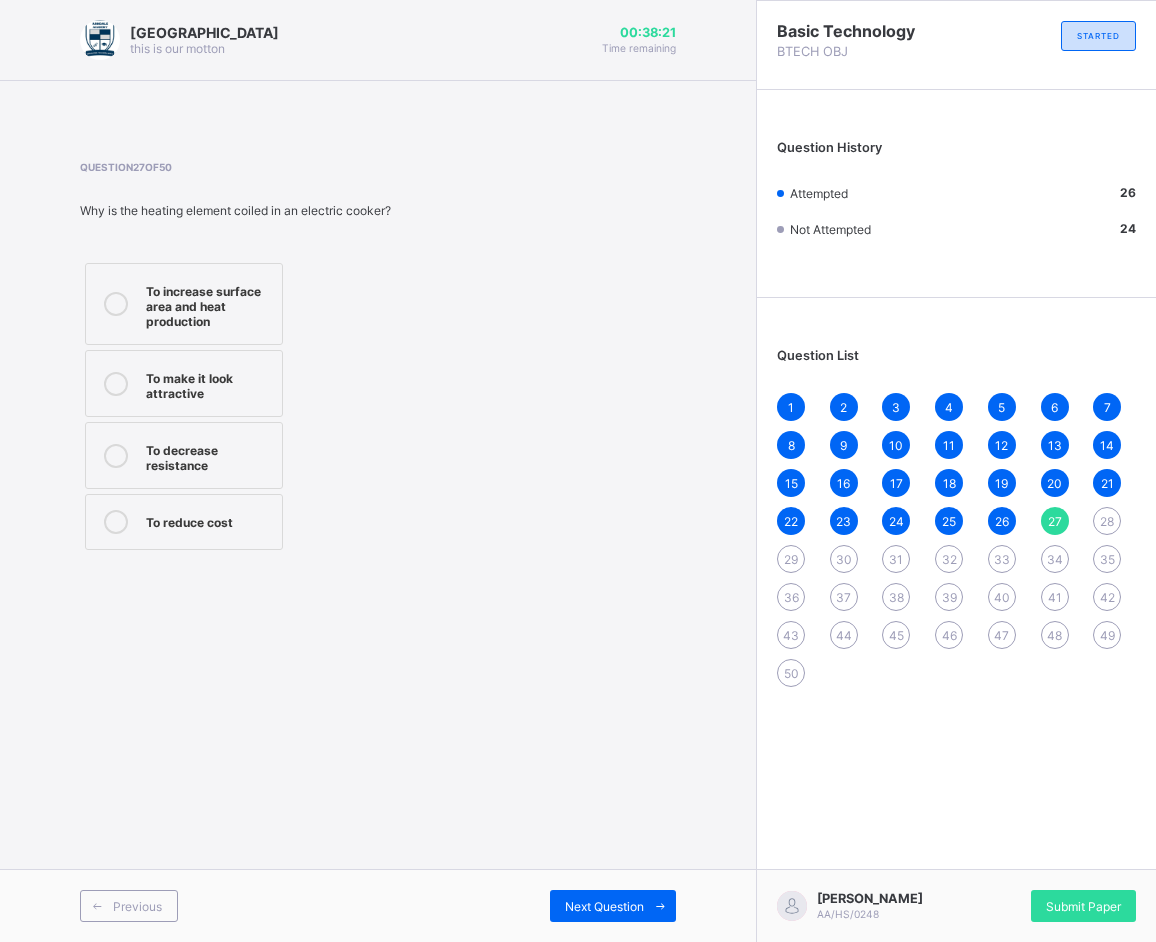 click at bounding box center (116, 522) 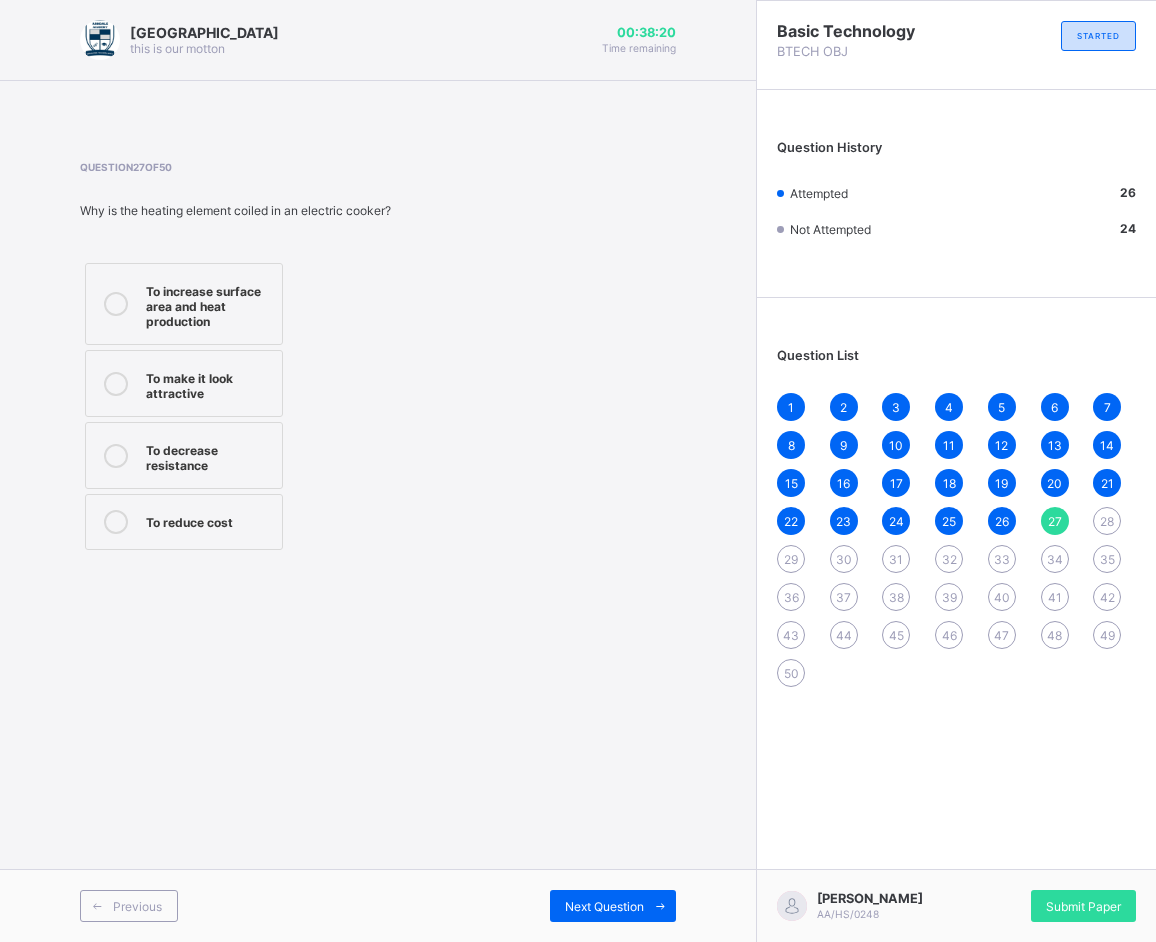 click at bounding box center (116, 522) 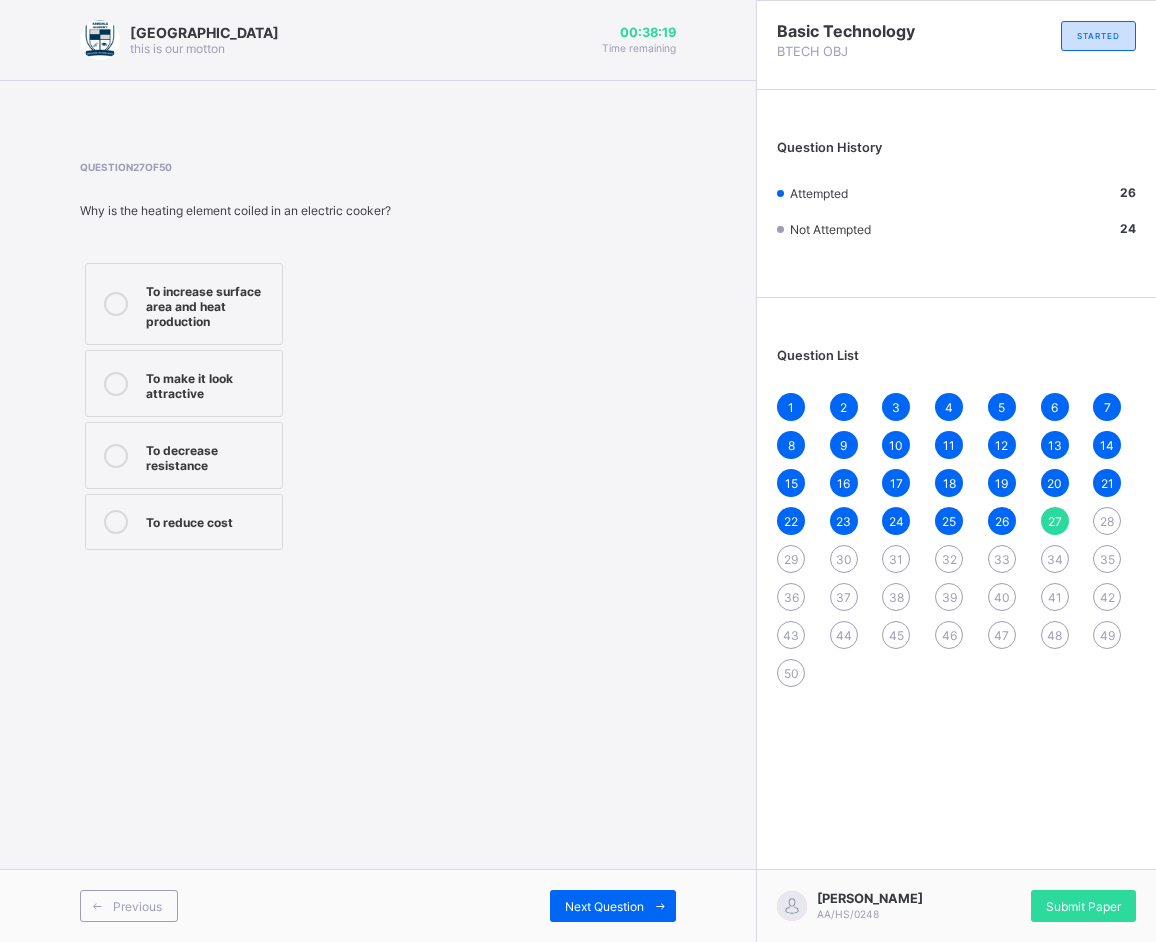 click on "To reduce cost" at bounding box center (184, 522) 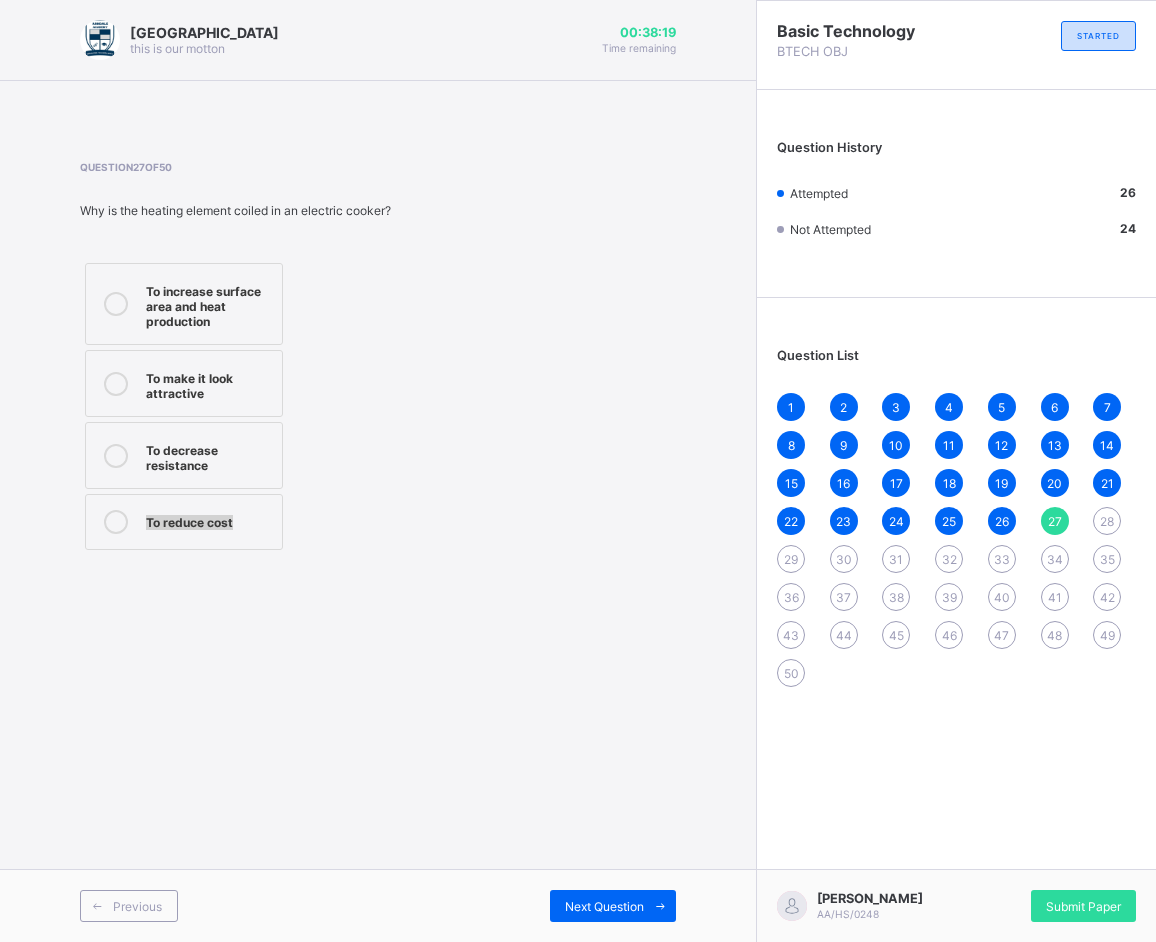 click on "To reduce cost" at bounding box center (184, 522) 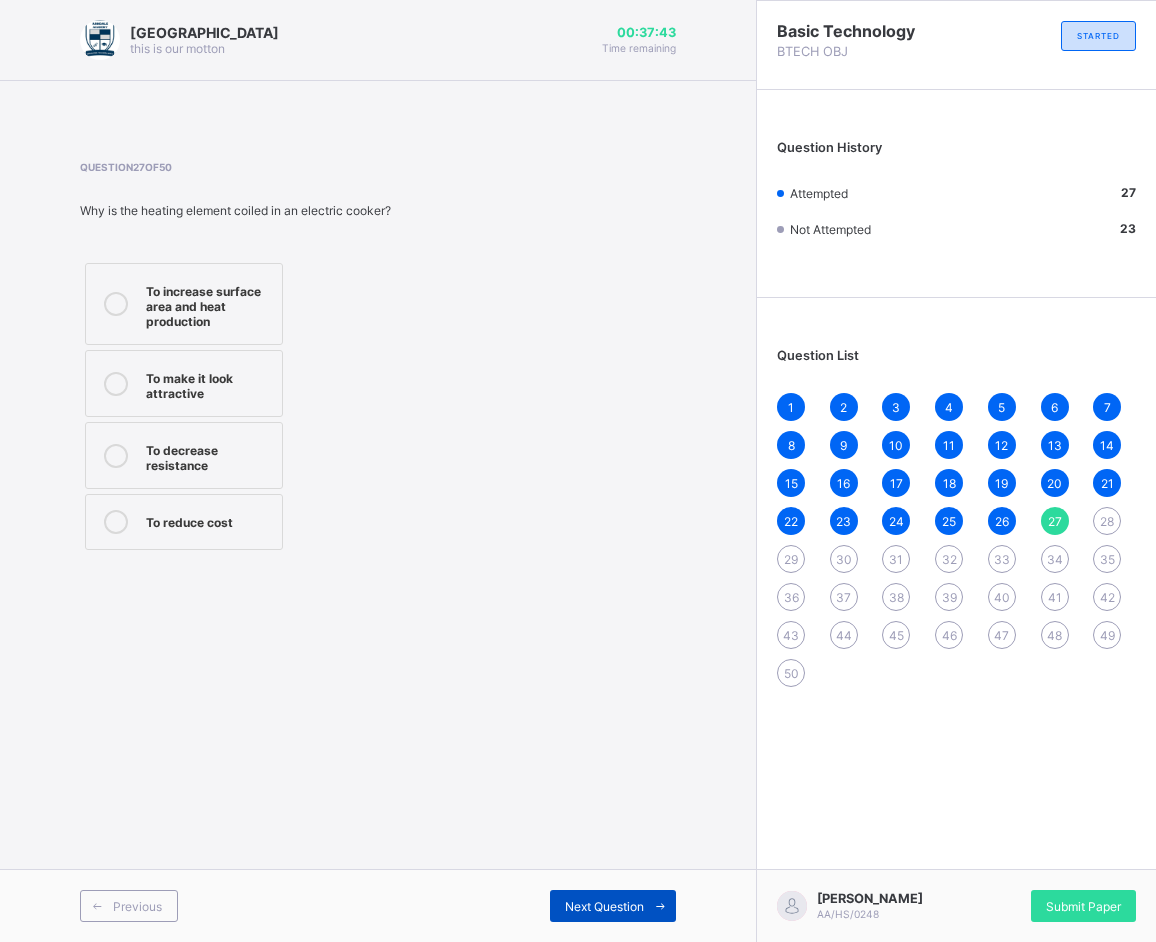 click on "Next Question" at bounding box center [613, 906] 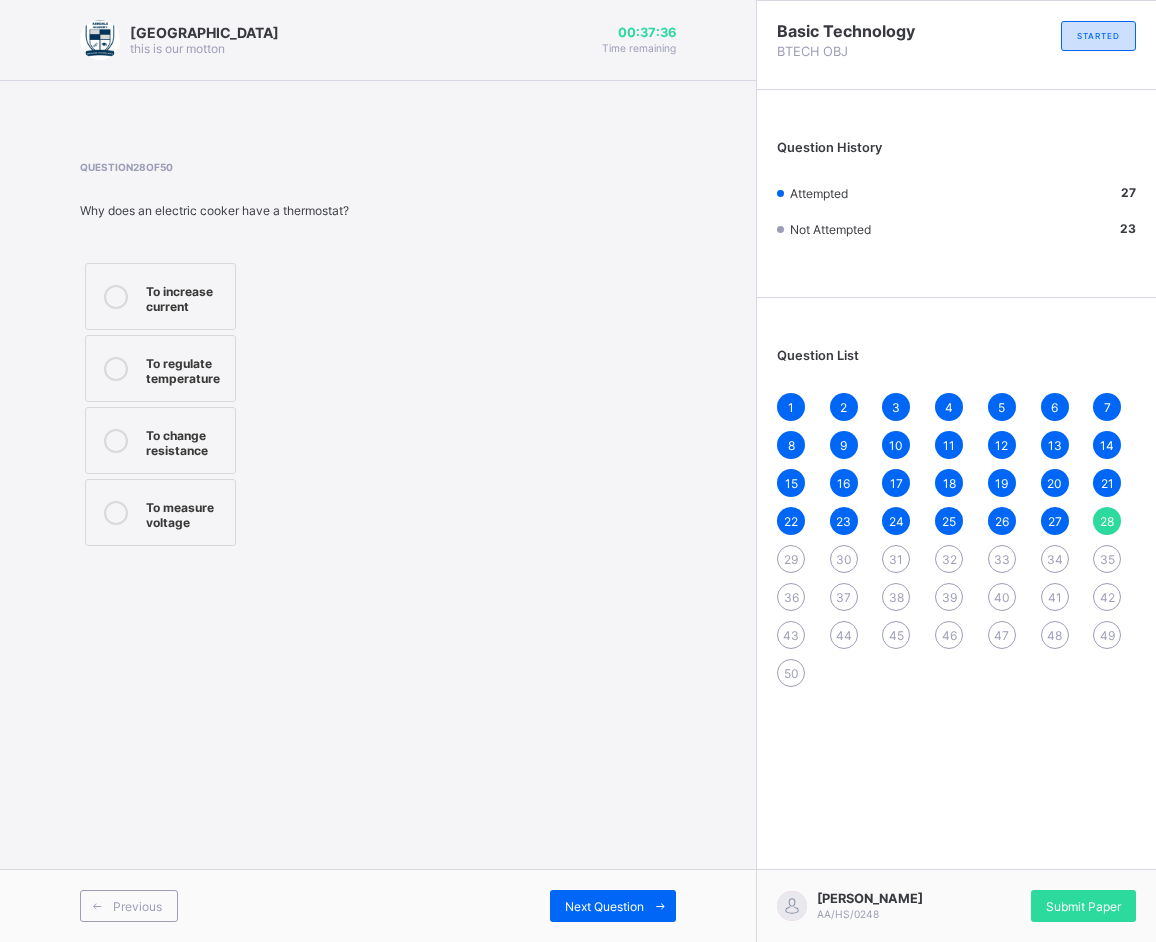 drag, startPoint x: 209, startPoint y: 353, endPoint x: 114, endPoint y: 473, distance: 153.05228 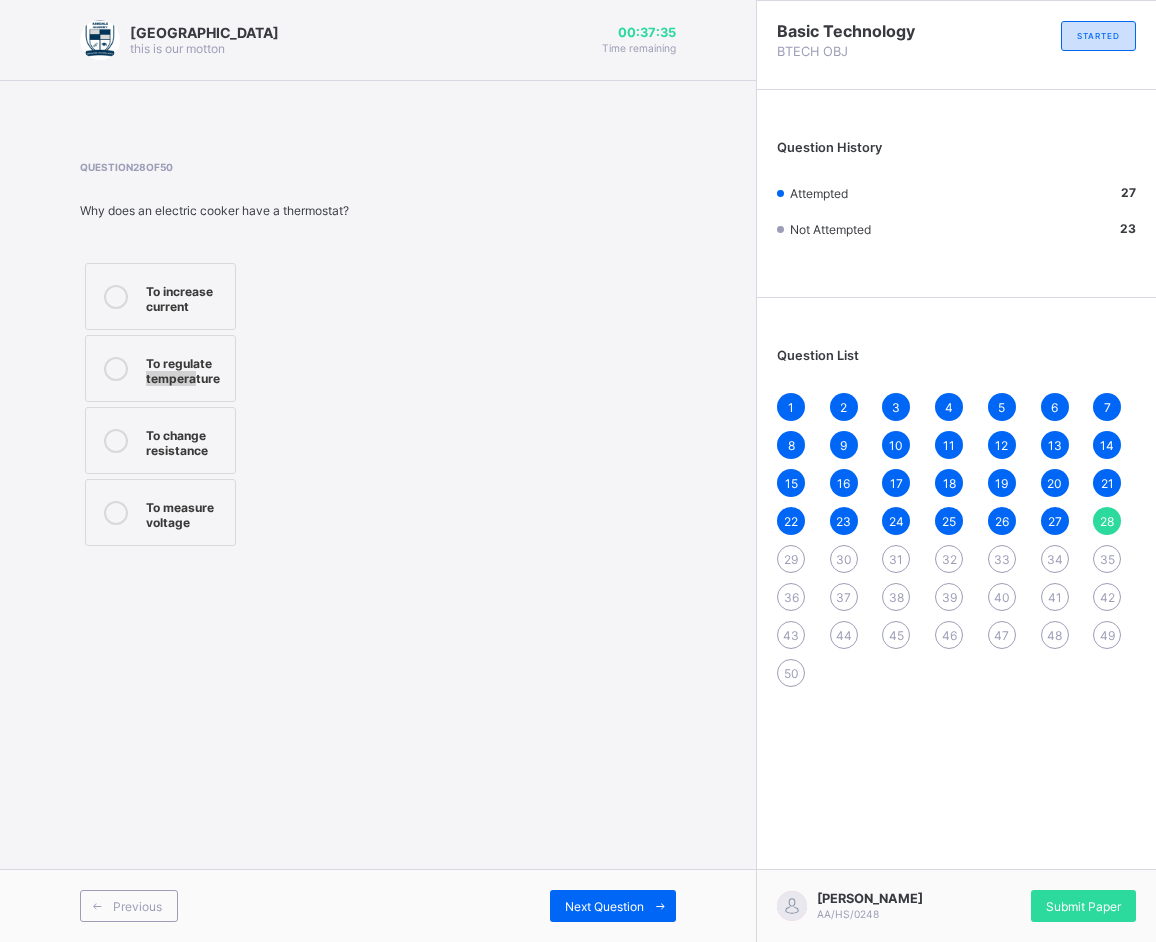 click on "To regulate temperature" at bounding box center [160, 368] 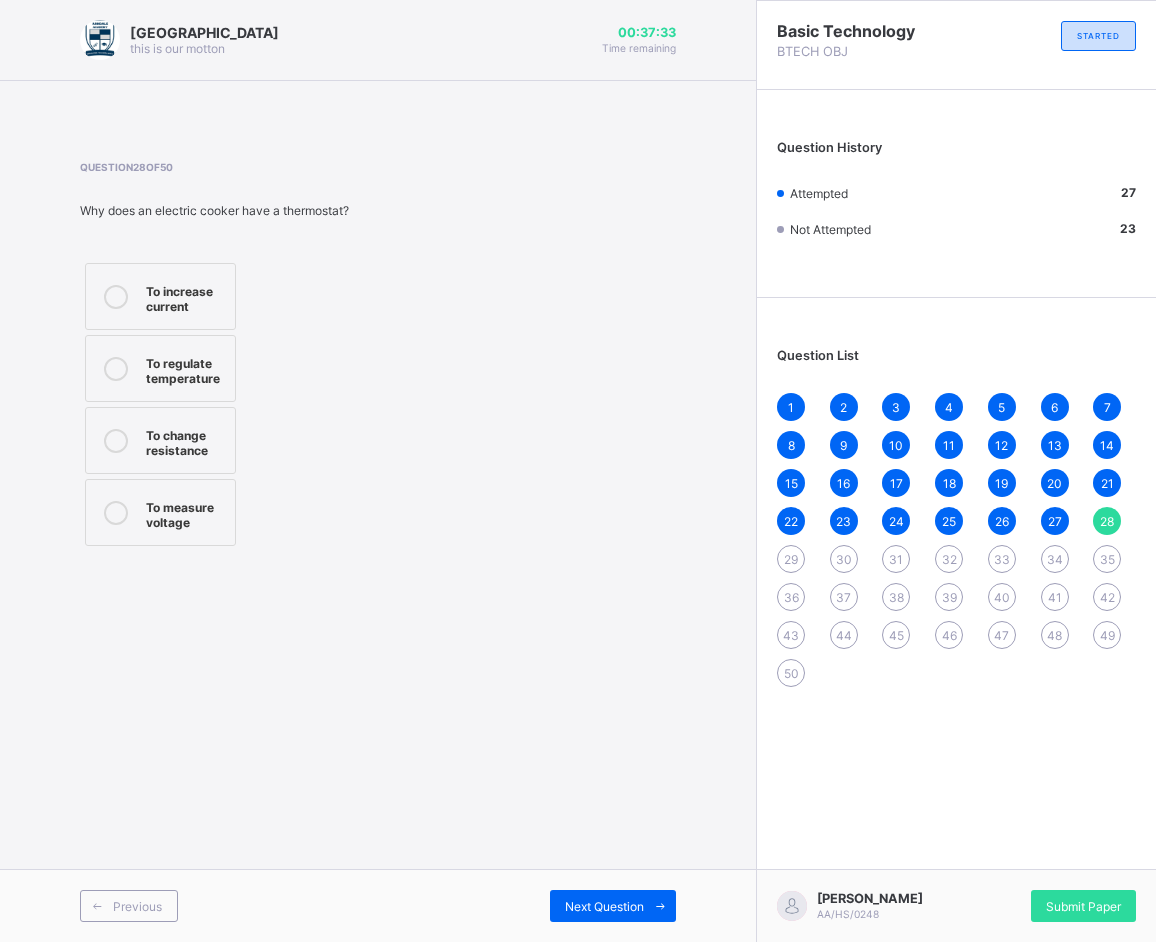 drag, startPoint x: 612, startPoint y: 896, endPoint x: 568, endPoint y: 868, distance: 52.153618 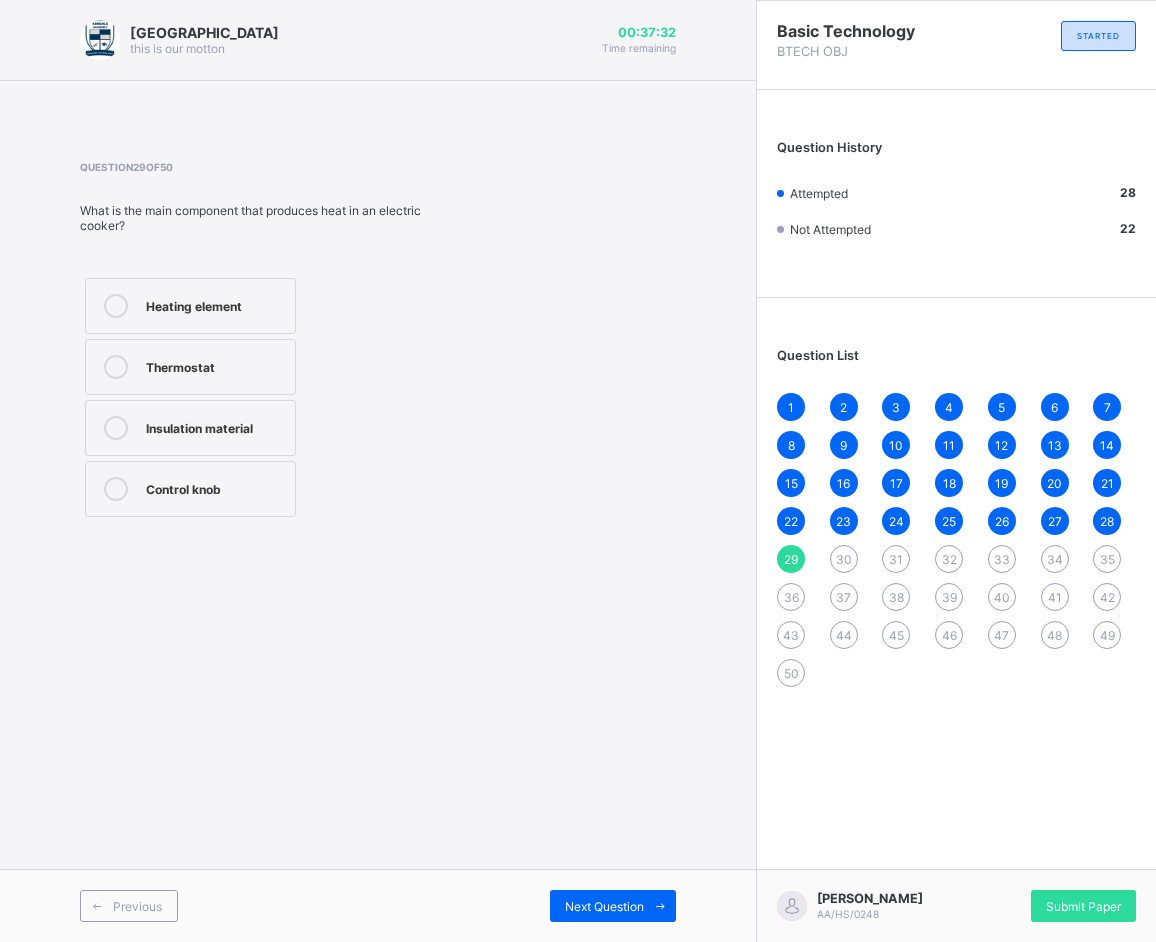 drag, startPoint x: 238, startPoint y: 429, endPoint x: 314, endPoint y: 490, distance: 97.45255 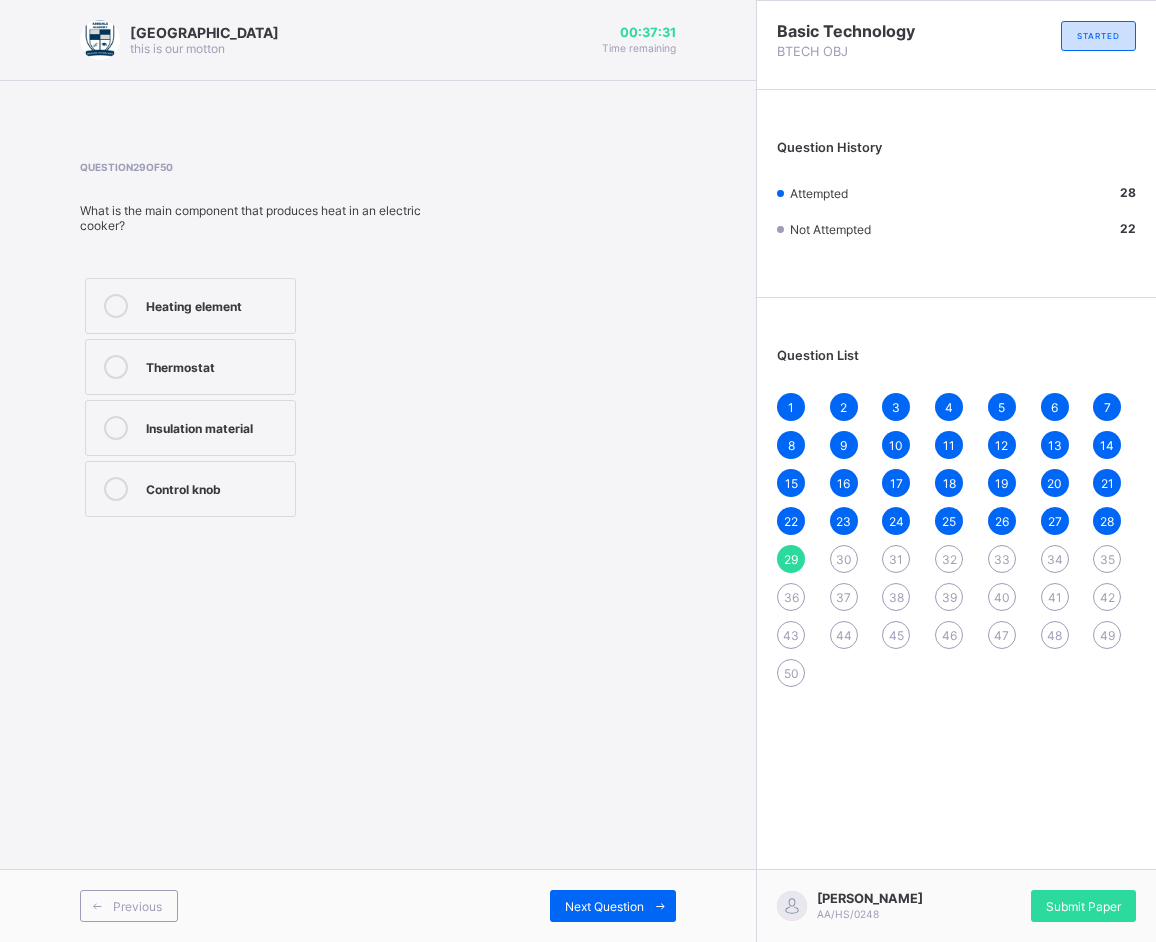 drag, startPoint x: 60, startPoint y: 385, endPoint x: 80, endPoint y: 396, distance: 22.825424 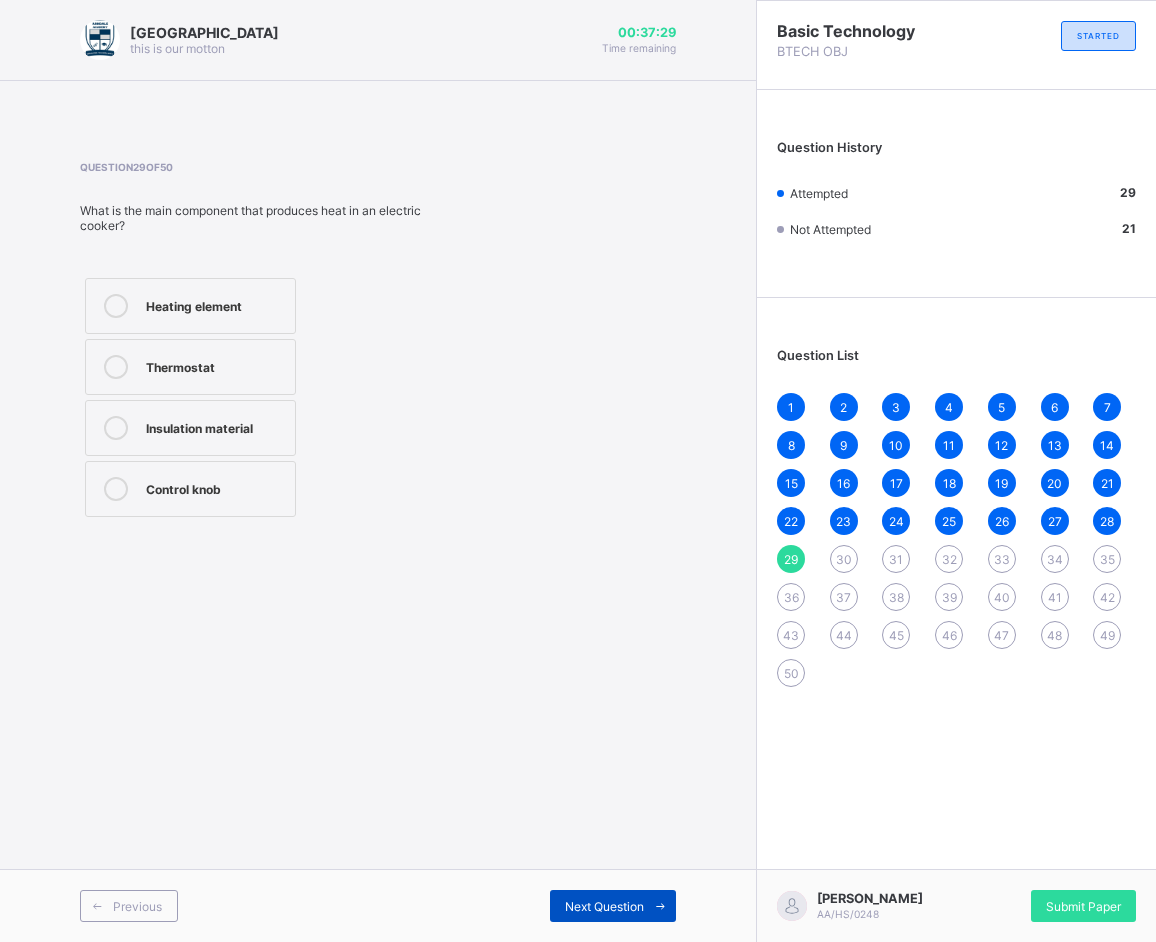 click on "Next Question" at bounding box center [613, 906] 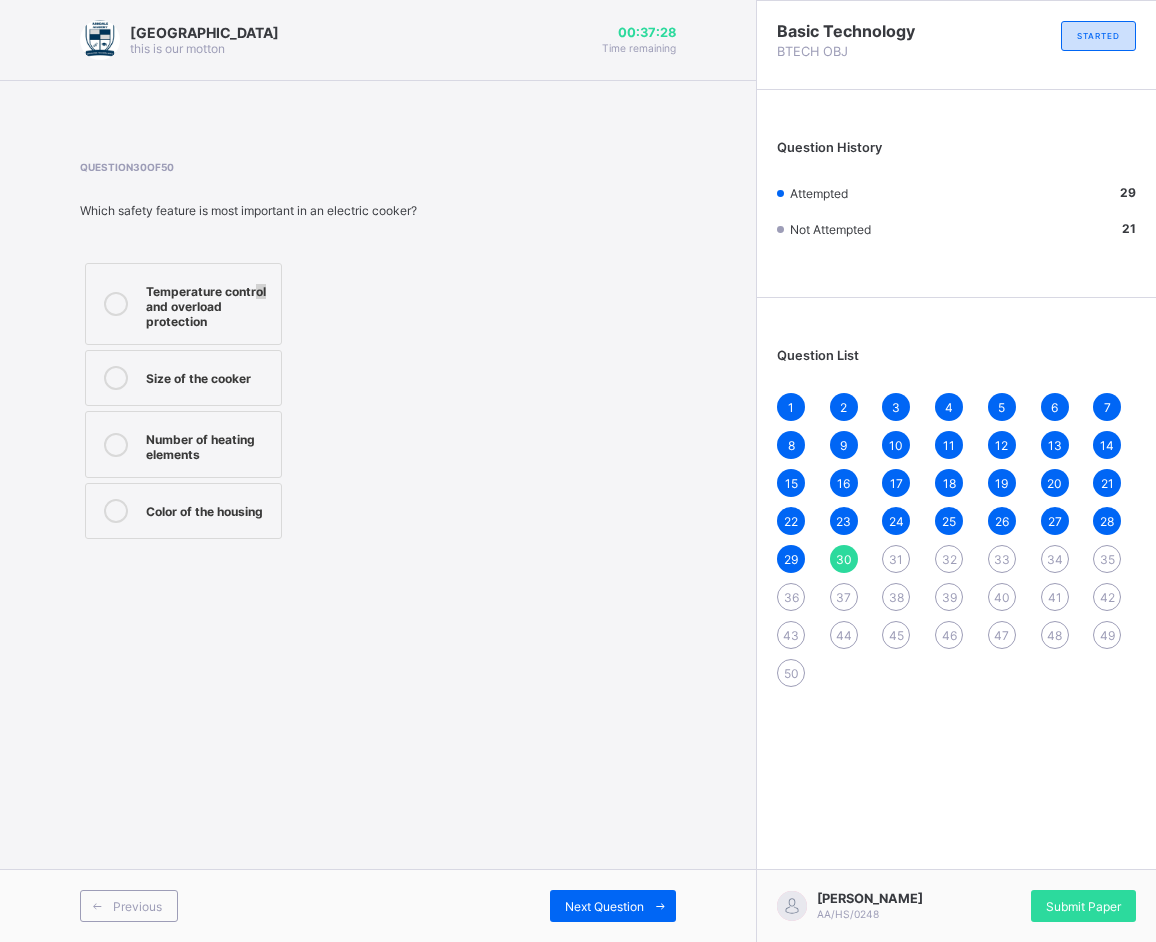 drag, startPoint x: 256, startPoint y: 294, endPoint x: 270, endPoint y: 292, distance: 14.142136 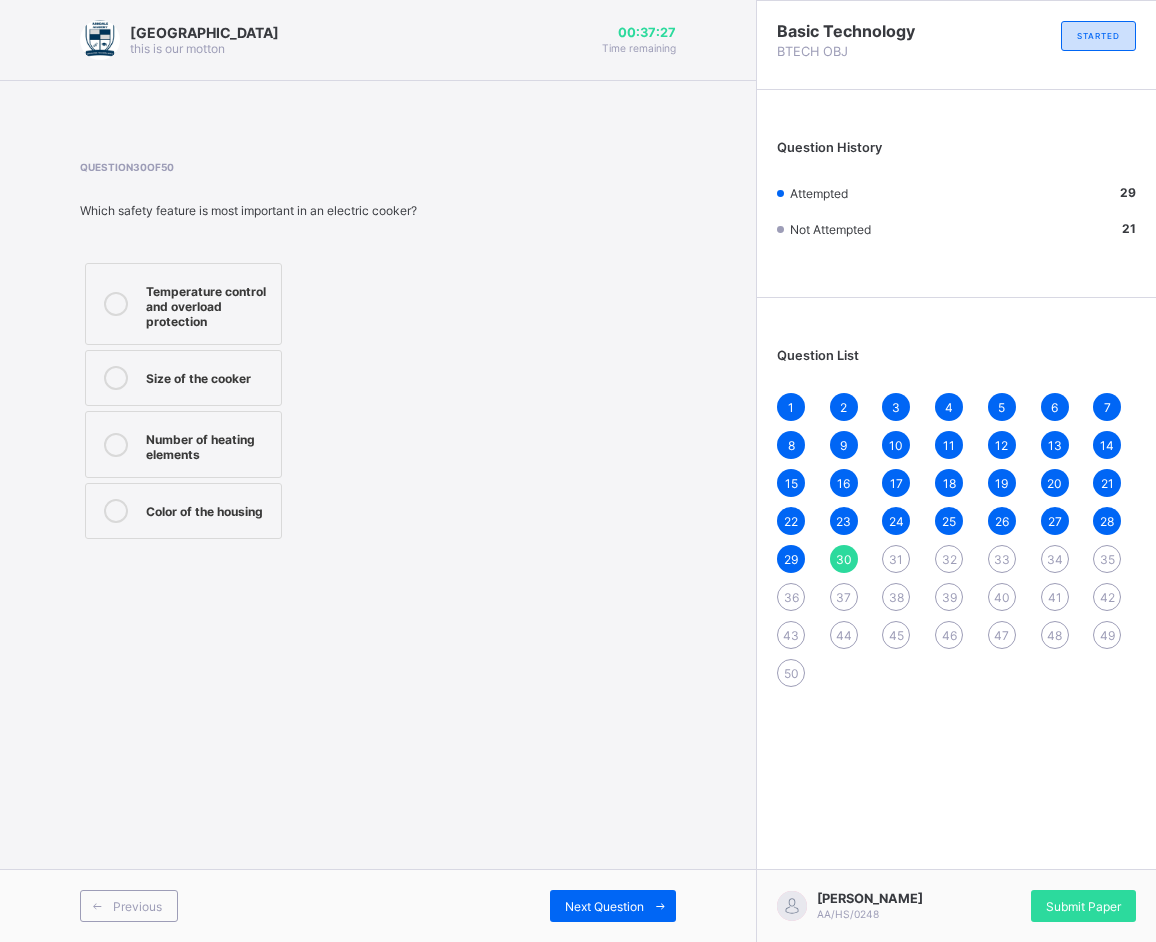 click at bounding box center [116, 304] 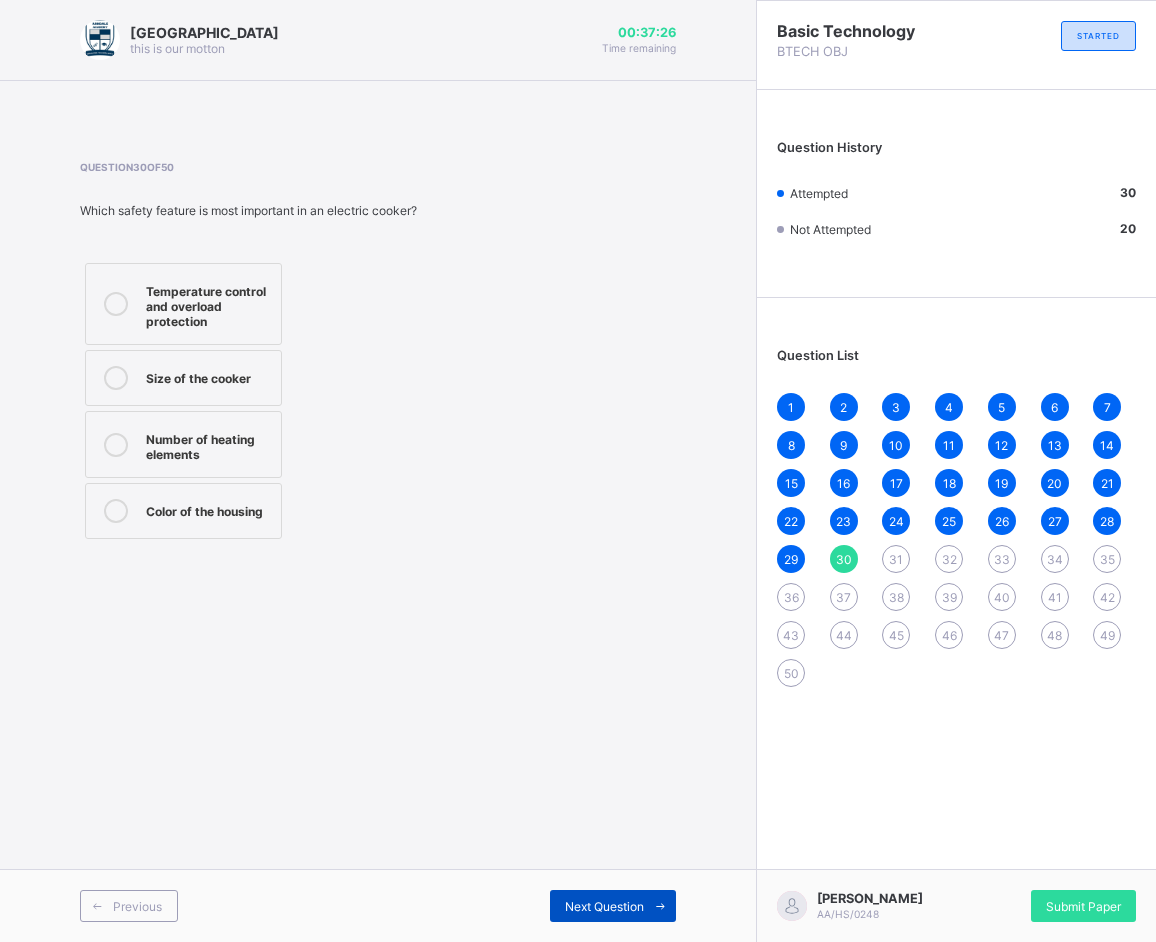click on "Next Question" at bounding box center (604, 906) 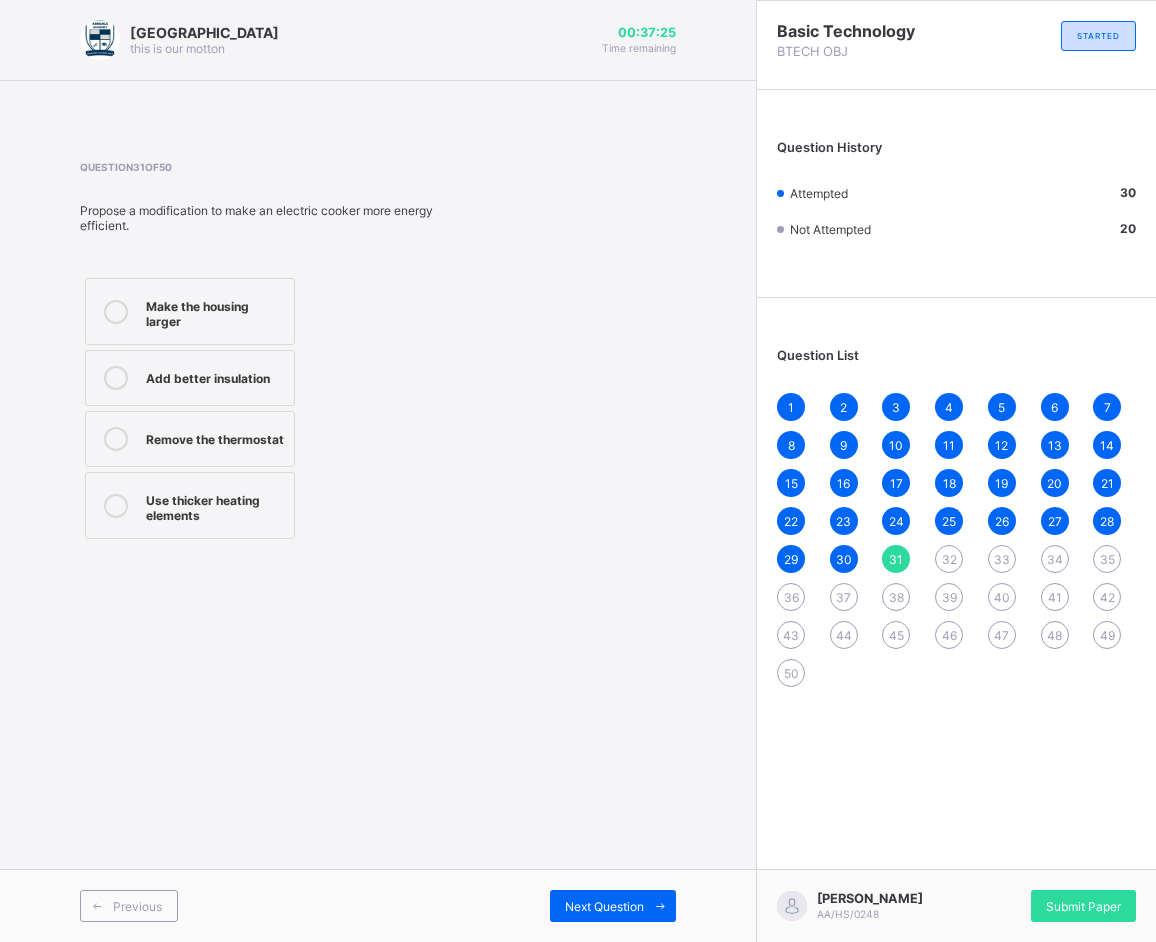click on "Remove the thermostat" at bounding box center (190, 439) 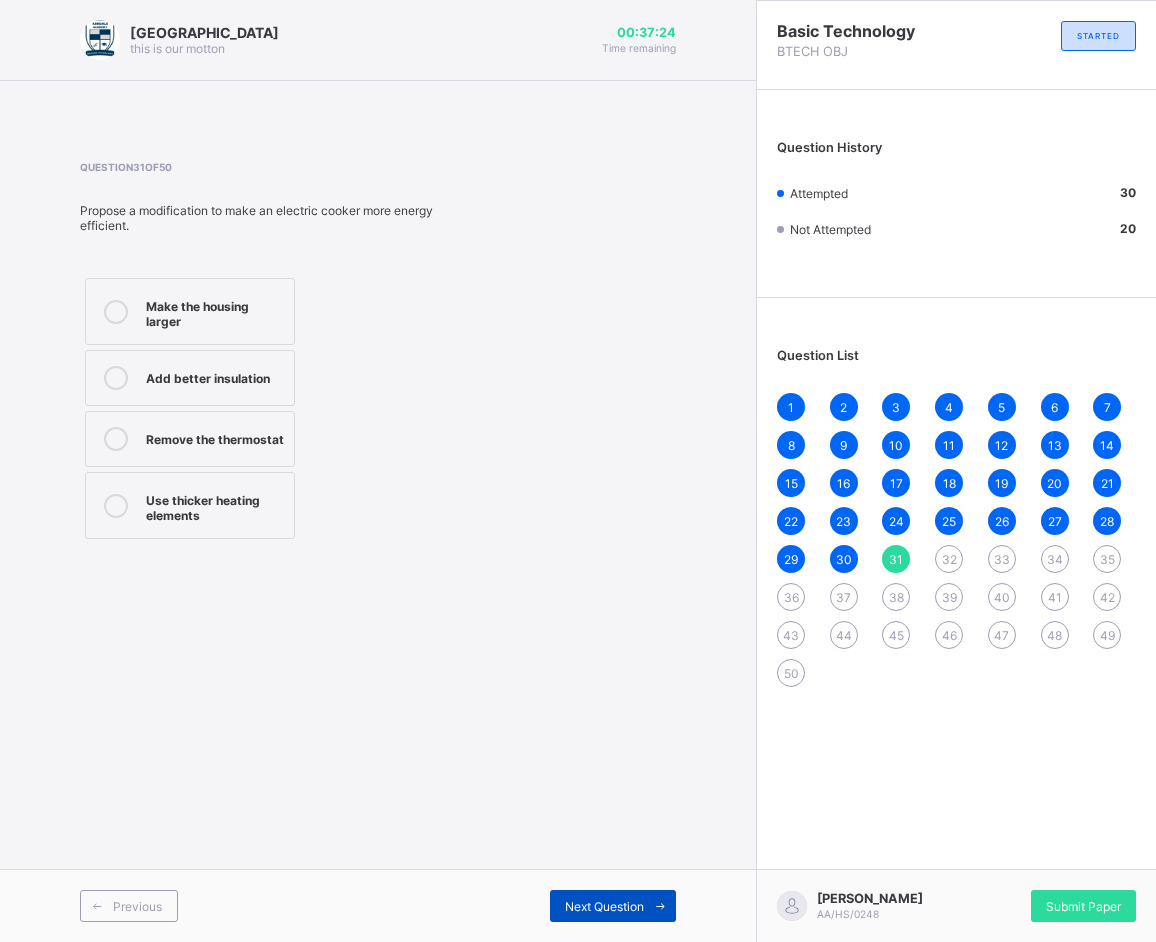 click on "Next Question" at bounding box center (613, 906) 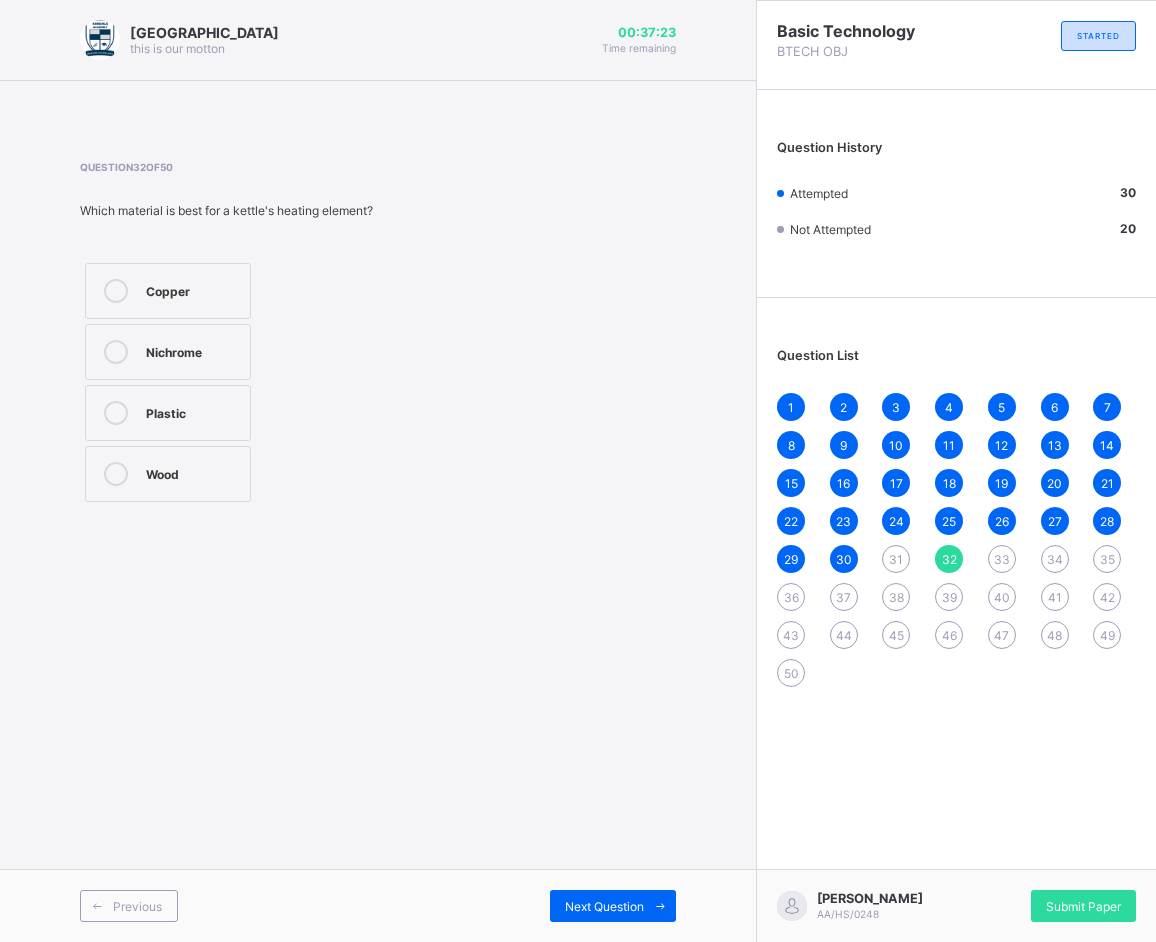 click at bounding box center (116, 413) 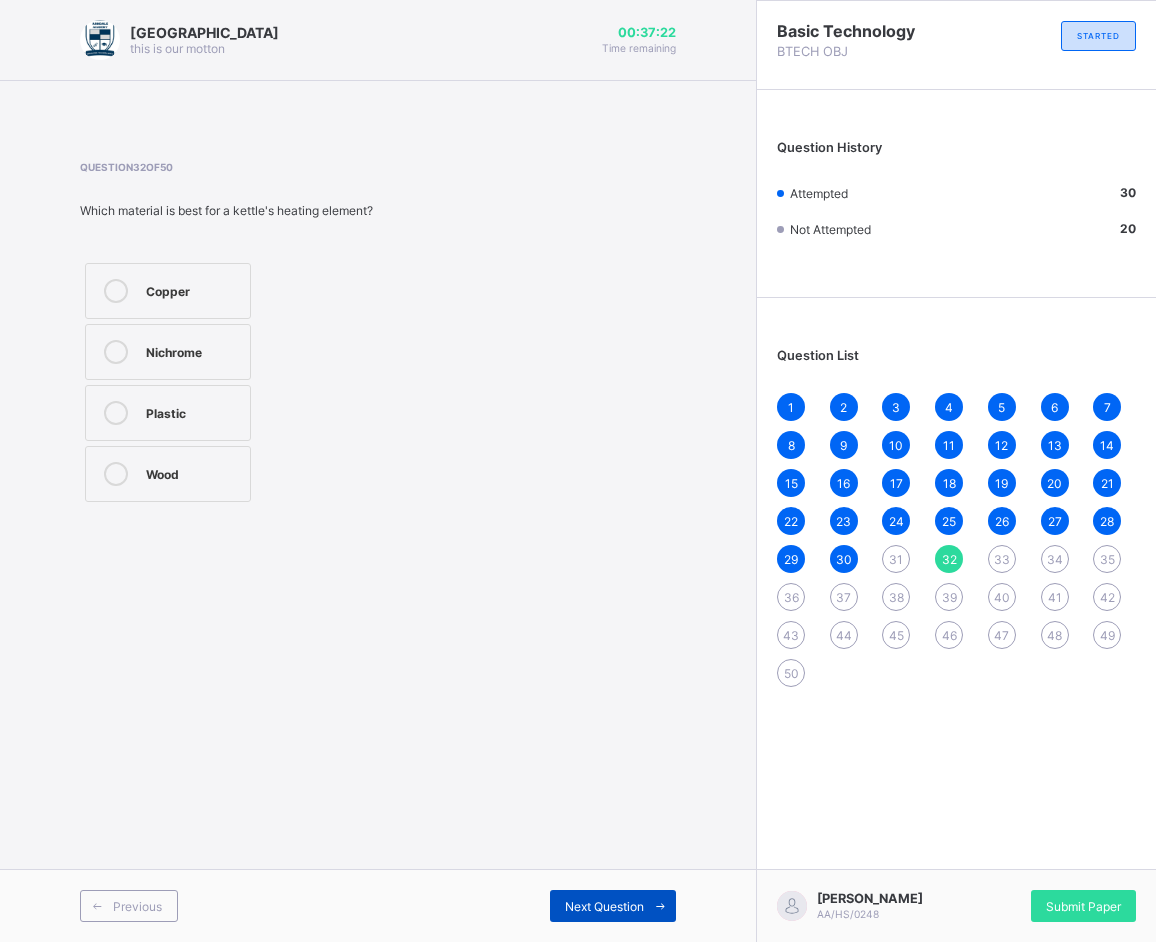 drag, startPoint x: 570, startPoint y: 905, endPoint x: 577, endPoint y: 890, distance: 16.552946 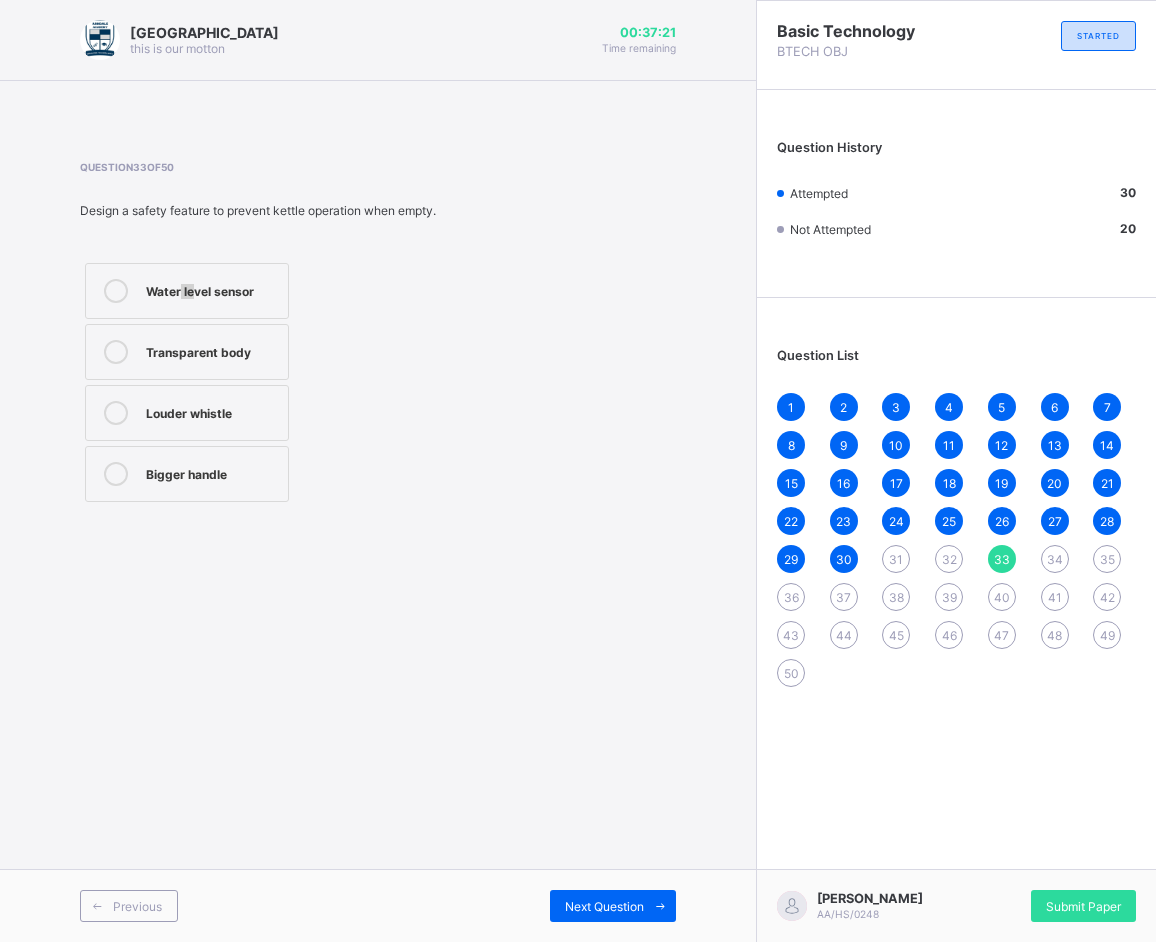 drag, startPoint x: 193, startPoint y: 280, endPoint x: 198, endPoint y: 266, distance: 14.866069 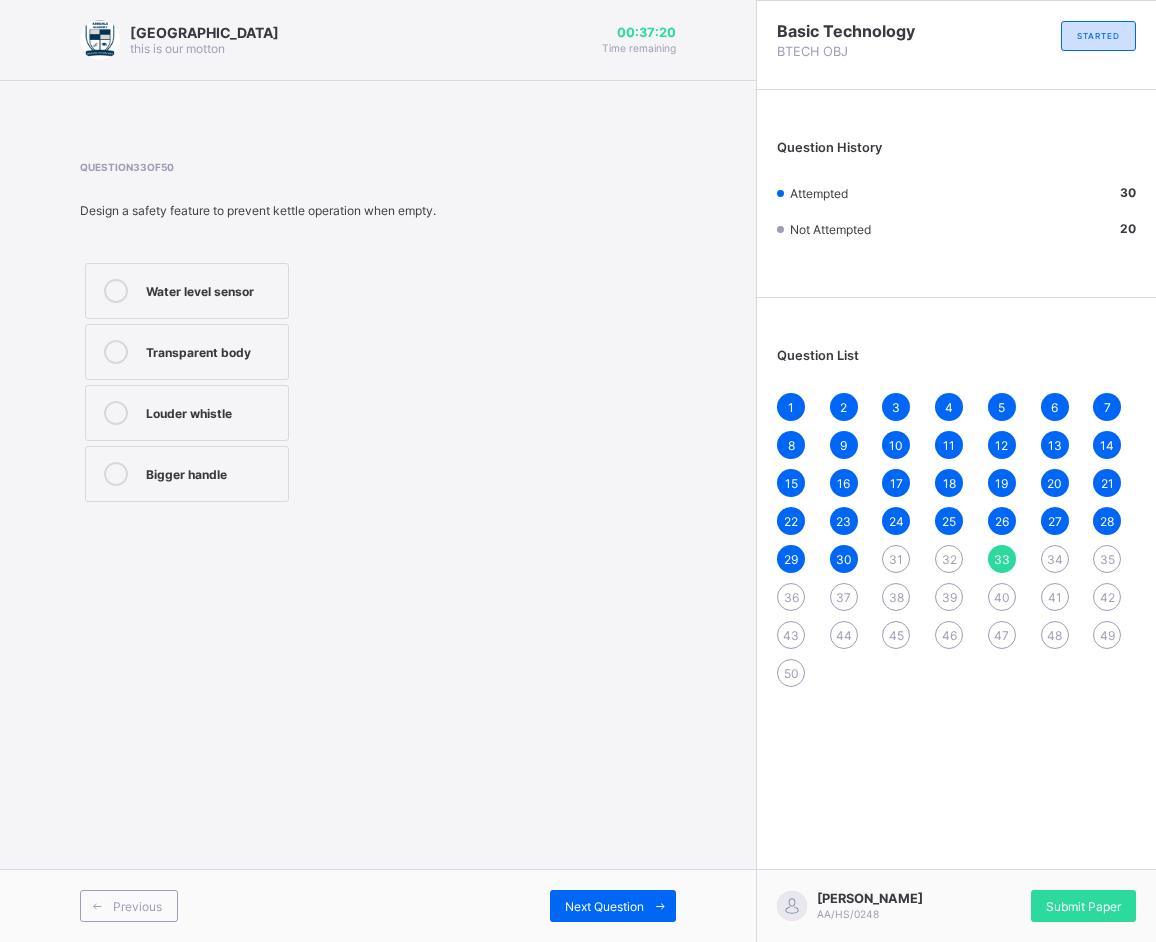 click on "Water level sensor Transparent body Louder whistle Bigger handle" at bounding box center (187, 382) 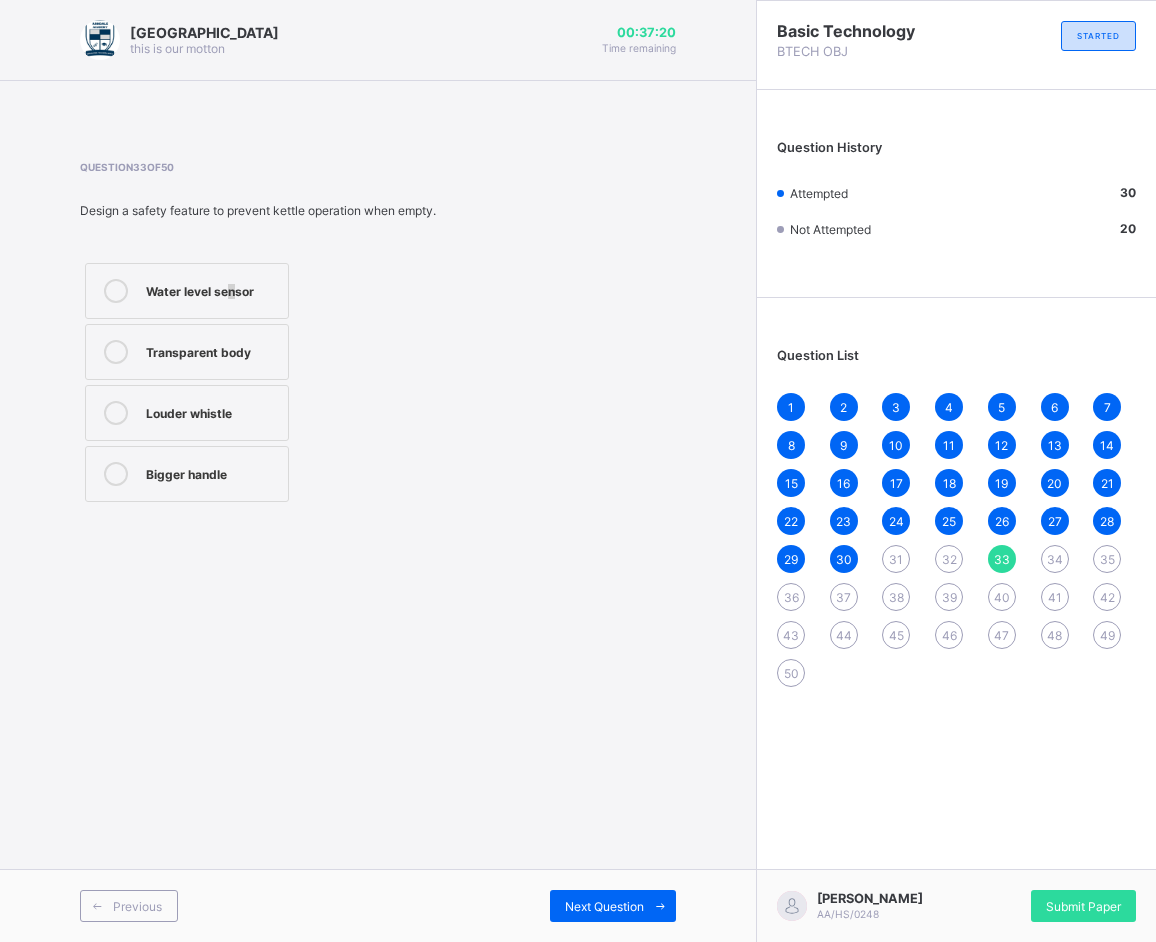 click on "Water level sensor" at bounding box center (187, 291) 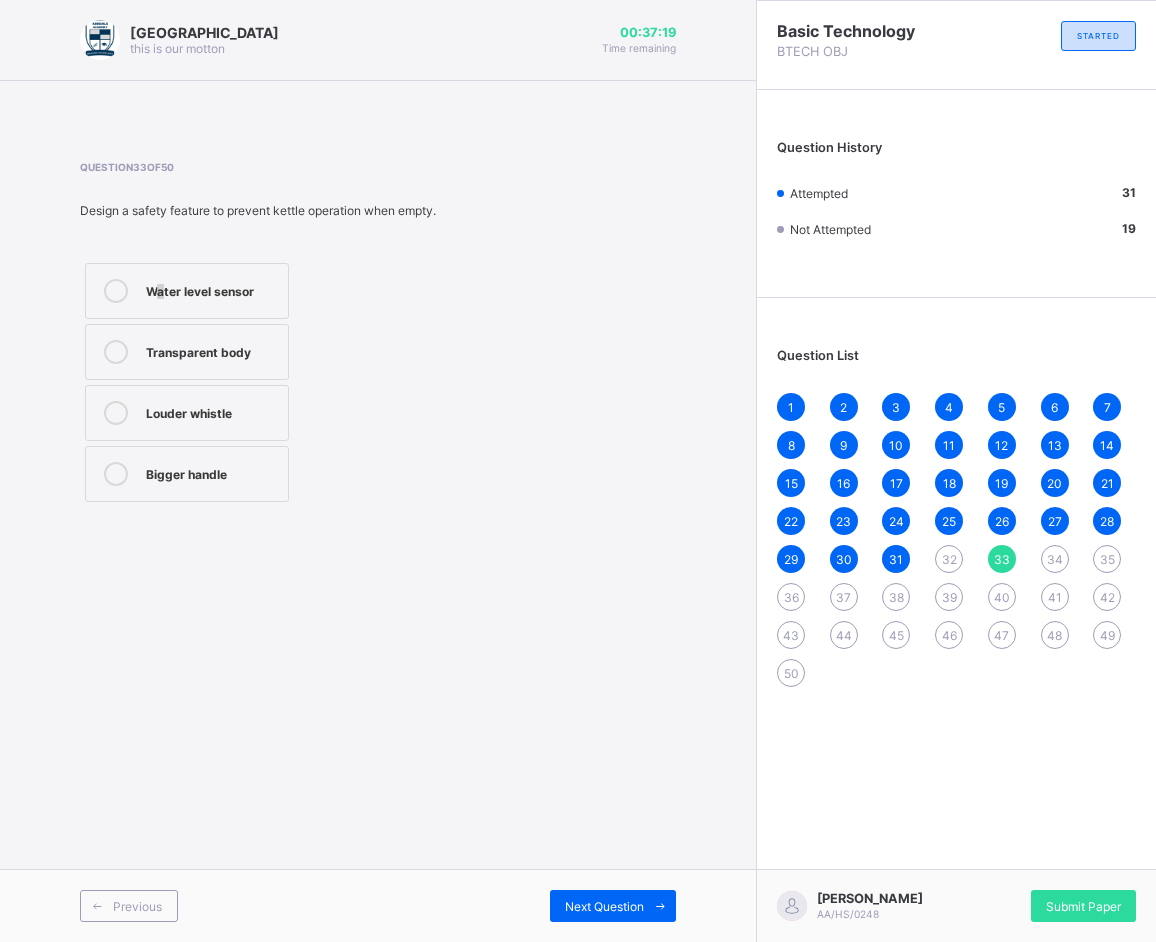 click on "Water level sensor" at bounding box center (187, 291) 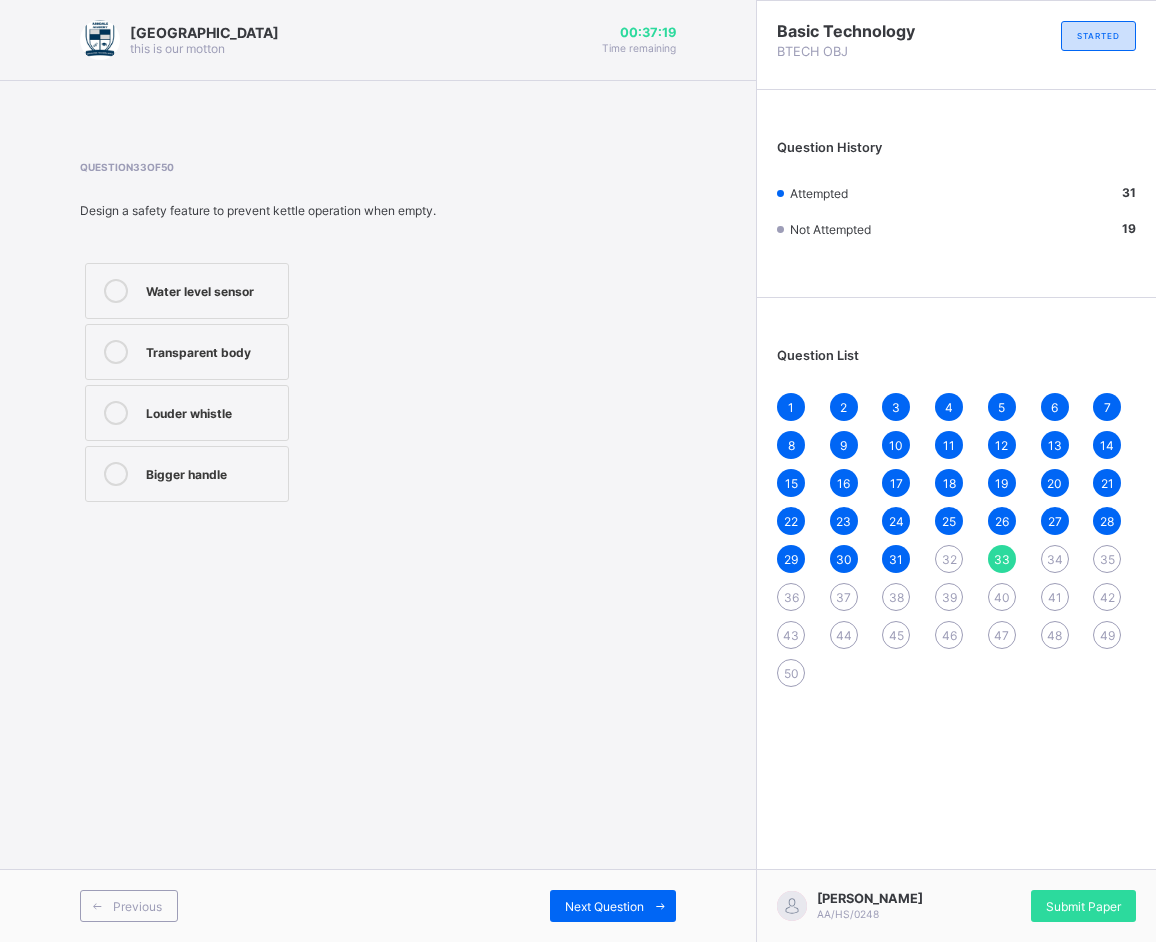 click at bounding box center [116, 291] 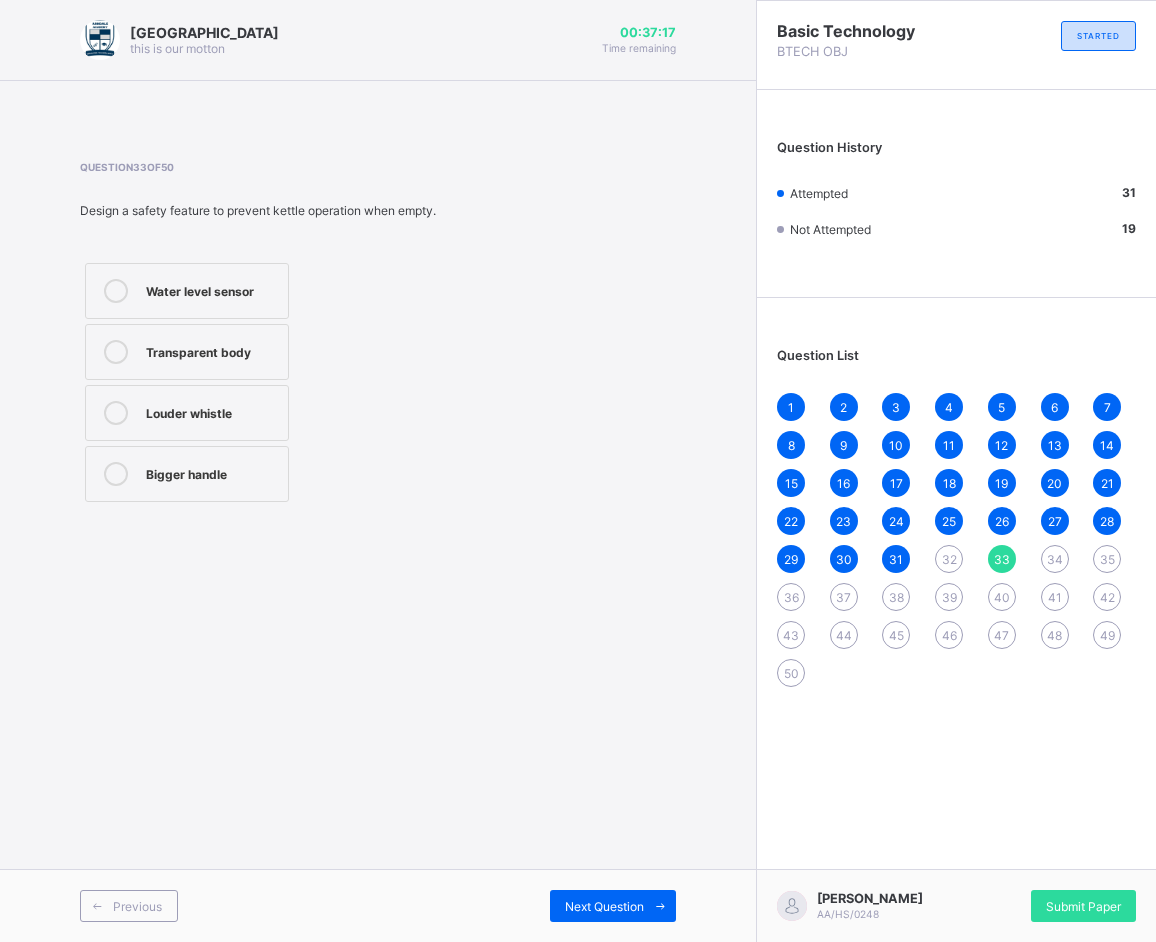 drag, startPoint x: 598, startPoint y: 900, endPoint x: 589, endPoint y: 888, distance: 15 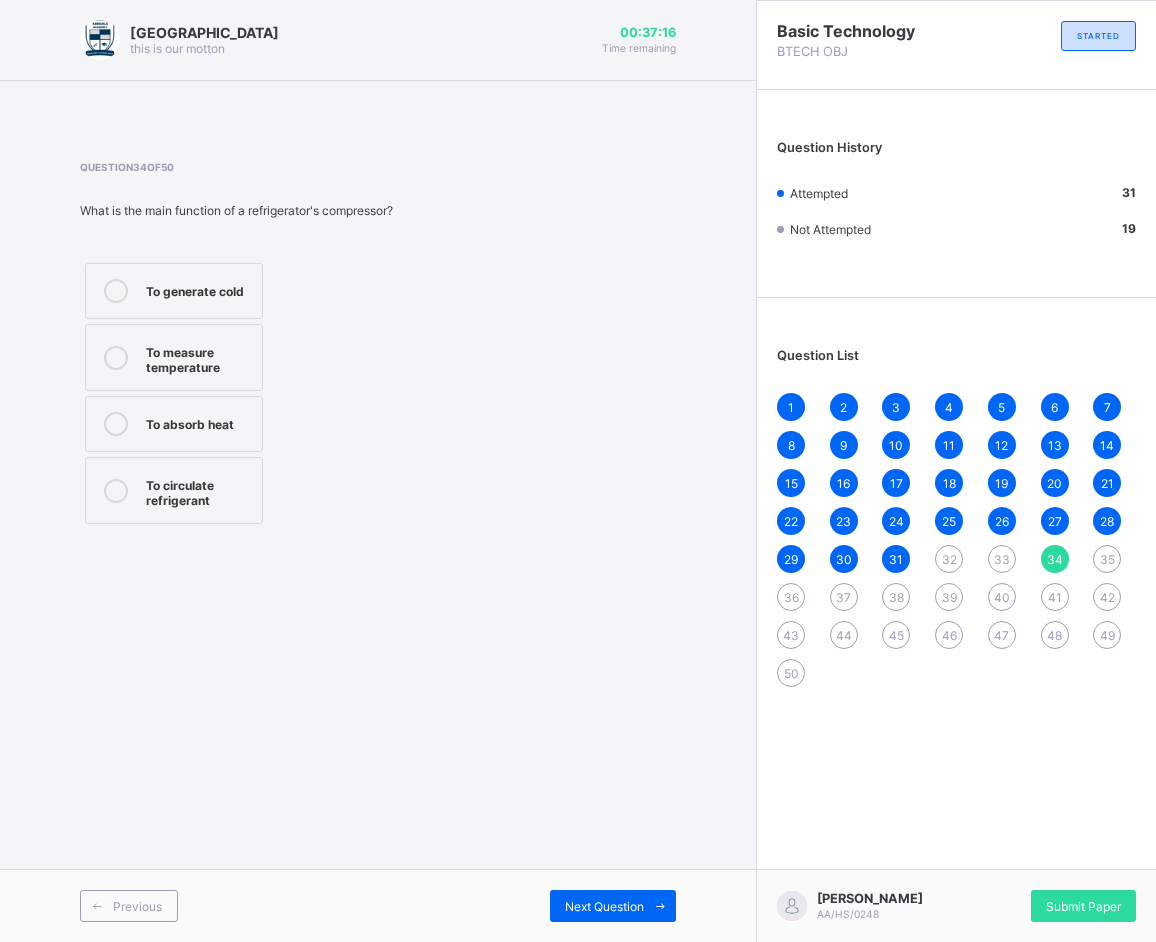click on "To measure temperature" at bounding box center [199, 357] 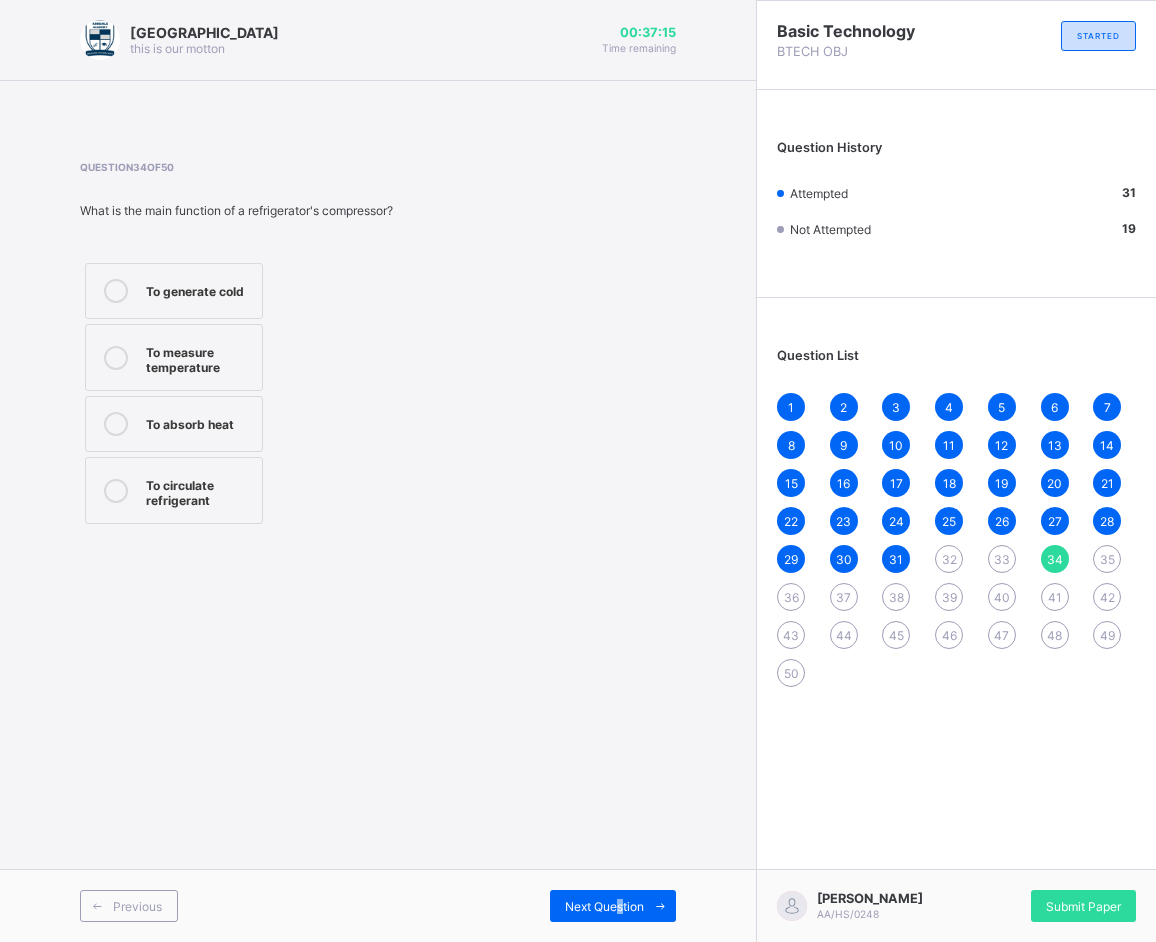 drag, startPoint x: 613, startPoint y: 893, endPoint x: 612, endPoint y: 881, distance: 12.0415945 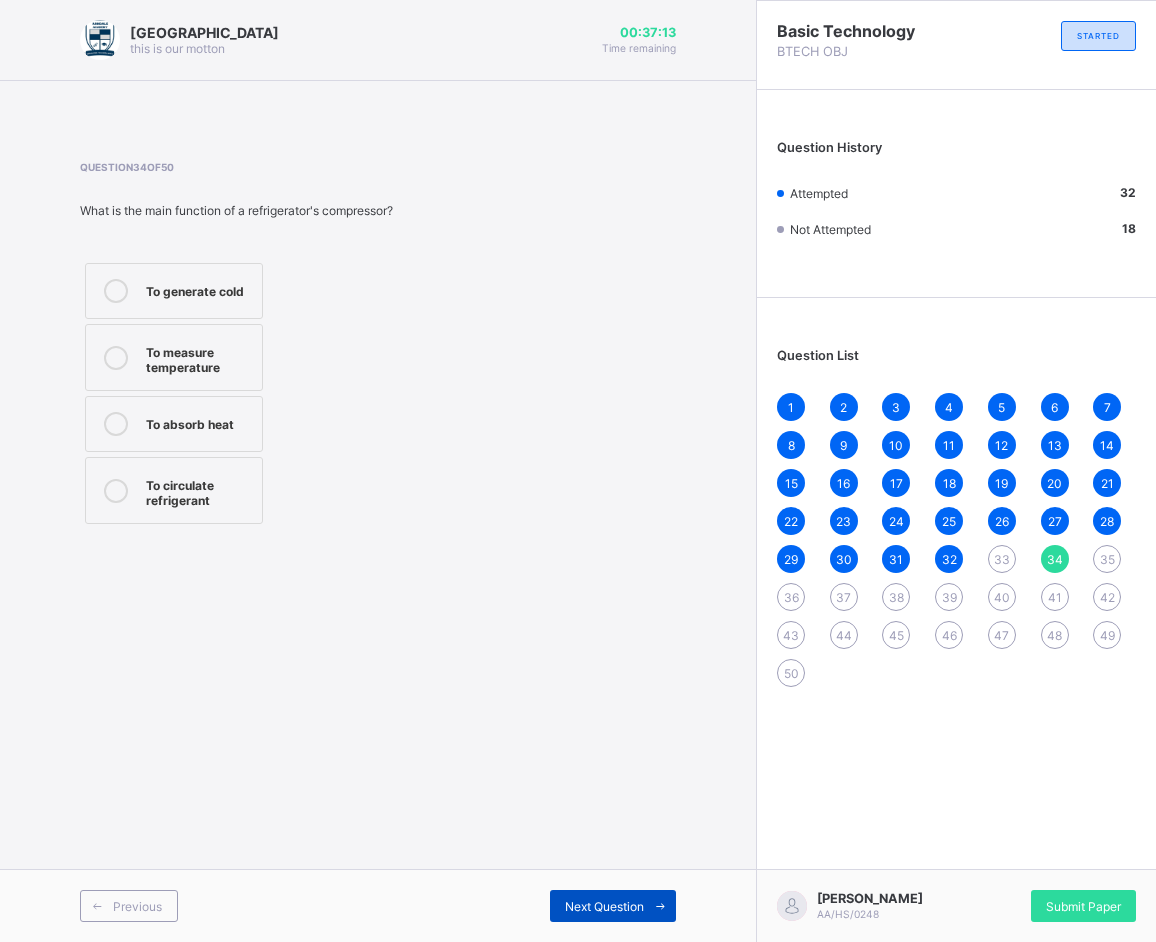 drag, startPoint x: 633, startPoint y: 921, endPoint x: 630, endPoint y: 905, distance: 16.27882 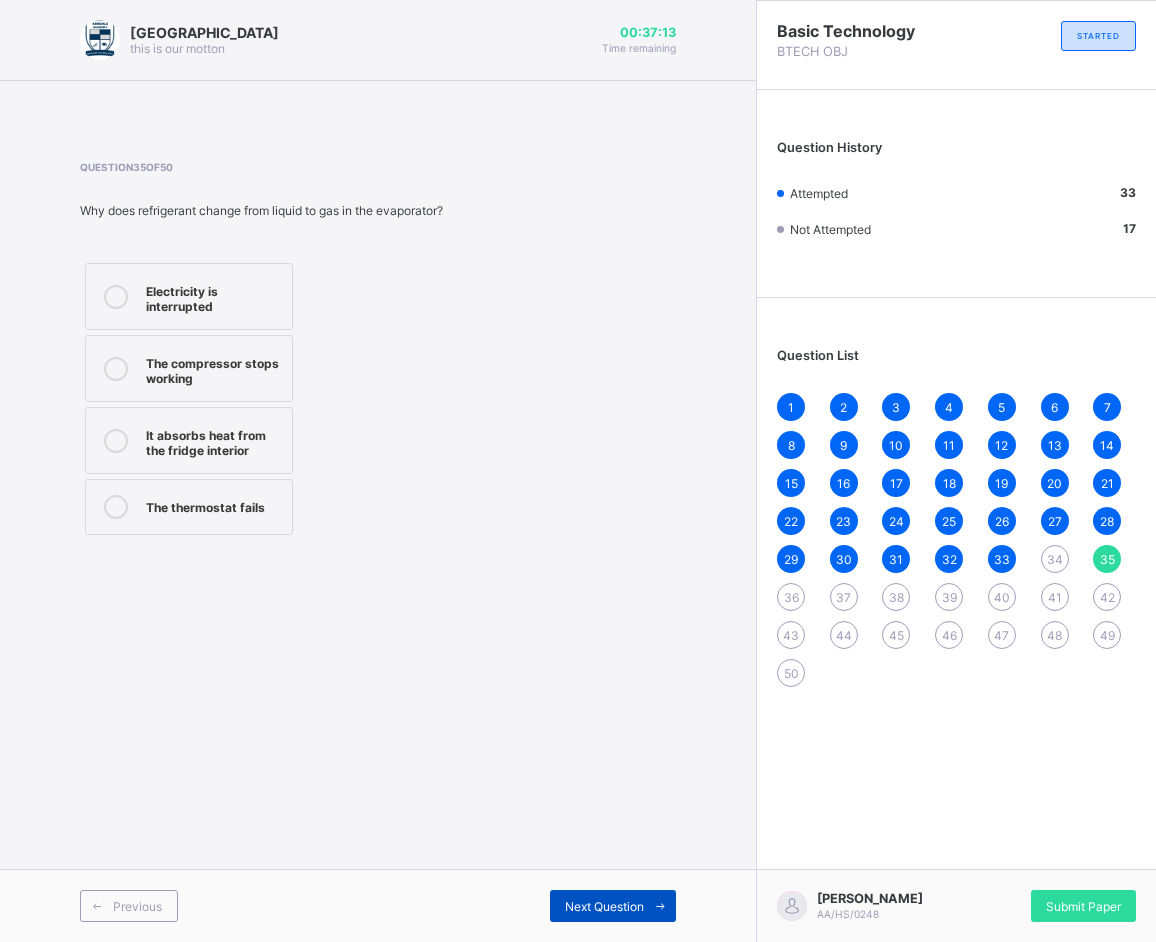 click on "Next Question" at bounding box center [613, 906] 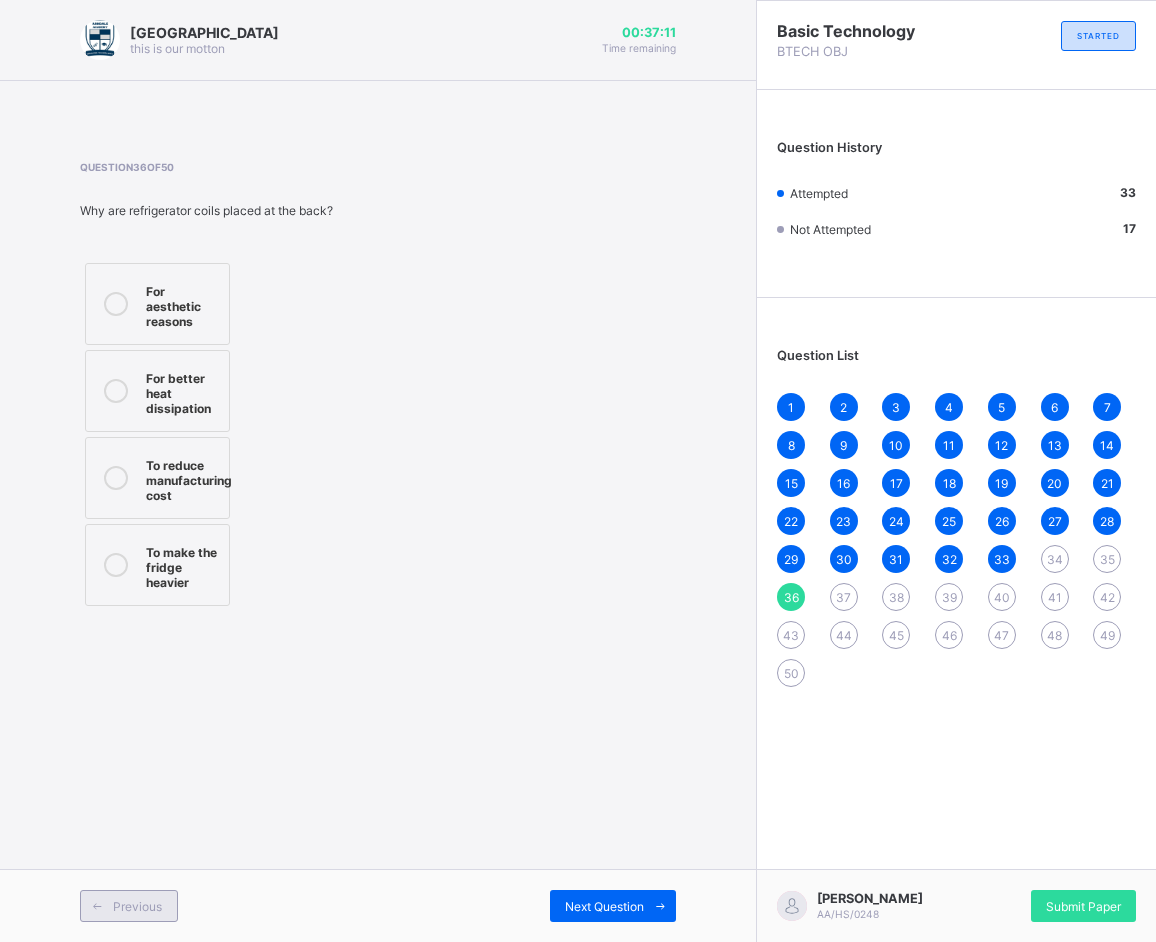click on "Previous" at bounding box center [129, 906] 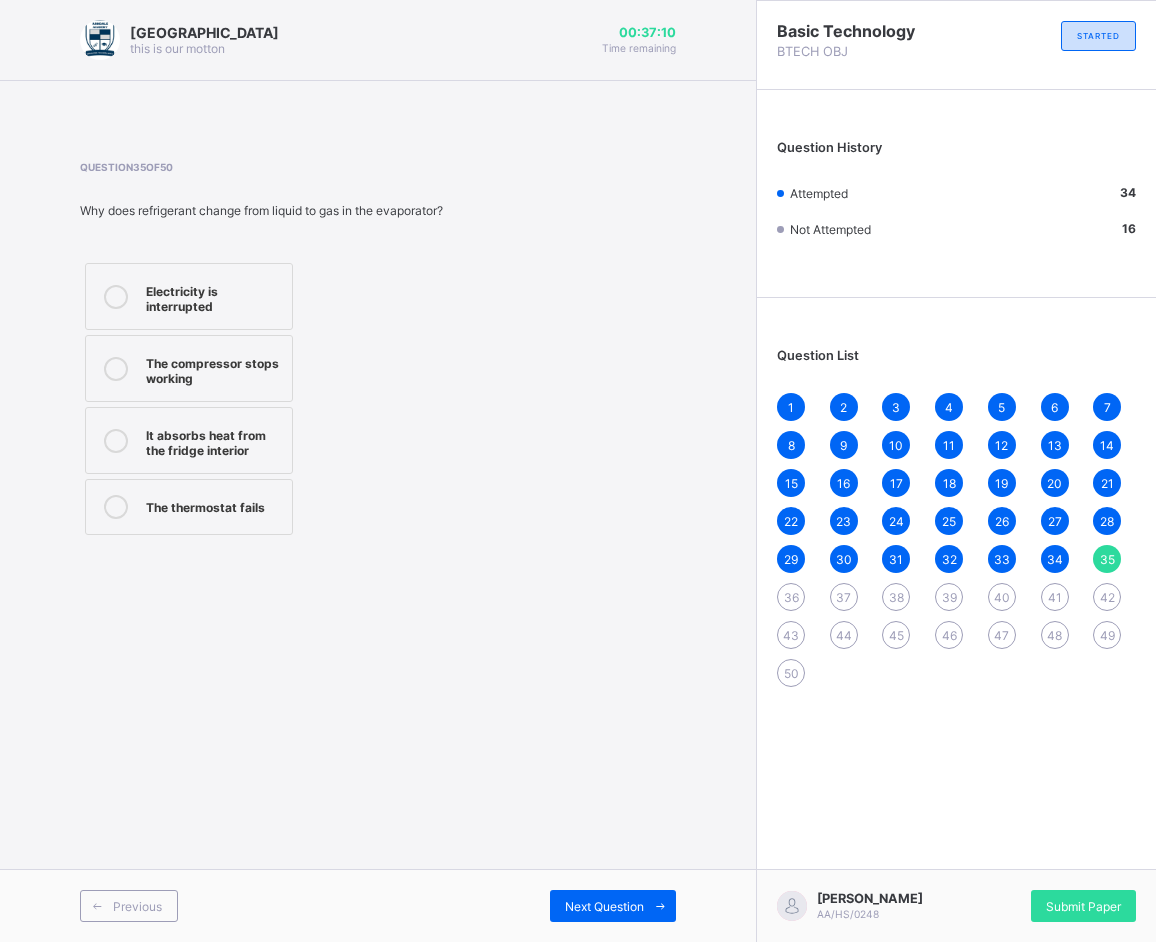 click on "The compressor stops working" at bounding box center (189, 368) 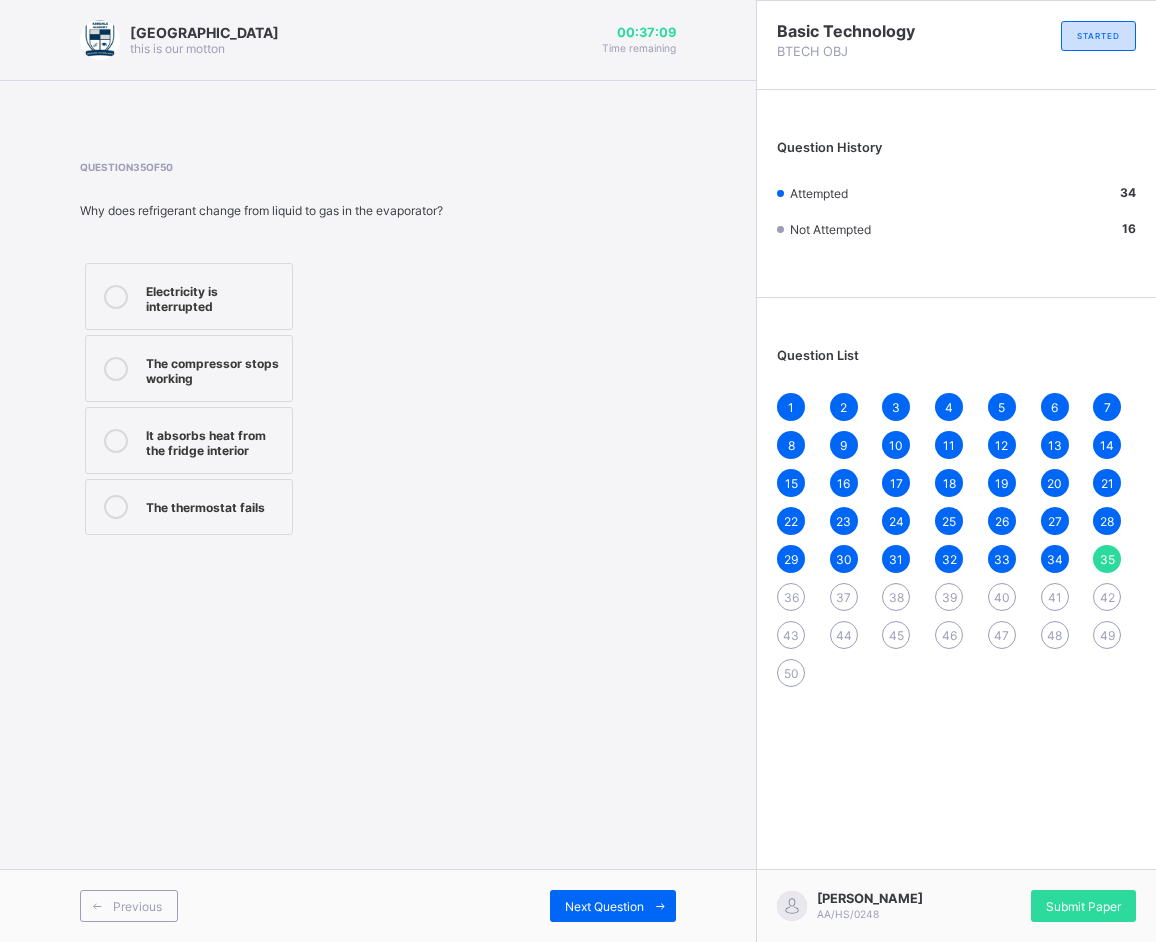 click on "Previous Next Question" at bounding box center [378, 905] 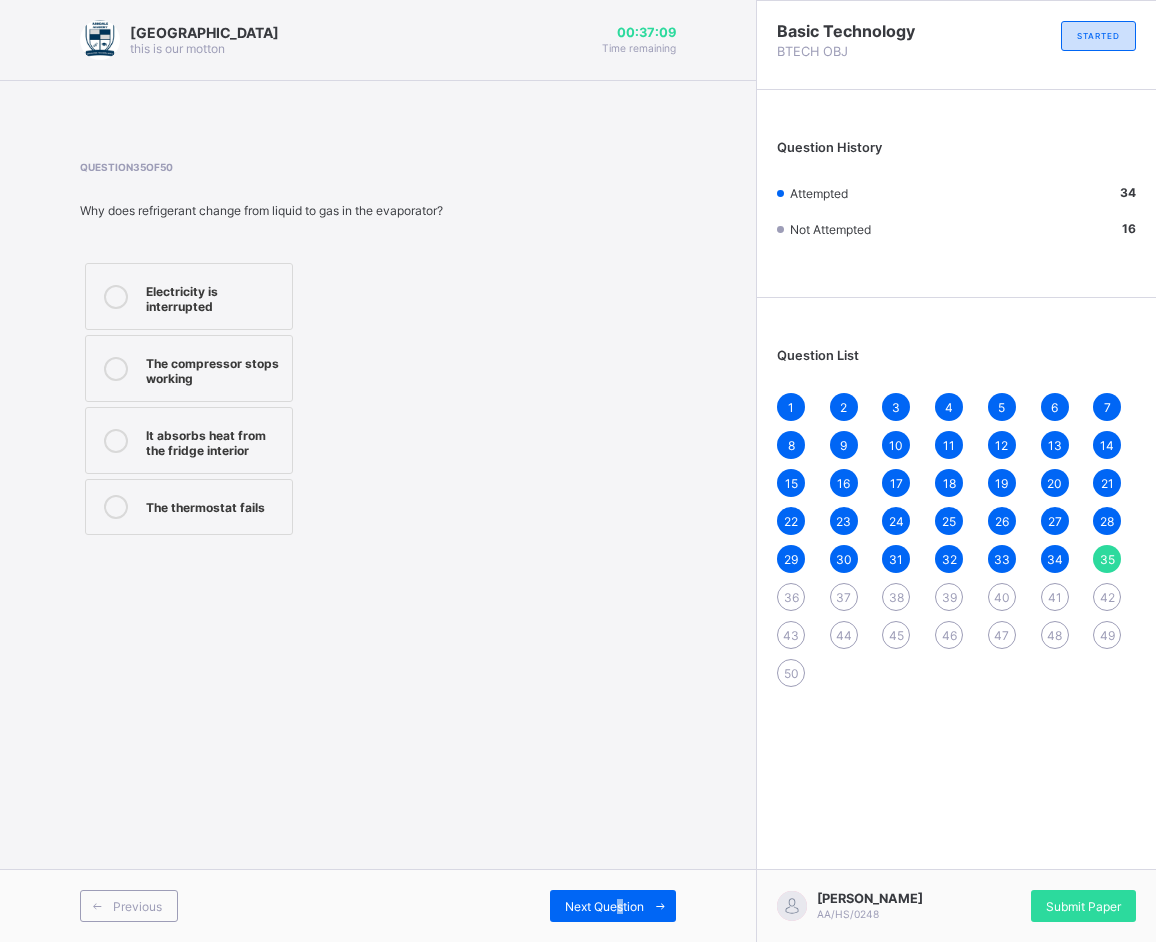 drag, startPoint x: 620, startPoint y: 900, endPoint x: 608, endPoint y: 886, distance: 18.439089 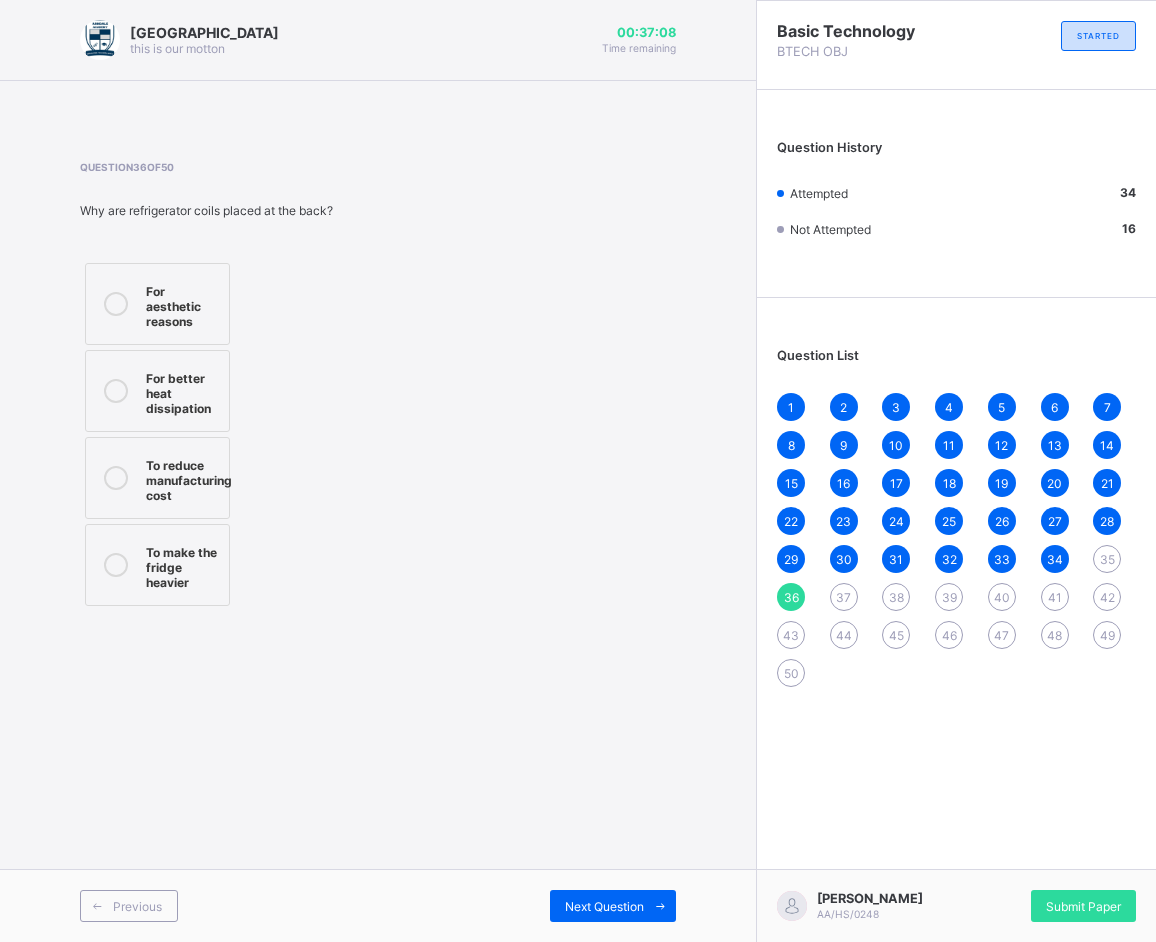 click on "For better heat dissipation" at bounding box center [157, 391] 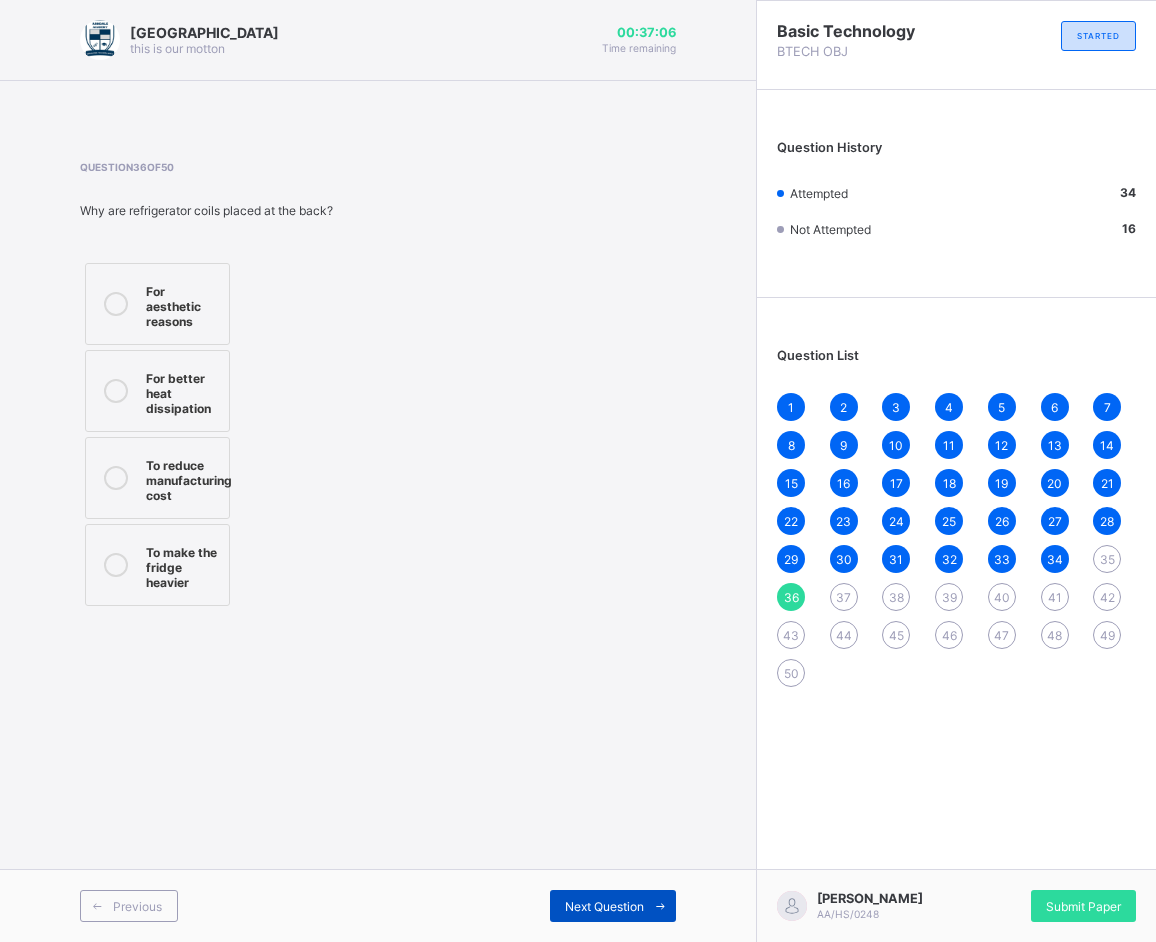drag, startPoint x: 586, startPoint y: 910, endPoint x: 578, endPoint y: 898, distance: 14.422205 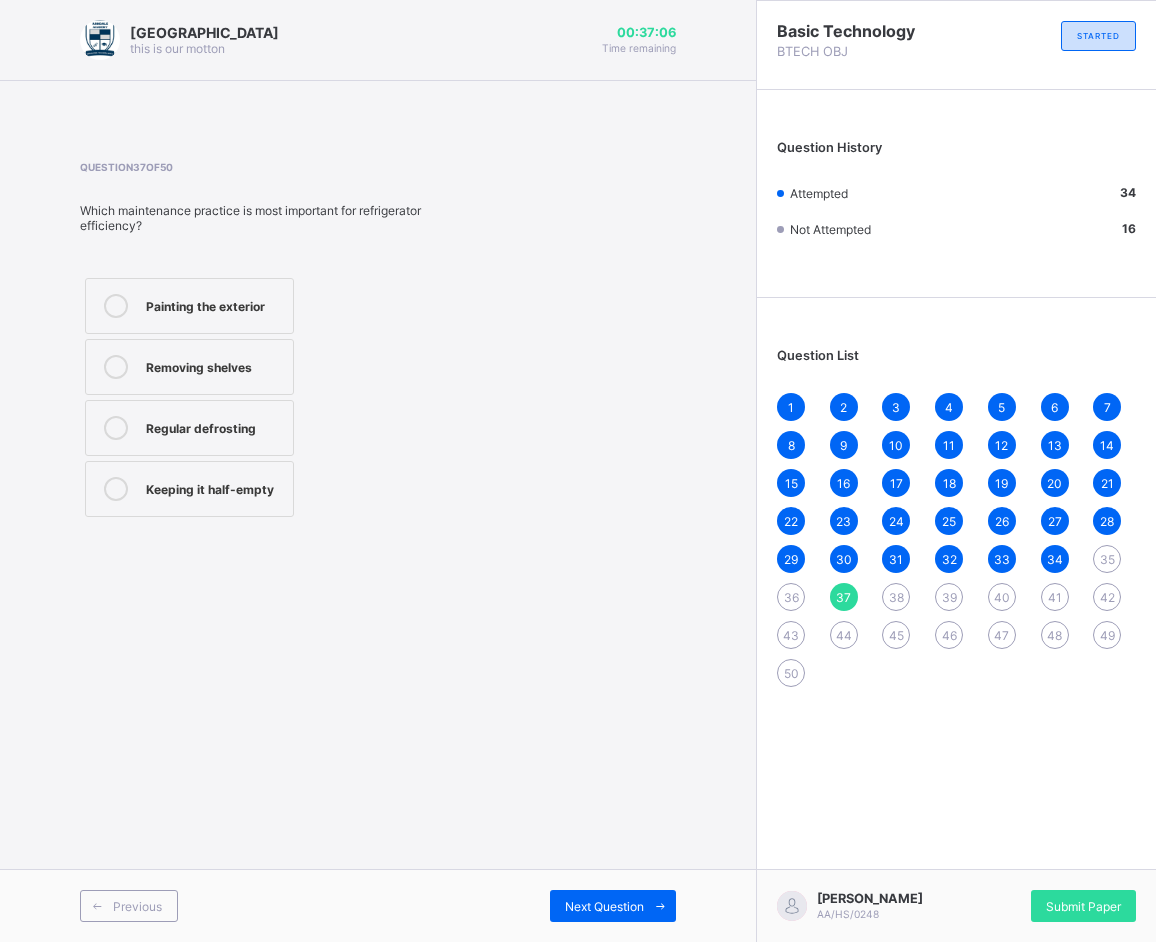 click on "Regular defrosting" at bounding box center [214, 426] 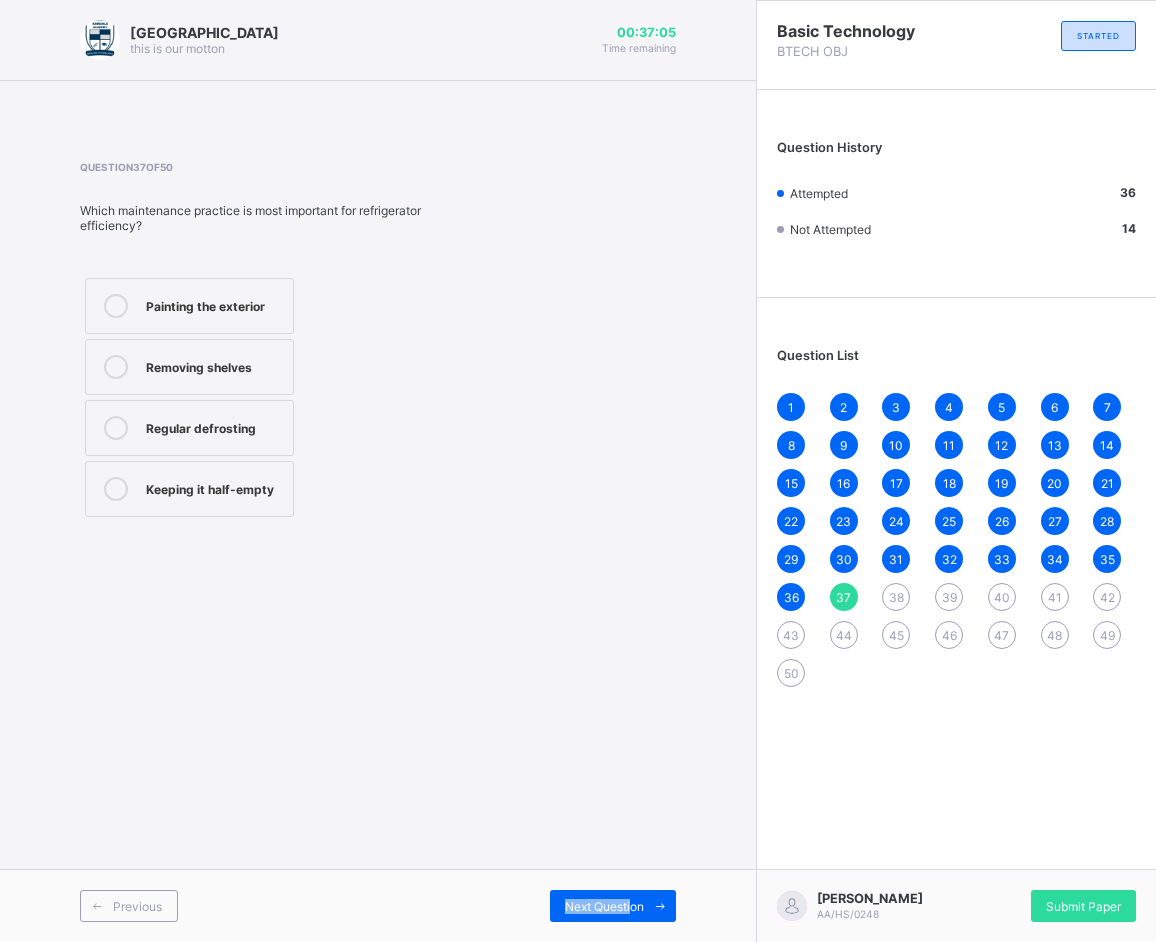 click on "Previous Next Question" at bounding box center (378, 905) 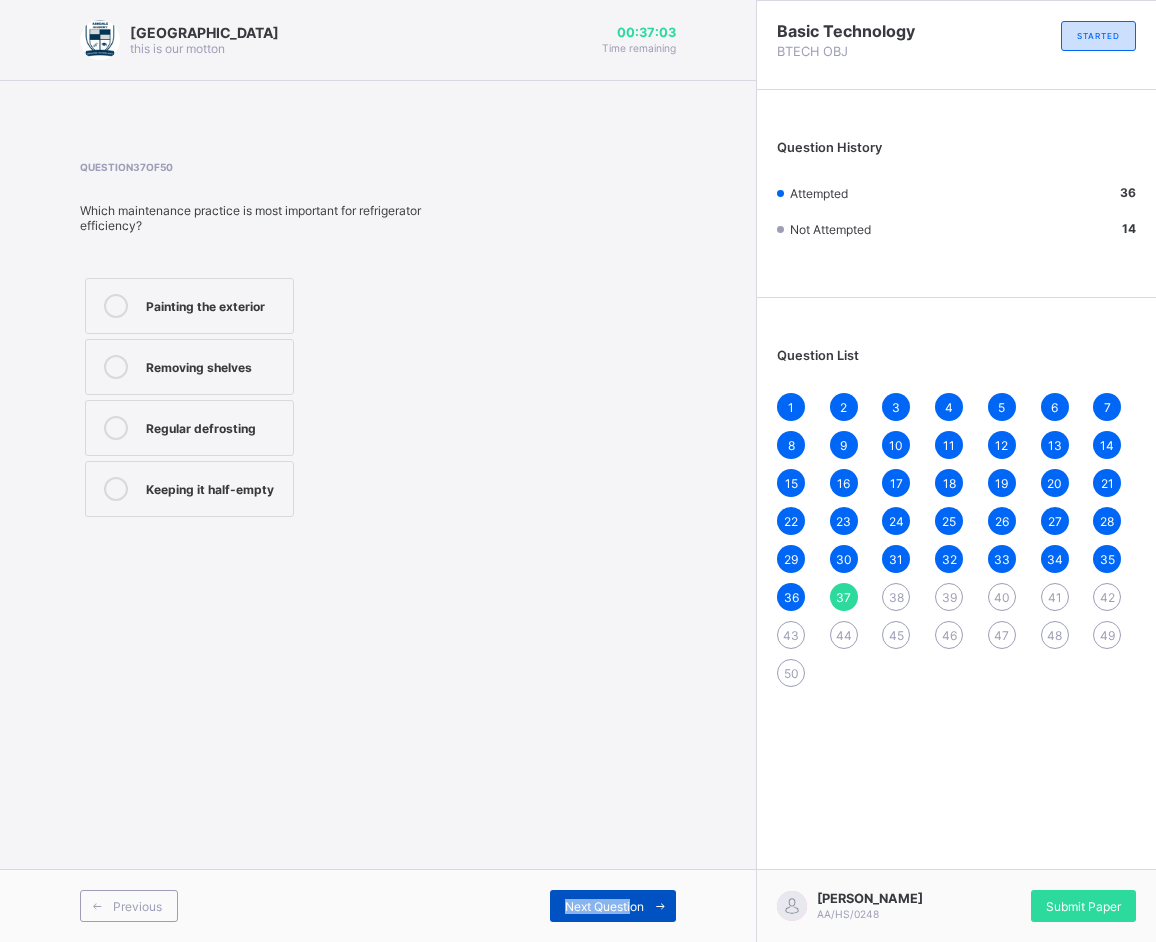 click on "Next Question" at bounding box center [604, 906] 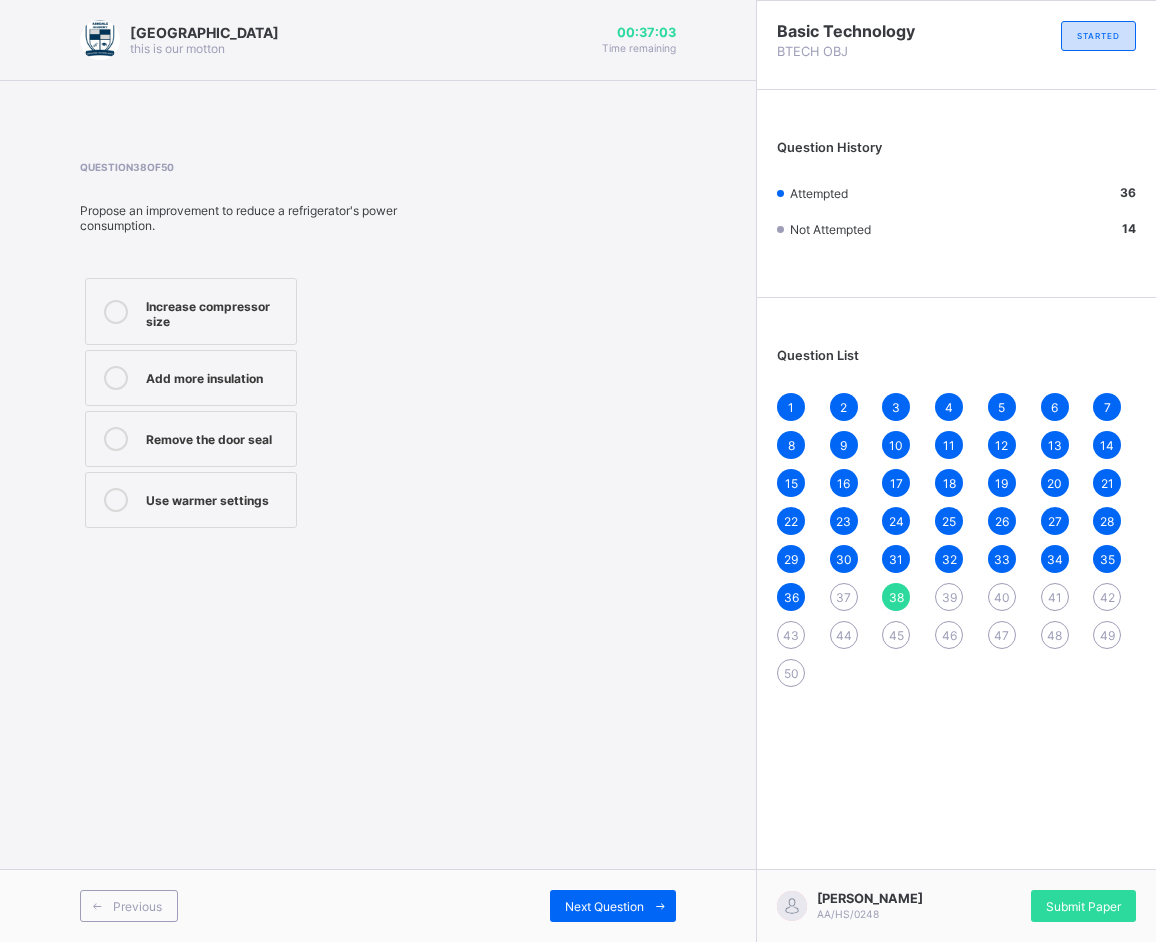 drag, startPoint x: 120, startPoint y: 416, endPoint x: 100, endPoint y: 422, distance: 20.880613 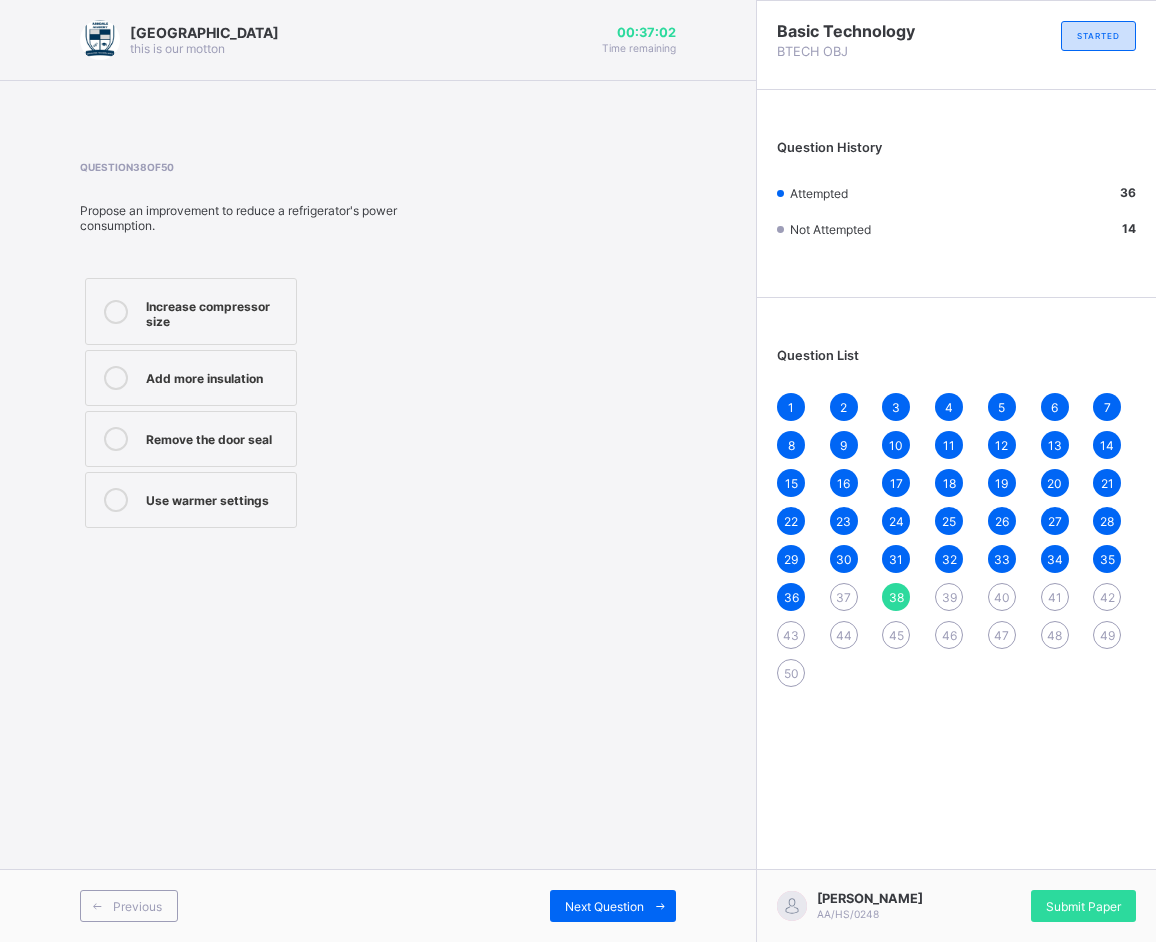 click at bounding box center [116, 439] 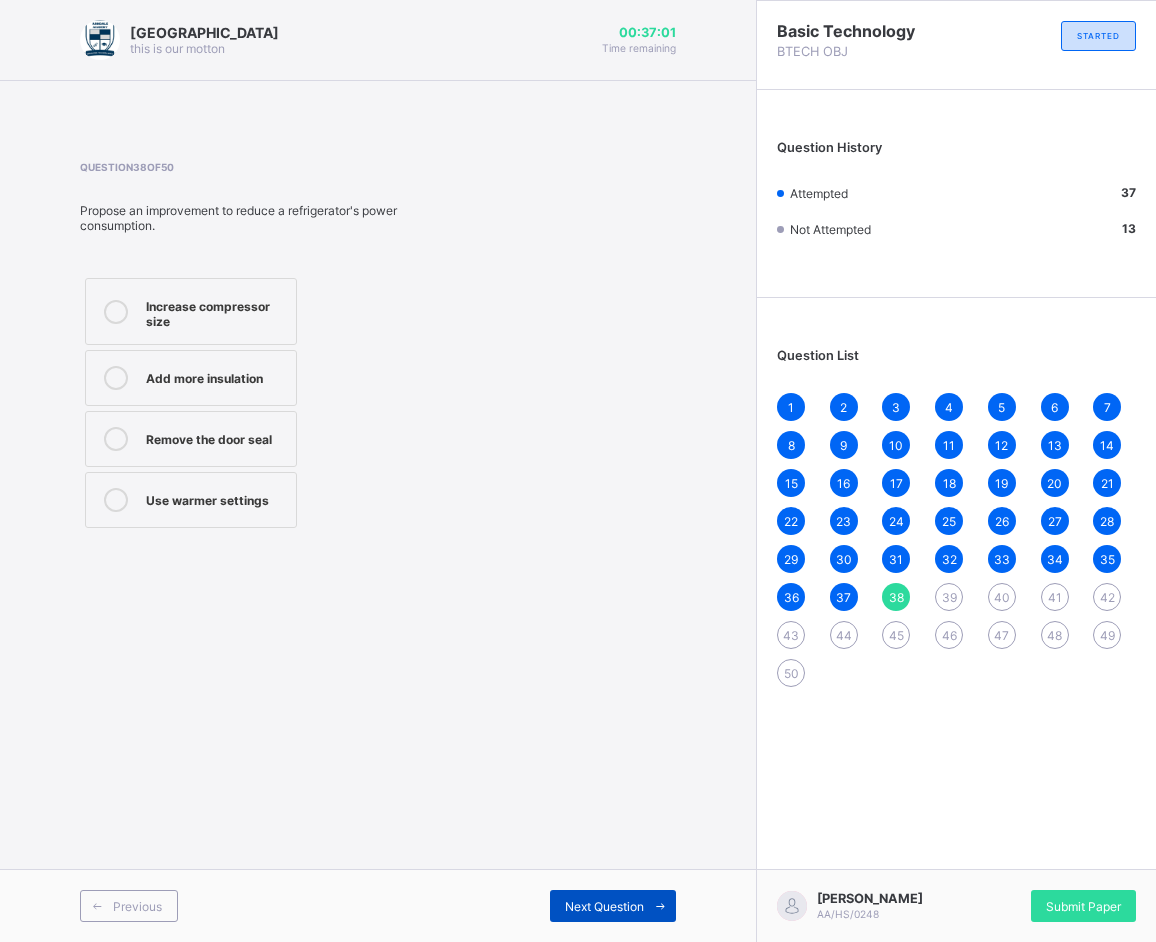 drag, startPoint x: 662, startPoint y: 928, endPoint x: 632, endPoint y: 893, distance: 46.09772 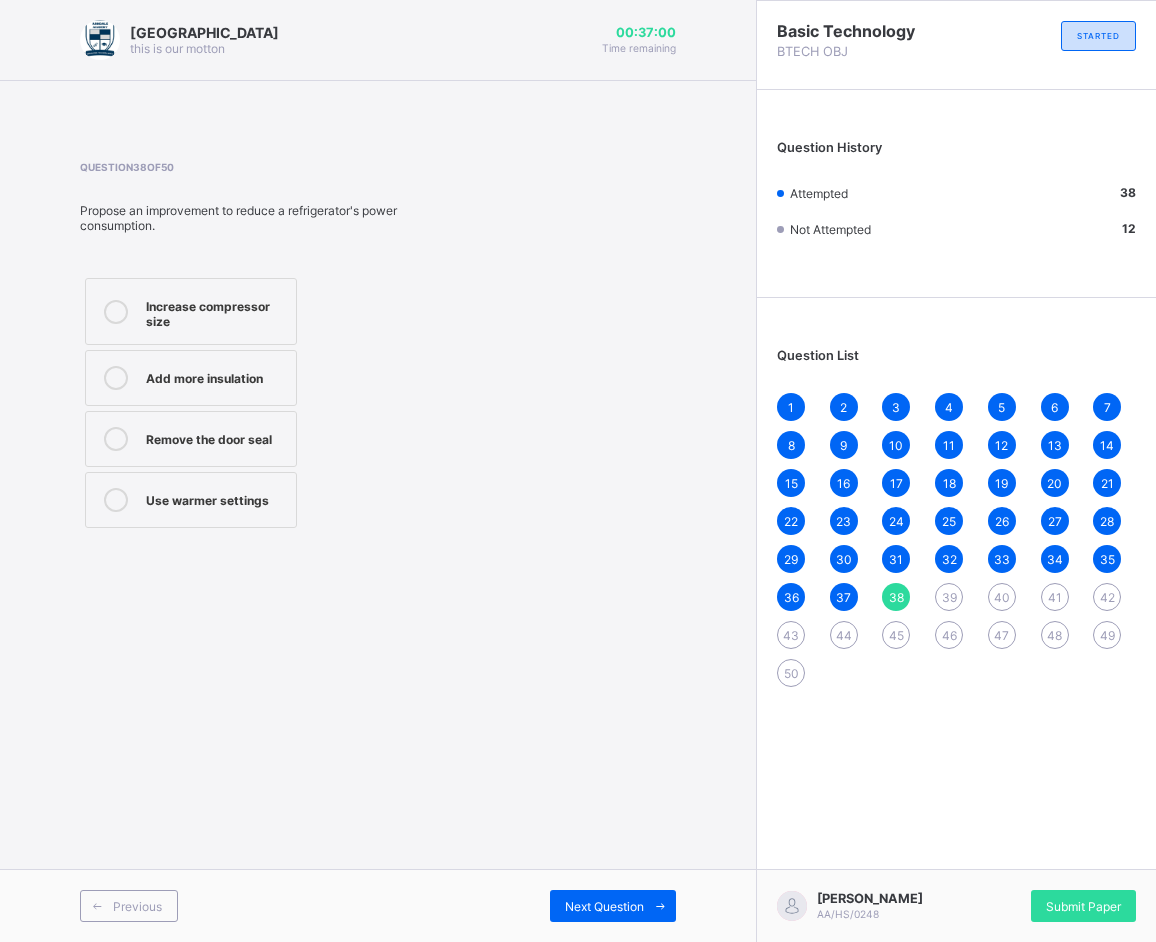 drag, startPoint x: 632, startPoint y: 893, endPoint x: 589, endPoint y: 864, distance: 51.86521 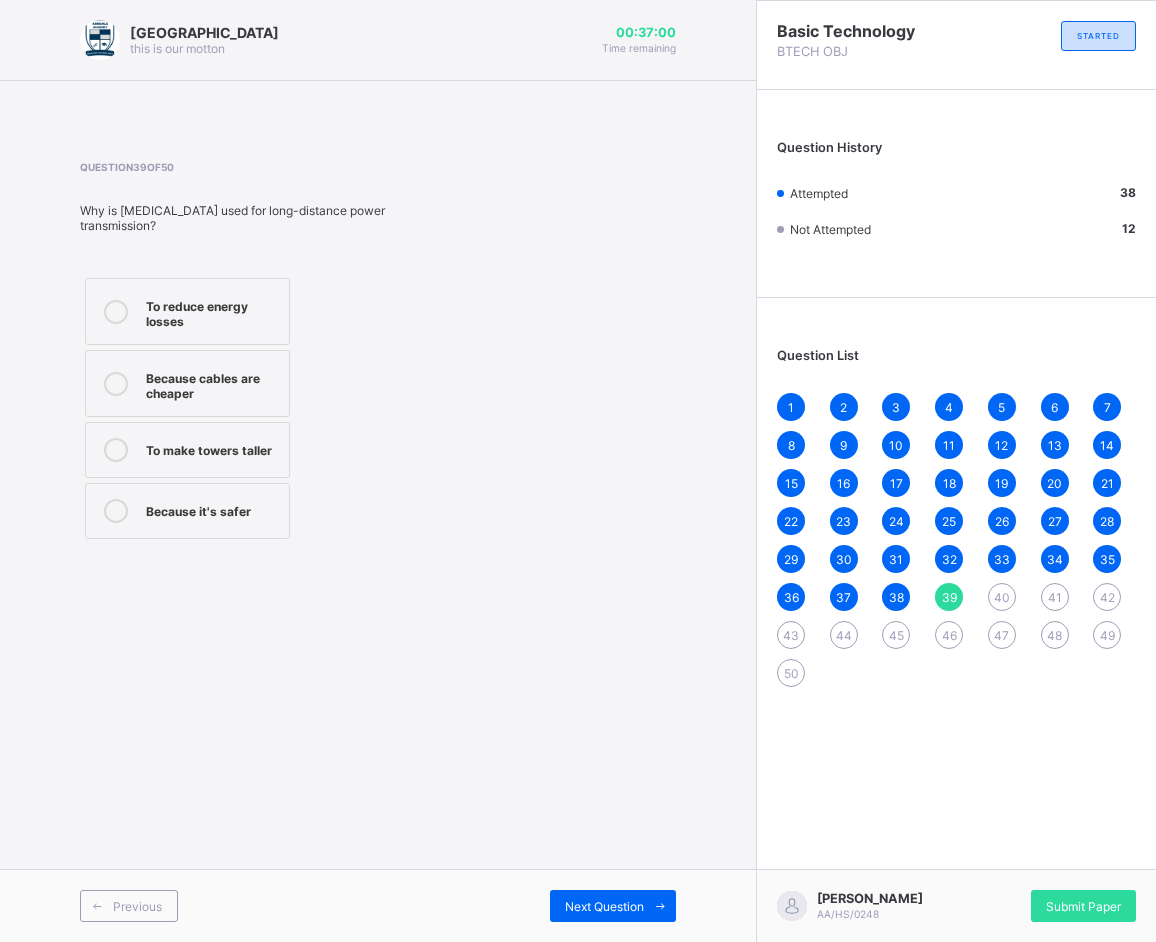 click on "To reduce energy losses" at bounding box center (187, 311) 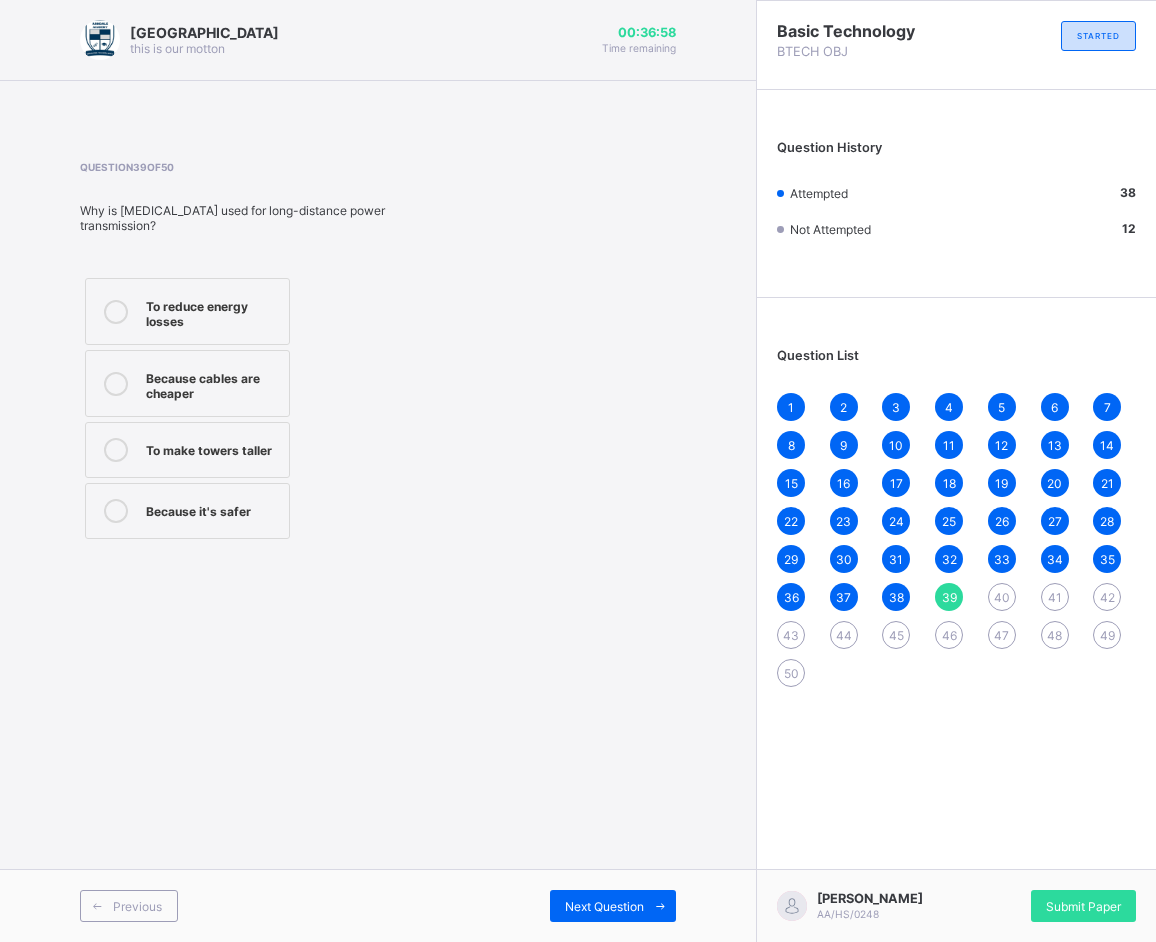 click on "Because cables are cheaper" at bounding box center (187, 383) 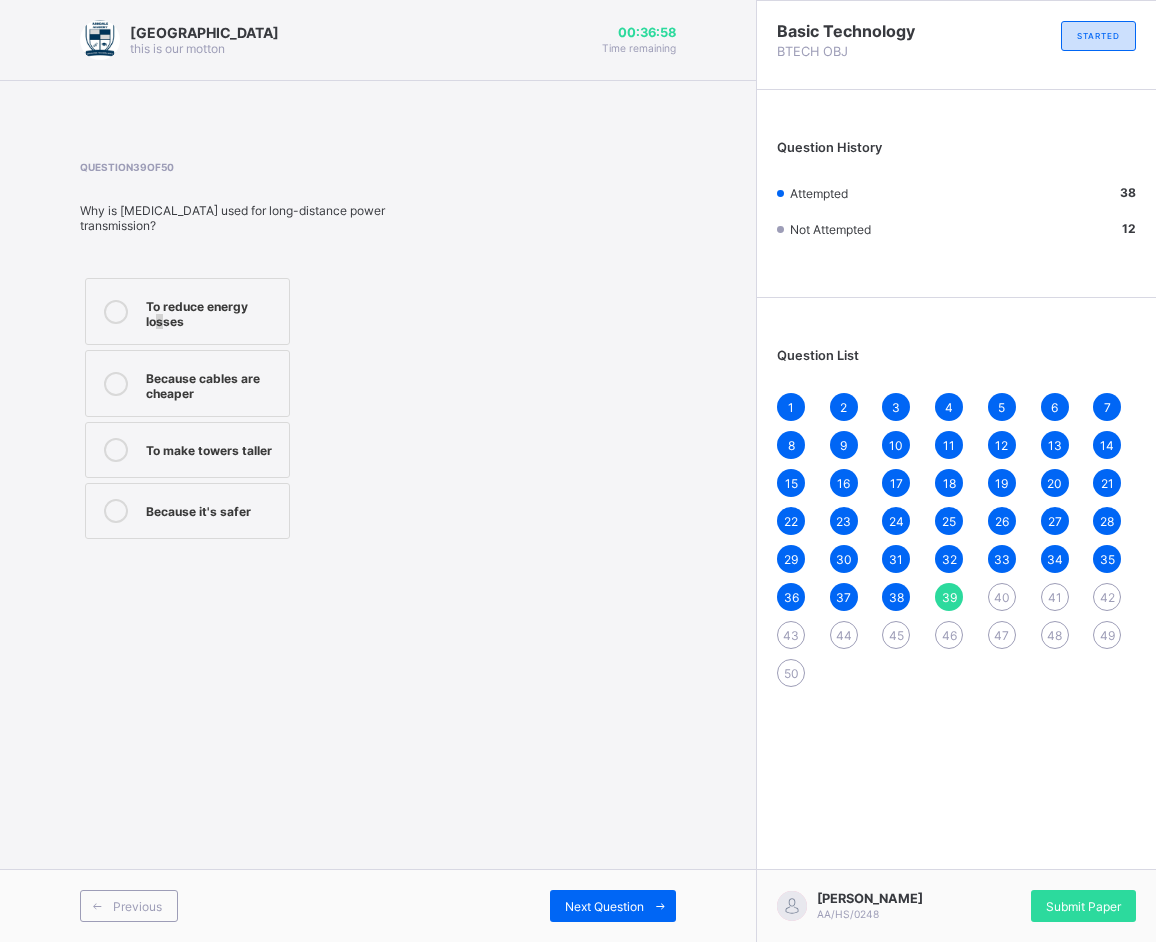 click on "To reduce energy losses" at bounding box center (212, 311) 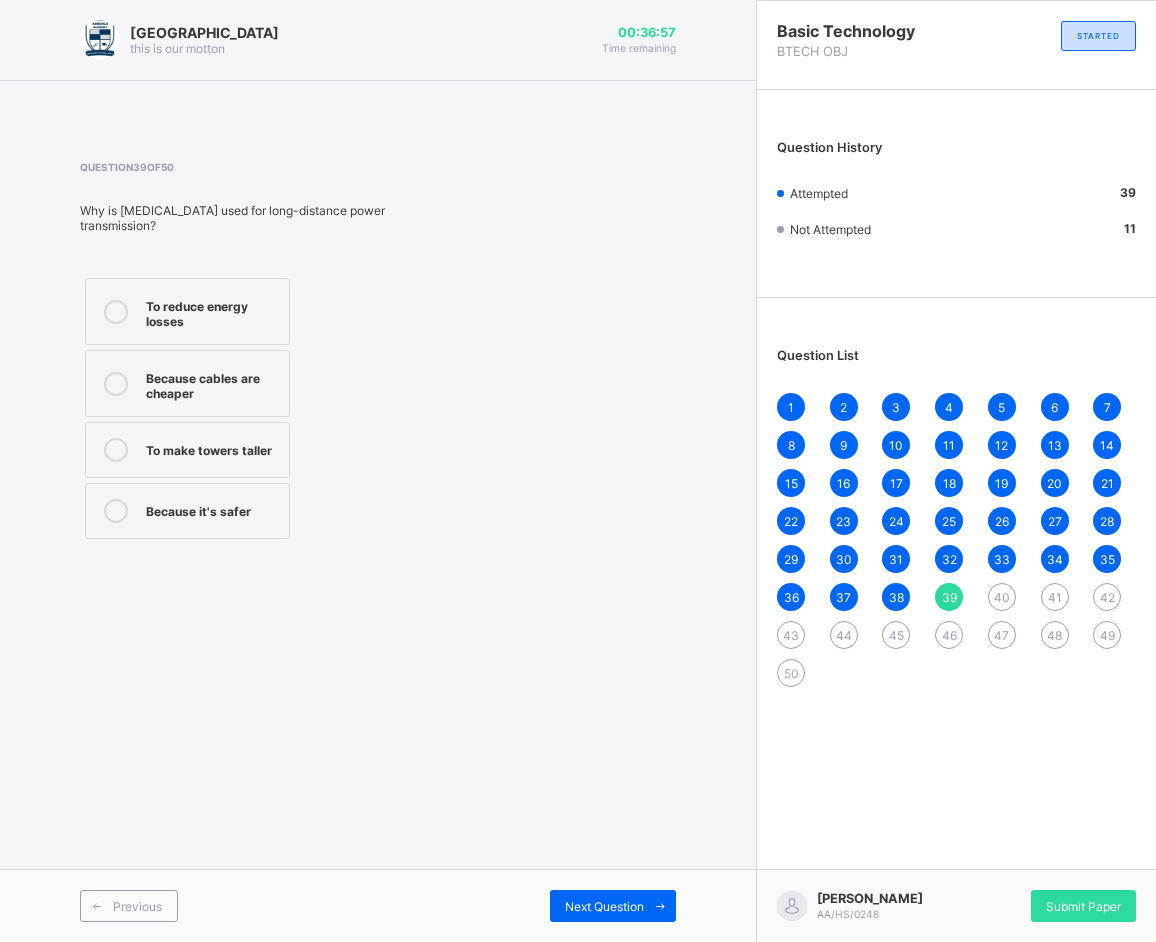 click at bounding box center [116, 311] 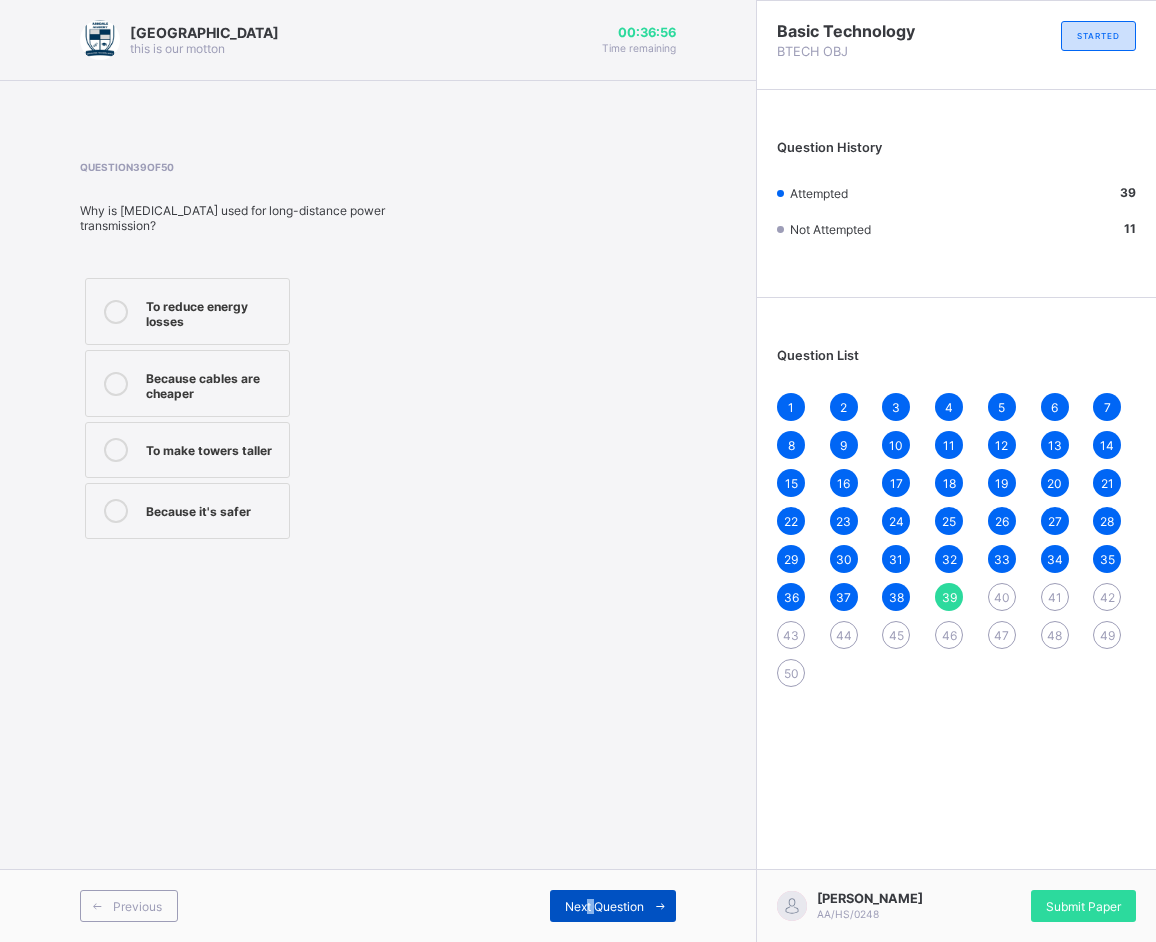 drag, startPoint x: 586, startPoint y: 896, endPoint x: 594, endPoint y: 905, distance: 12.0415945 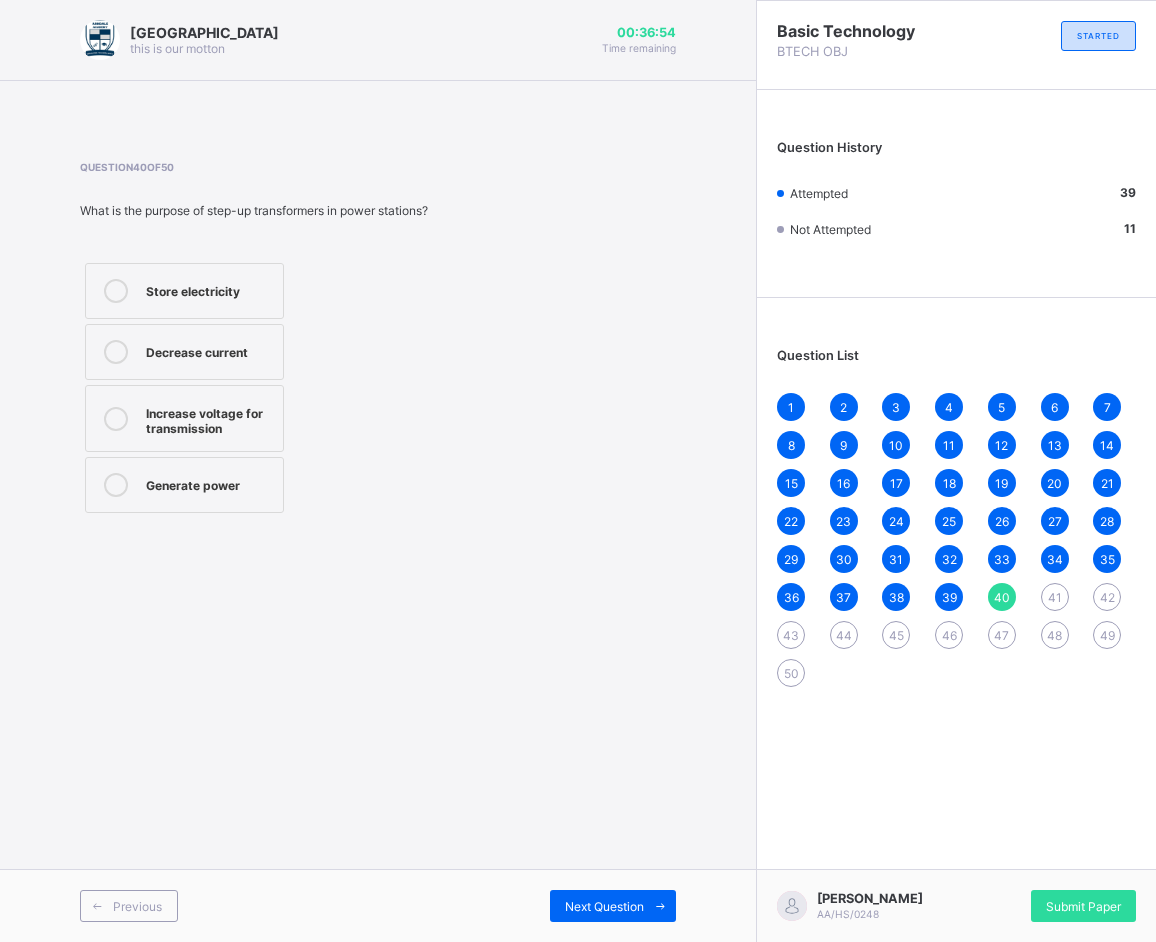 click on "Decrease current" at bounding box center (184, 352) 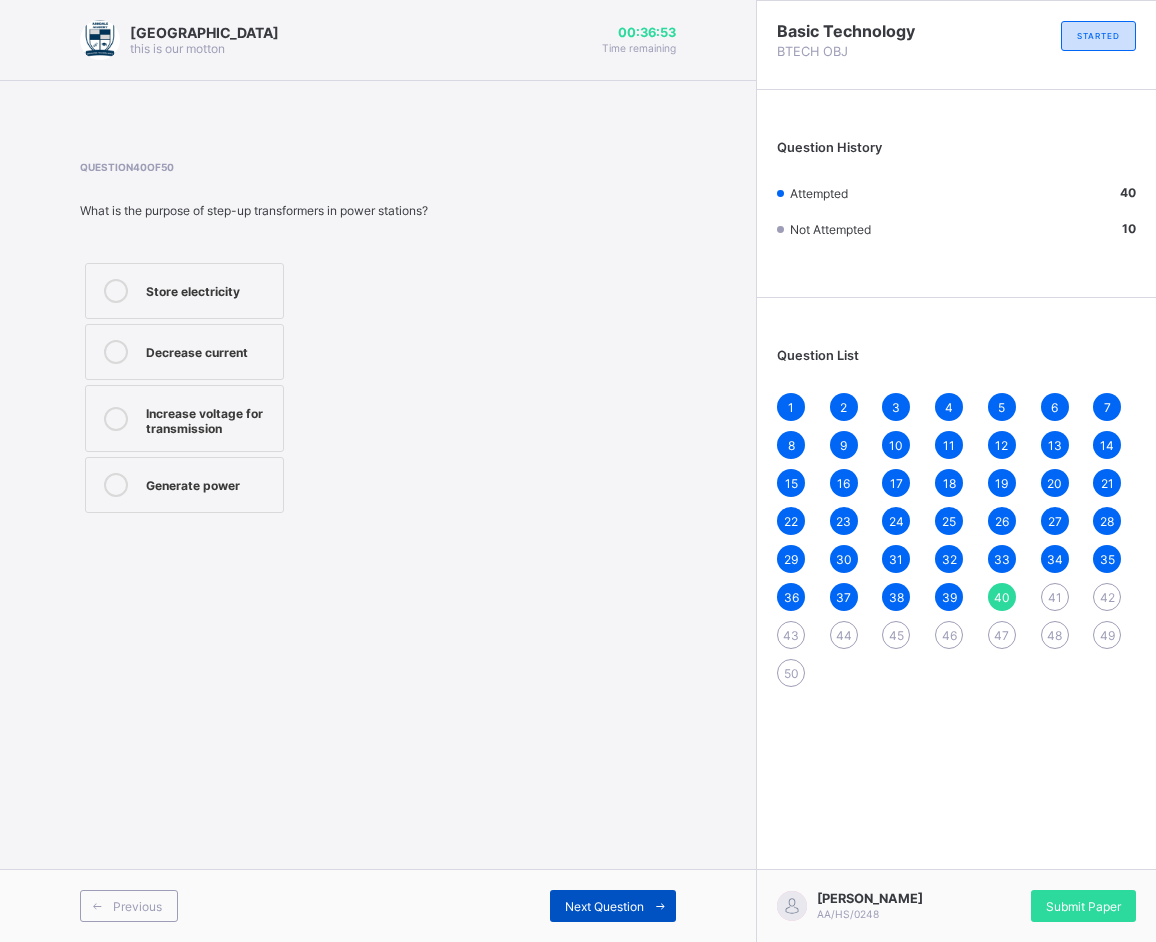 click on "Next Question" at bounding box center (604, 906) 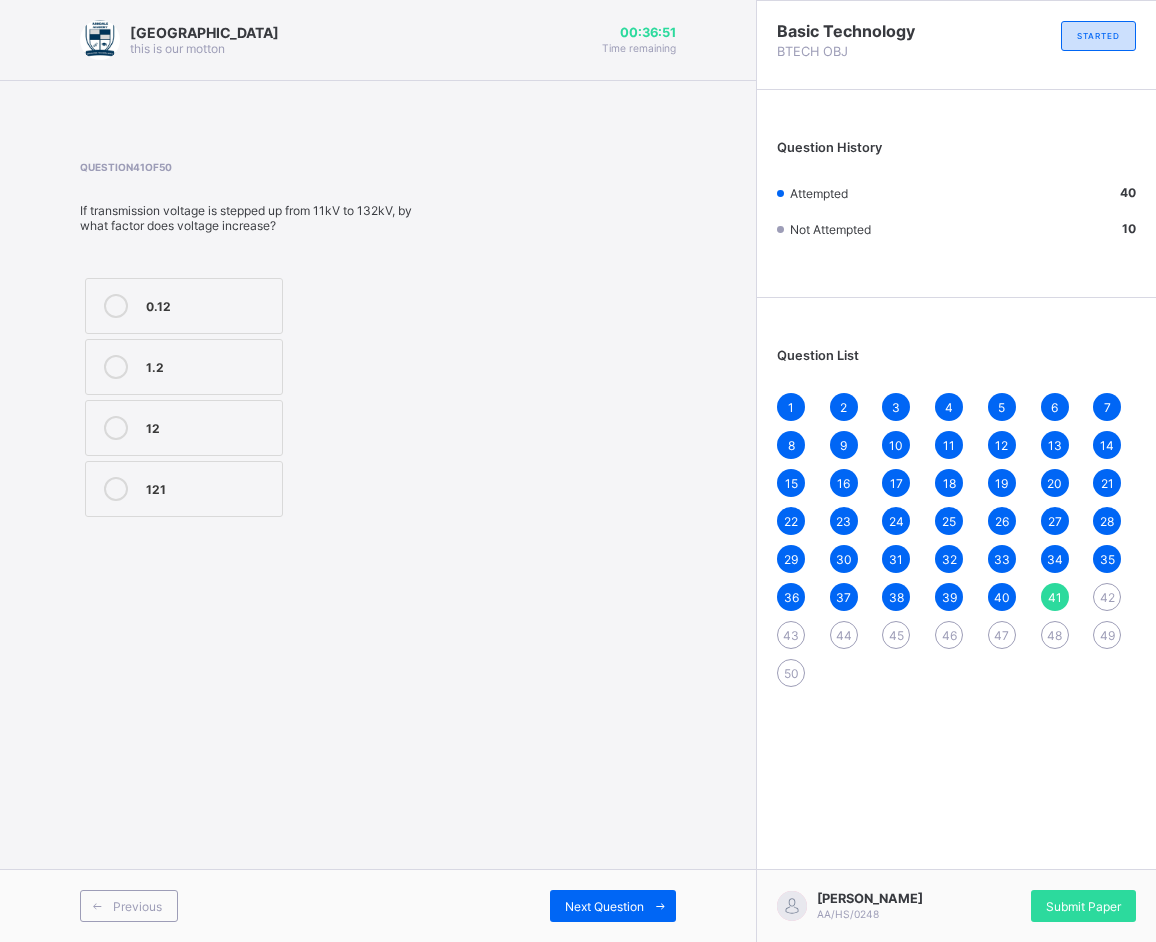 click on "0.12" at bounding box center (209, 304) 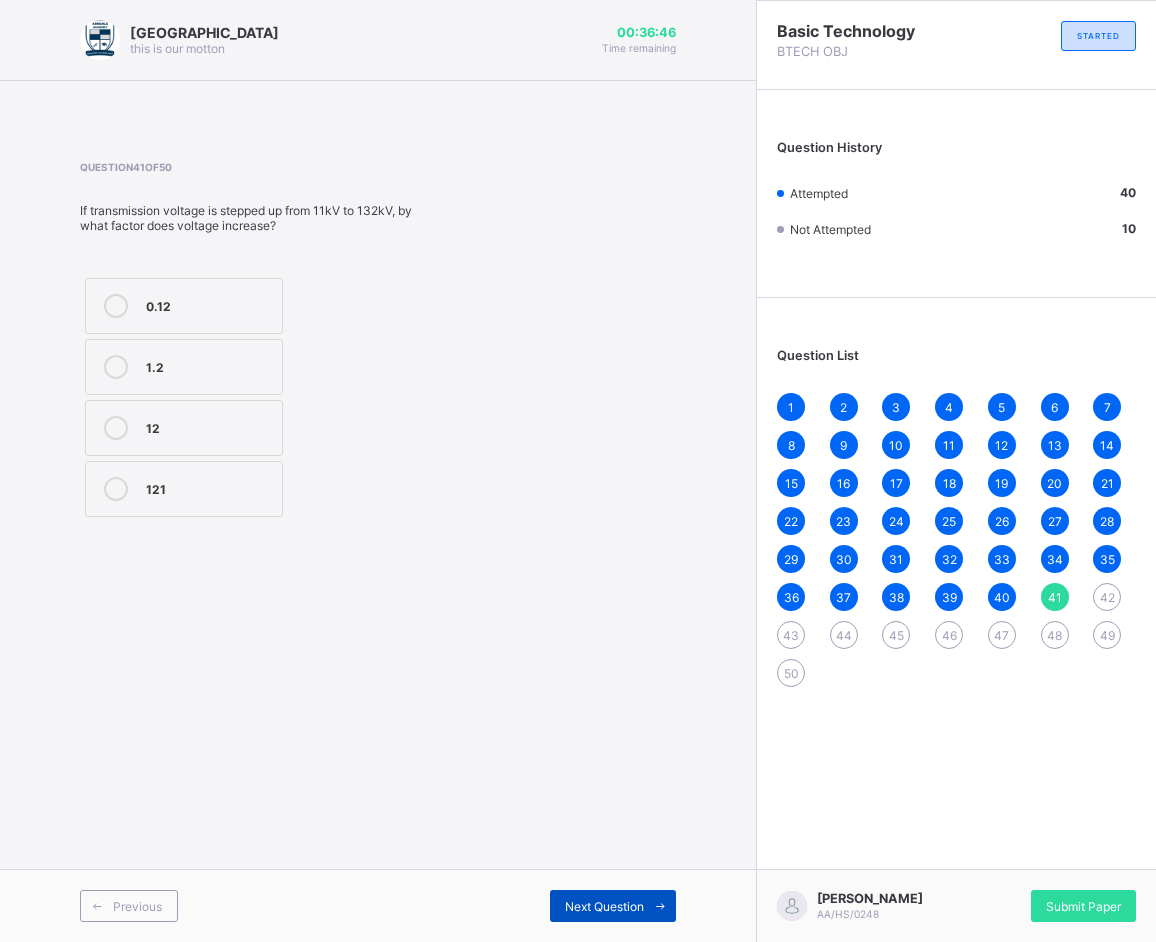 click on "Next Question" at bounding box center [613, 906] 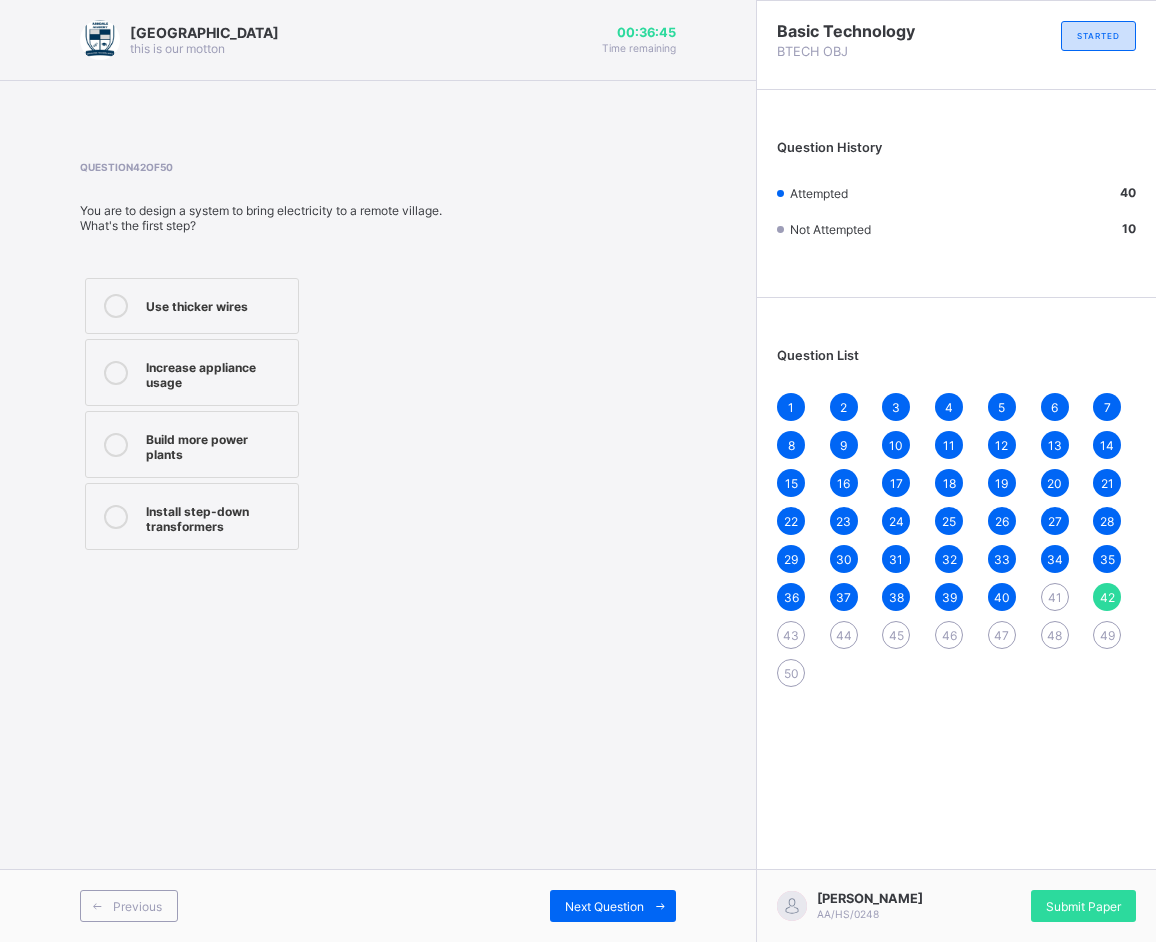 click on "Increase appliance usage" at bounding box center (217, 372) 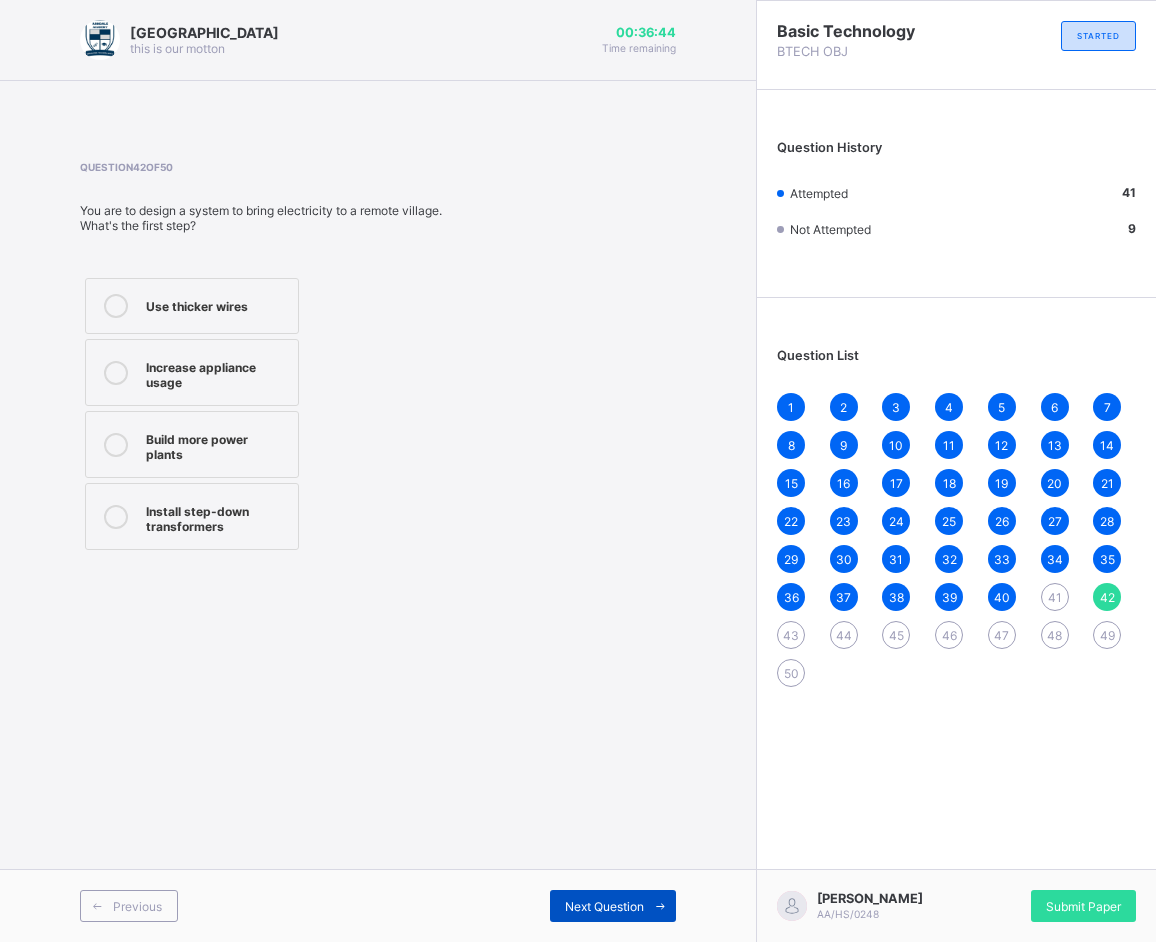 click on "Next Question" at bounding box center [613, 906] 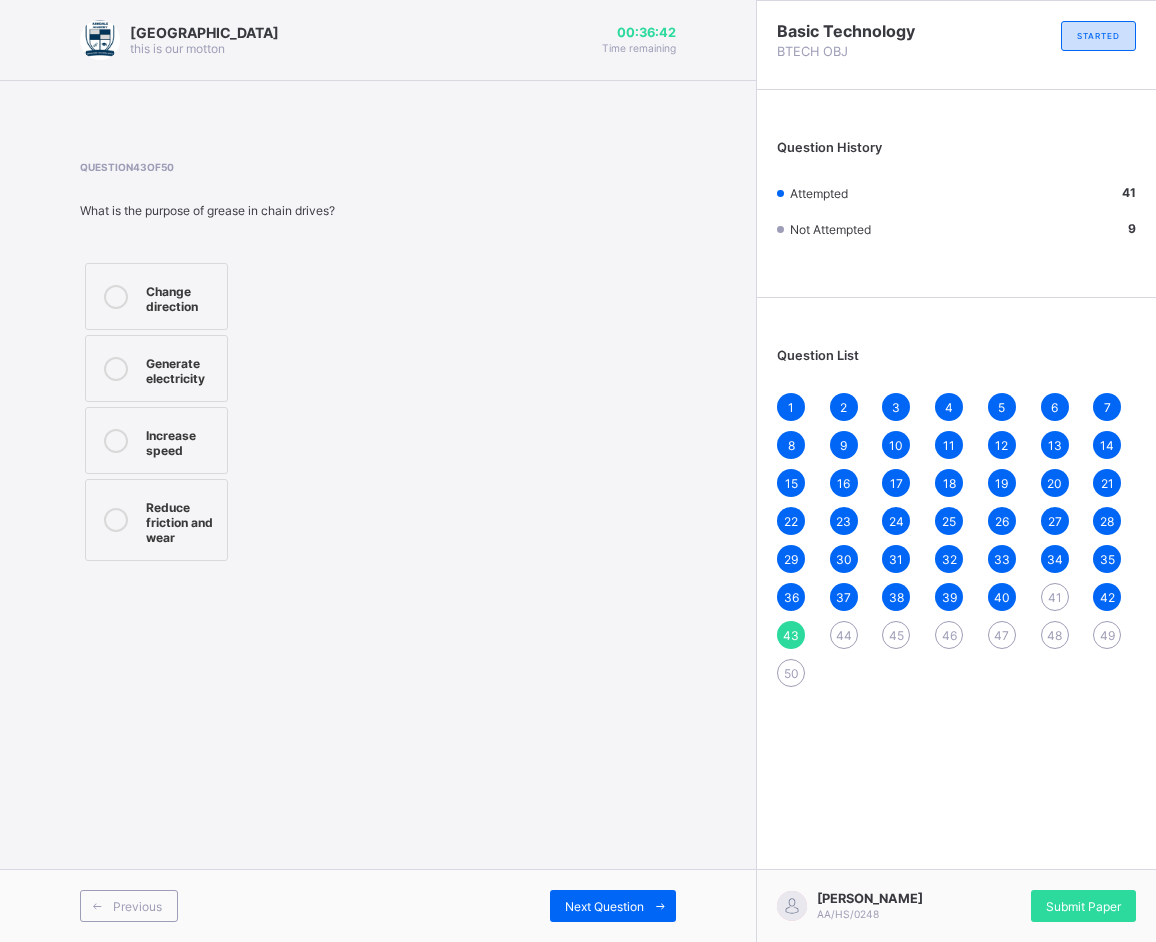 drag, startPoint x: 109, startPoint y: 450, endPoint x: 114, endPoint y: 470, distance: 20.615528 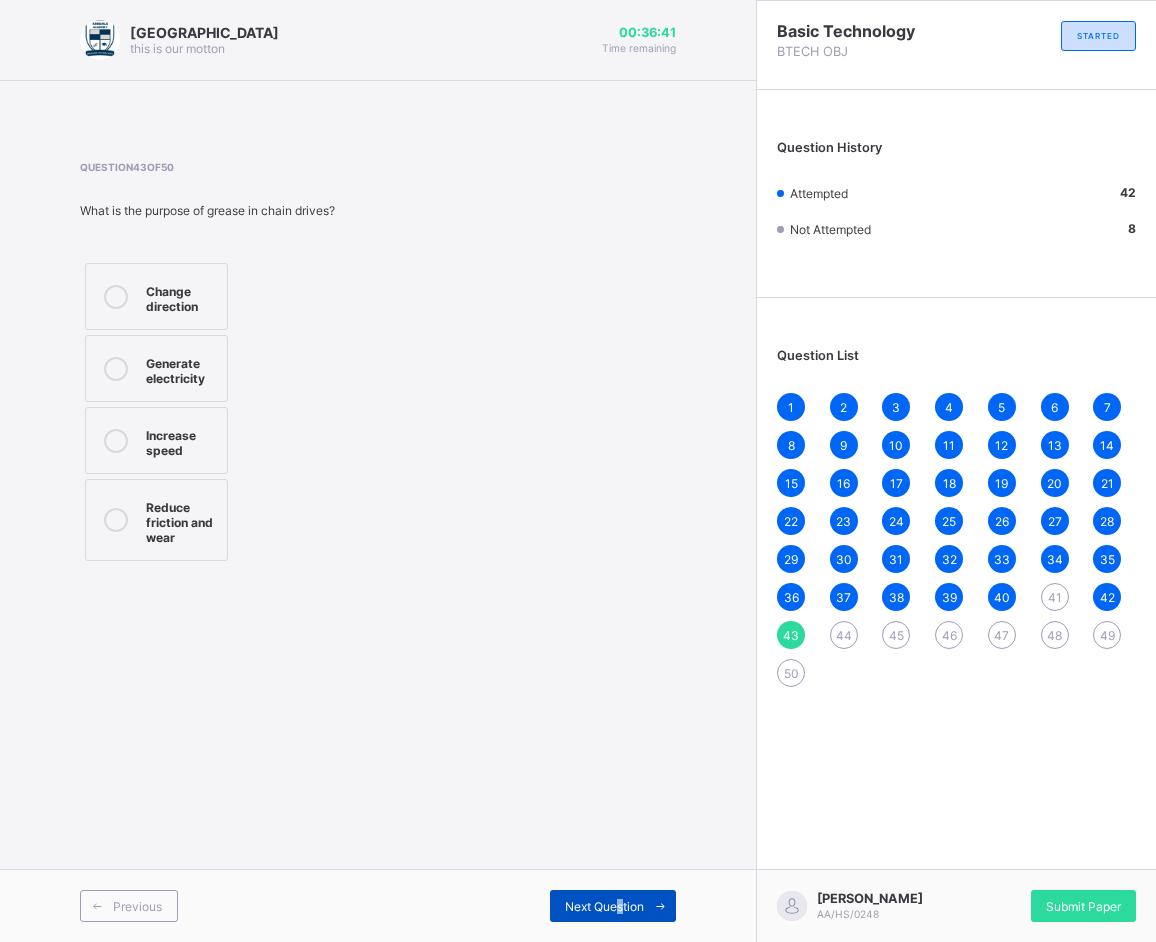 click on "Next Question" at bounding box center (604, 906) 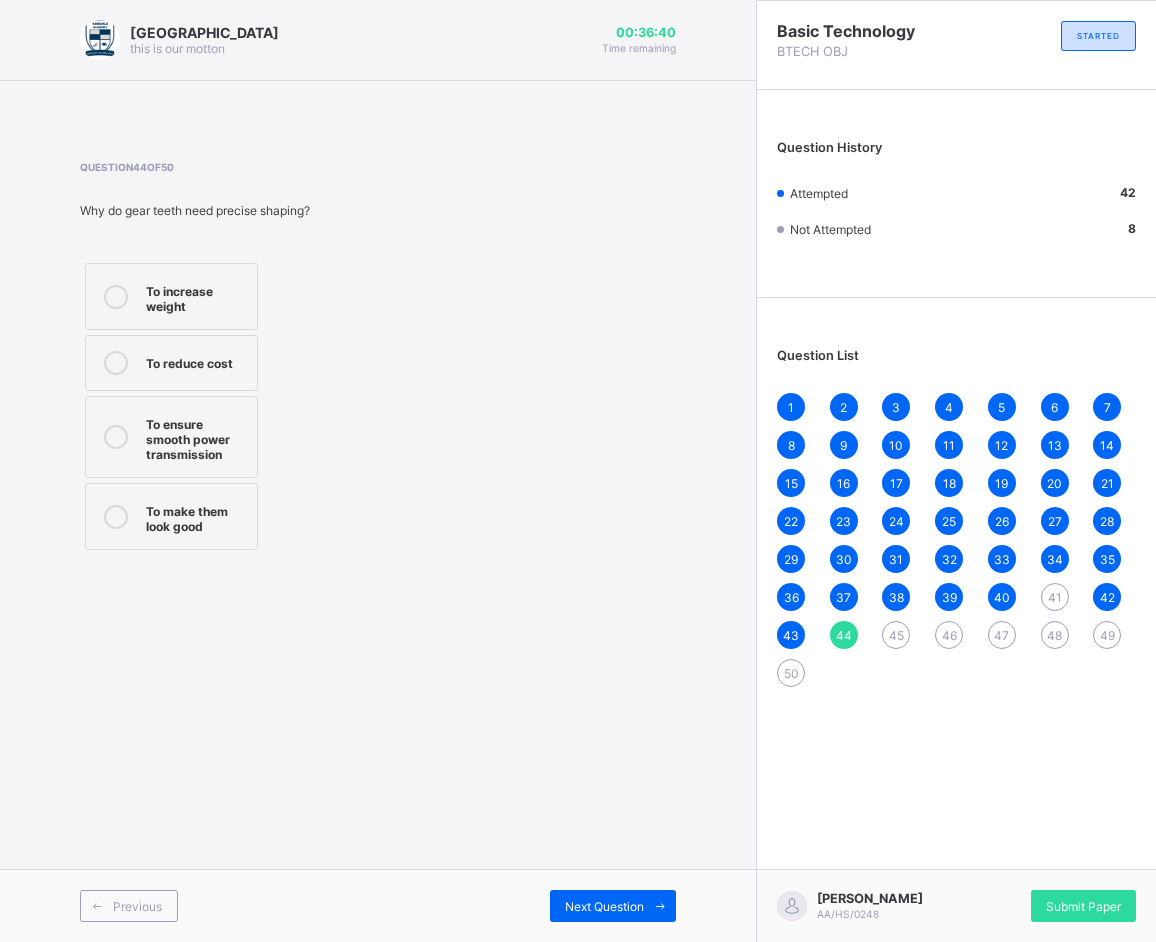 click on "To ensure smooth power transmission" at bounding box center [196, 437] 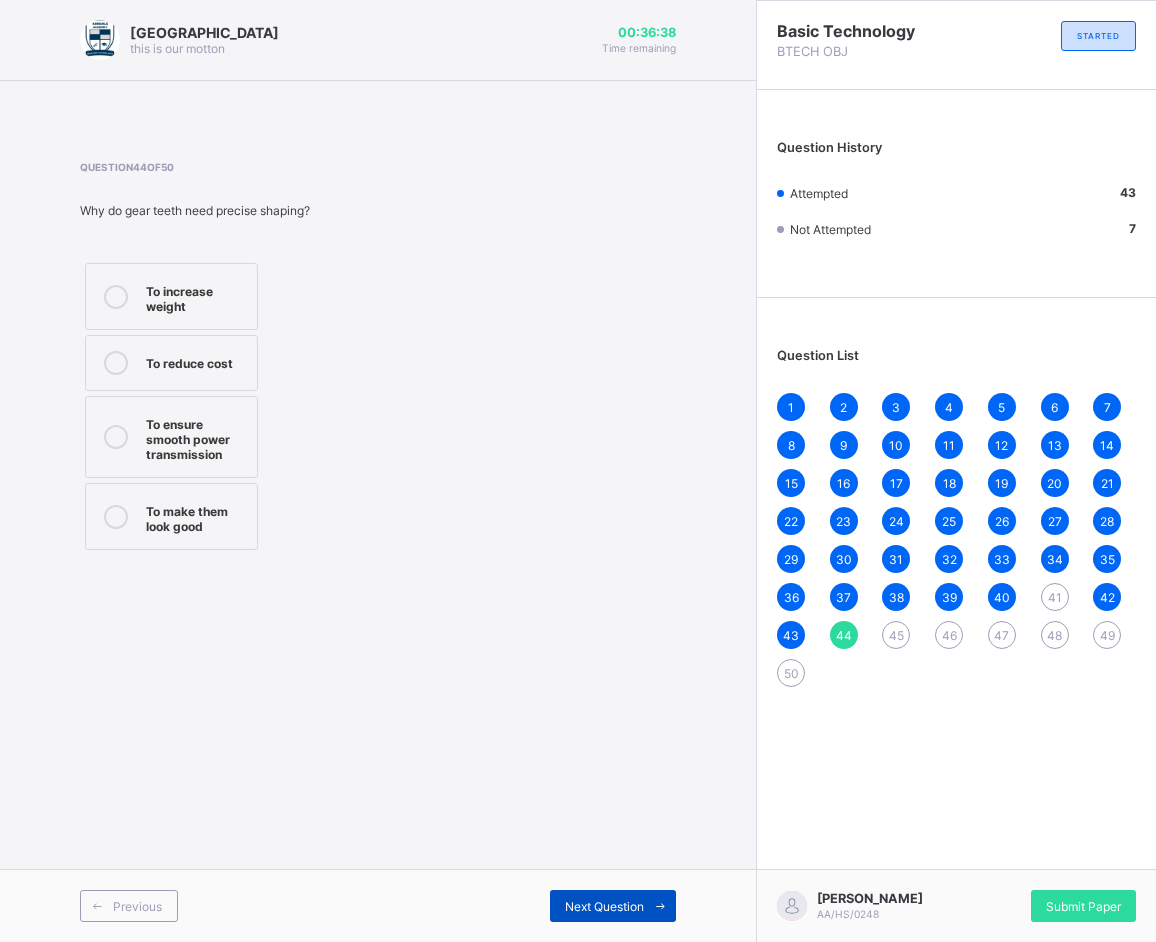 click on "Next Question" at bounding box center (604, 906) 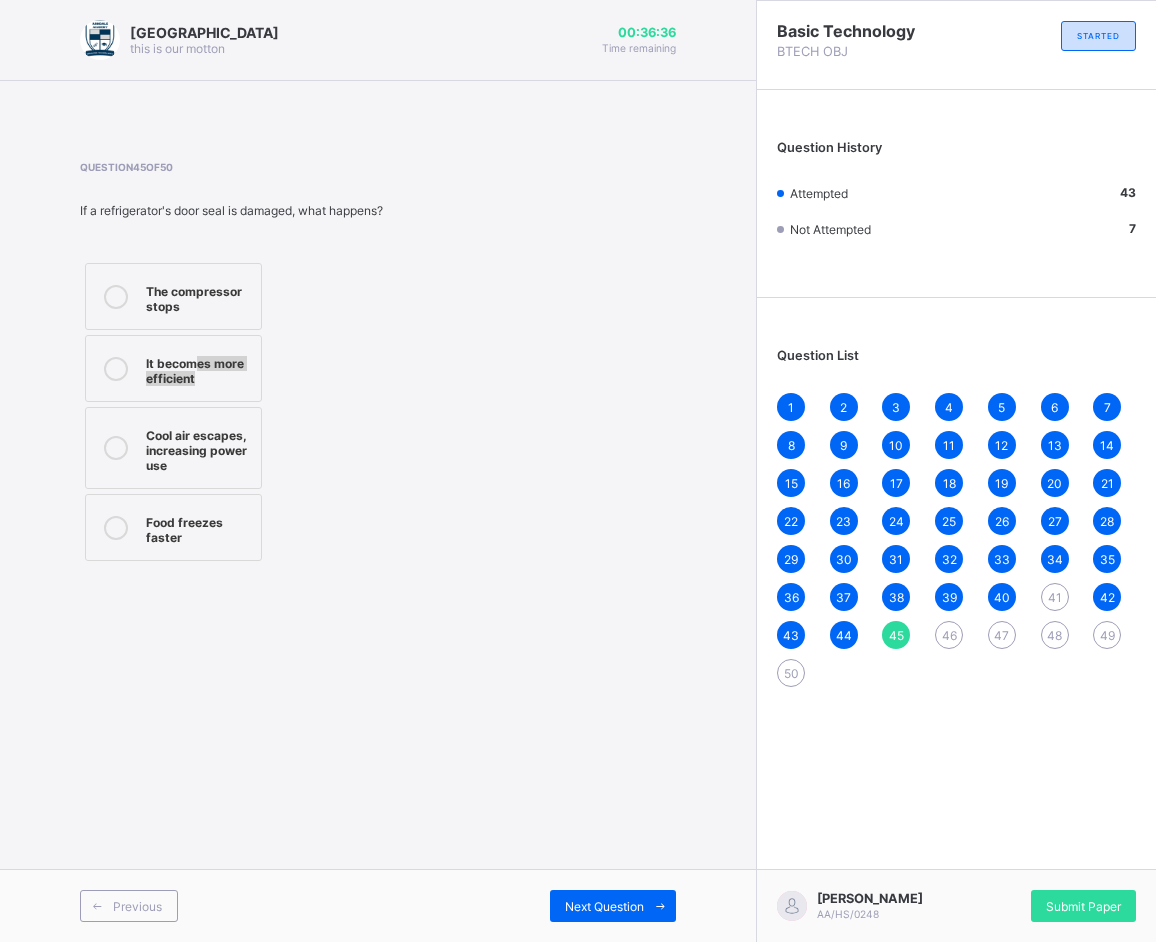drag, startPoint x: 197, startPoint y: 373, endPoint x: 192, endPoint y: 360, distance: 13.928389 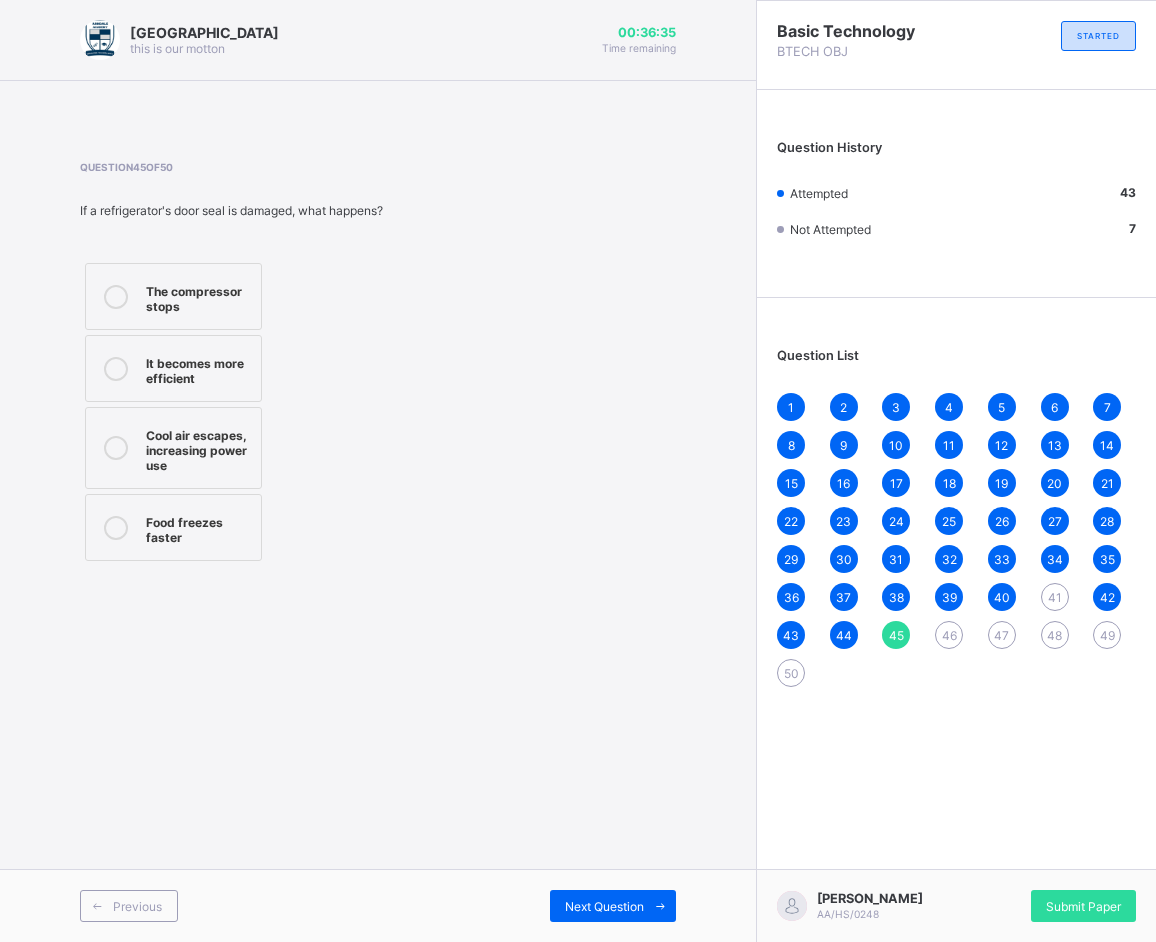 click on "It becomes more efficient" at bounding box center (173, 368) 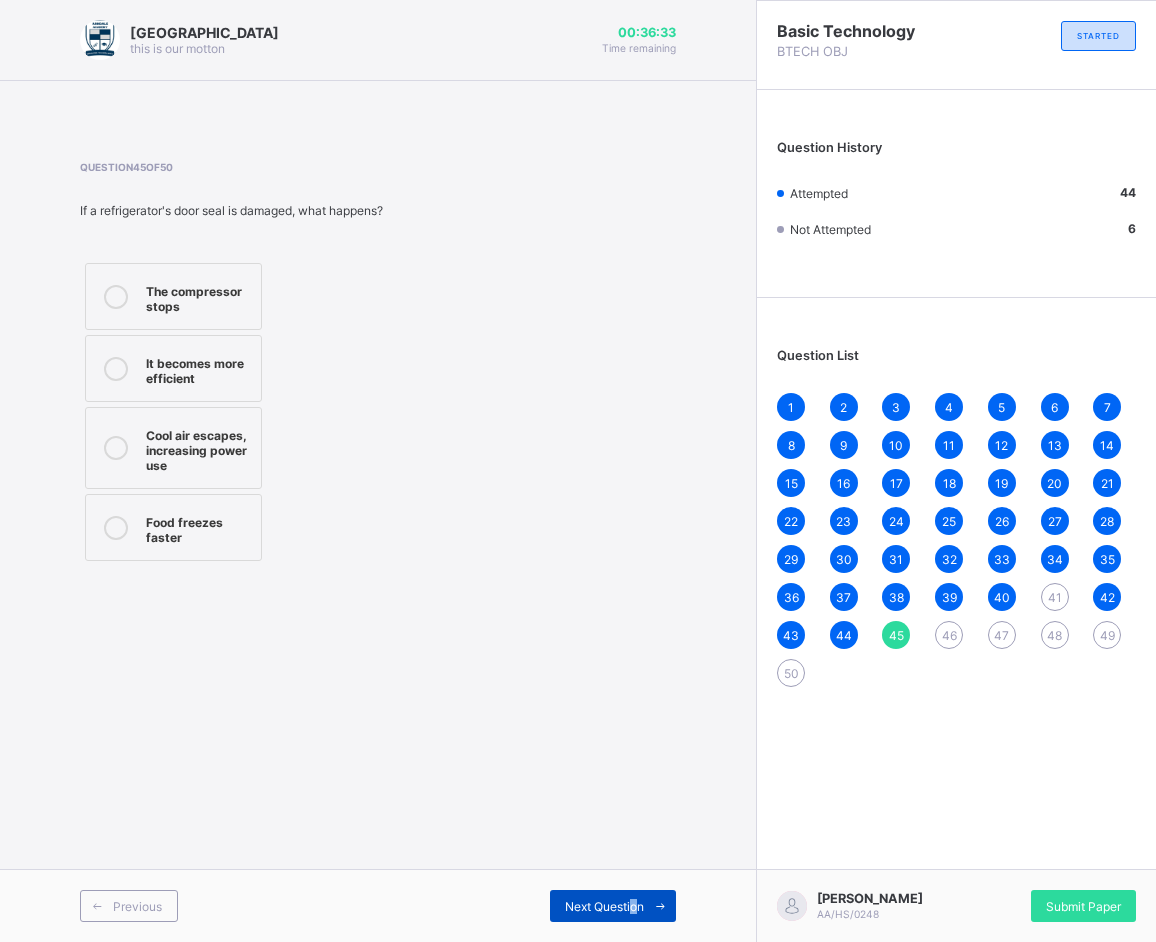click on "Next Question" at bounding box center (613, 906) 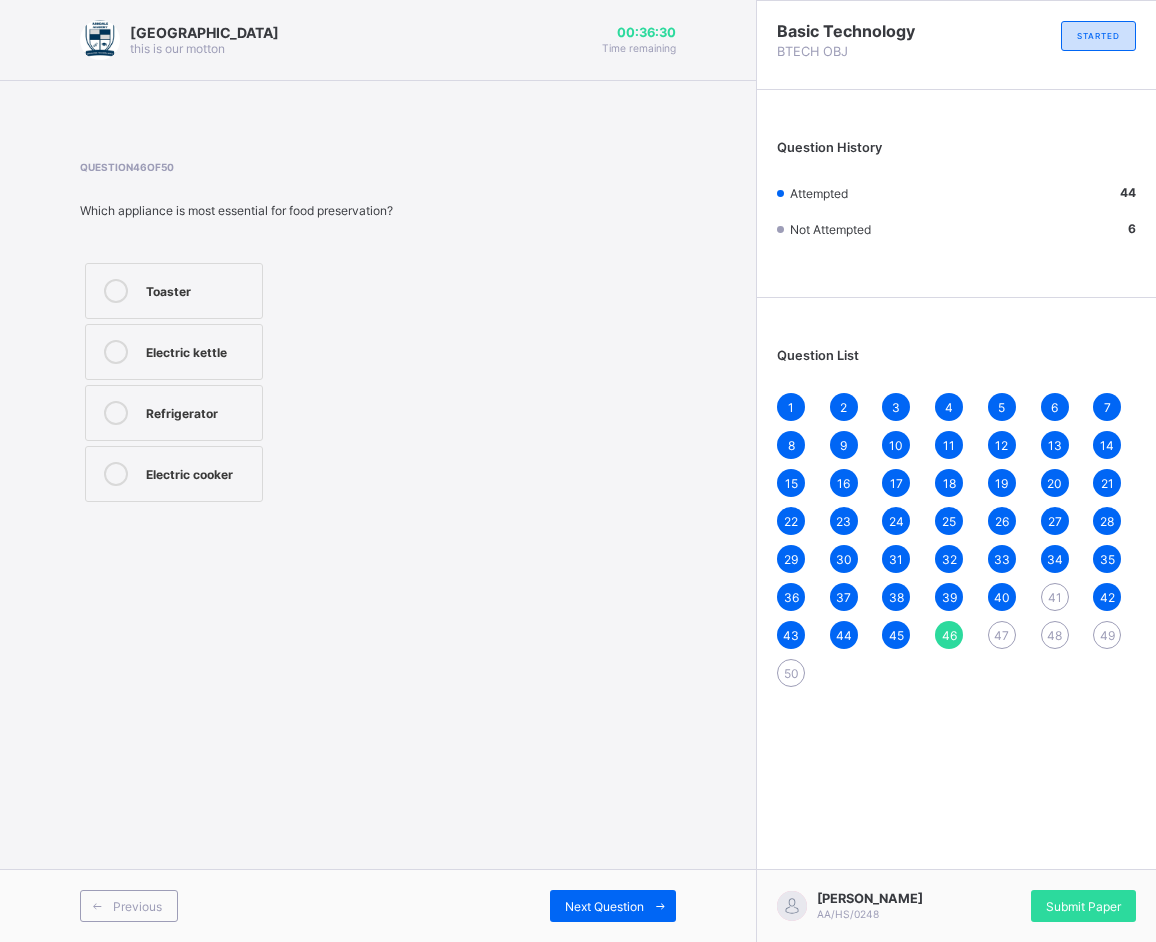 click at bounding box center (116, 413) 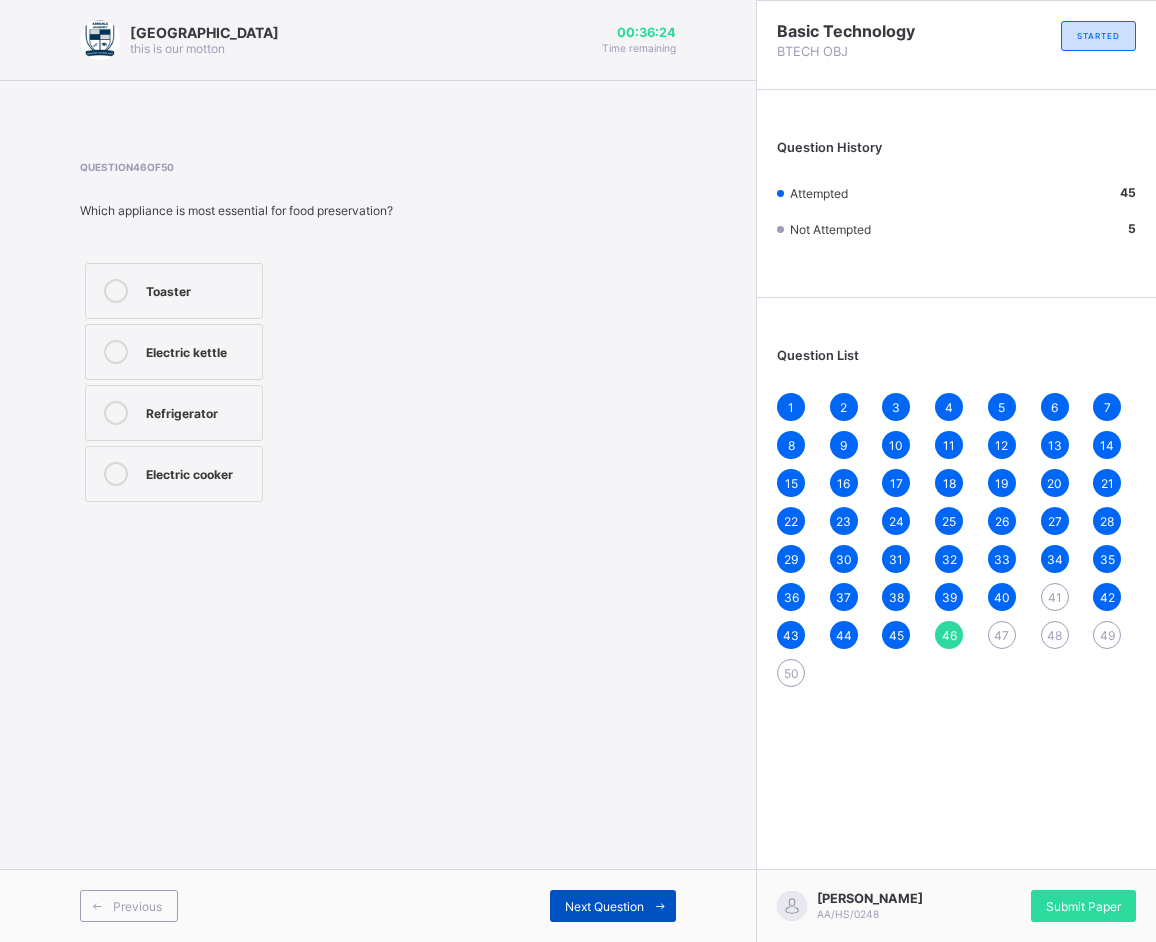 click on "Next Question" at bounding box center [604, 906] 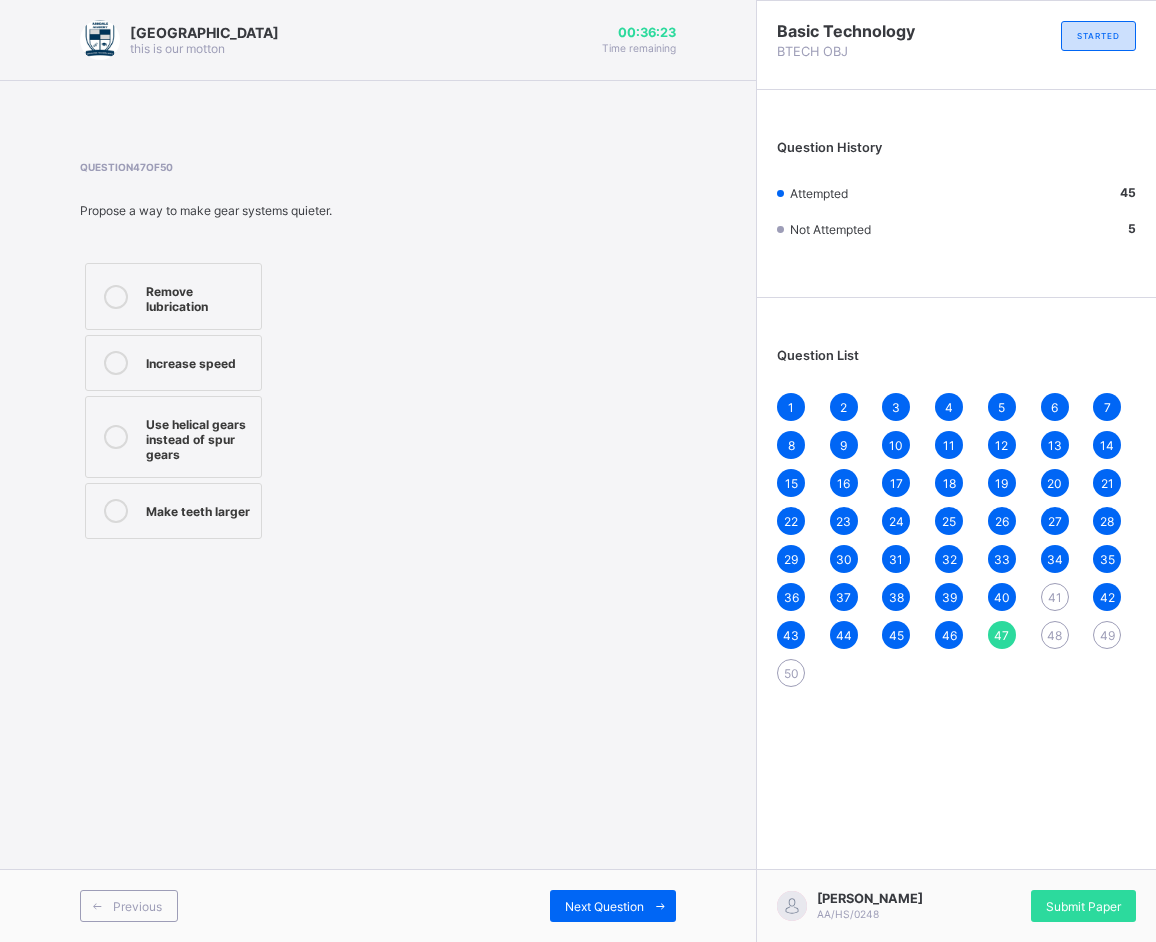 drag, startPoint x: 226, startPoint y: 378, endPoint x: 216, endPoint y: 373, distance: 11.18034 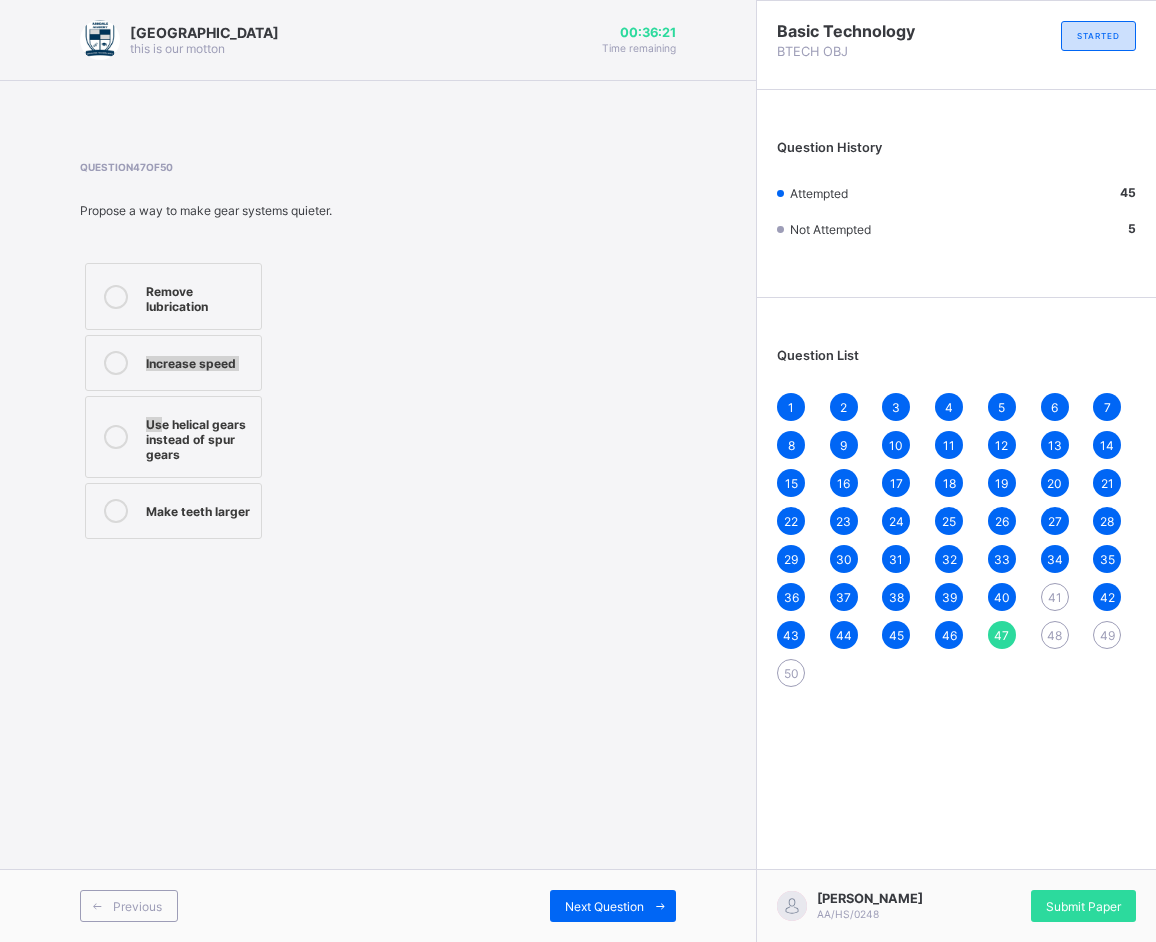 drag, startPoint x: 158, startPoint y: 392, endPoint x: 140, endPoint y: 388, distance: 18.439089 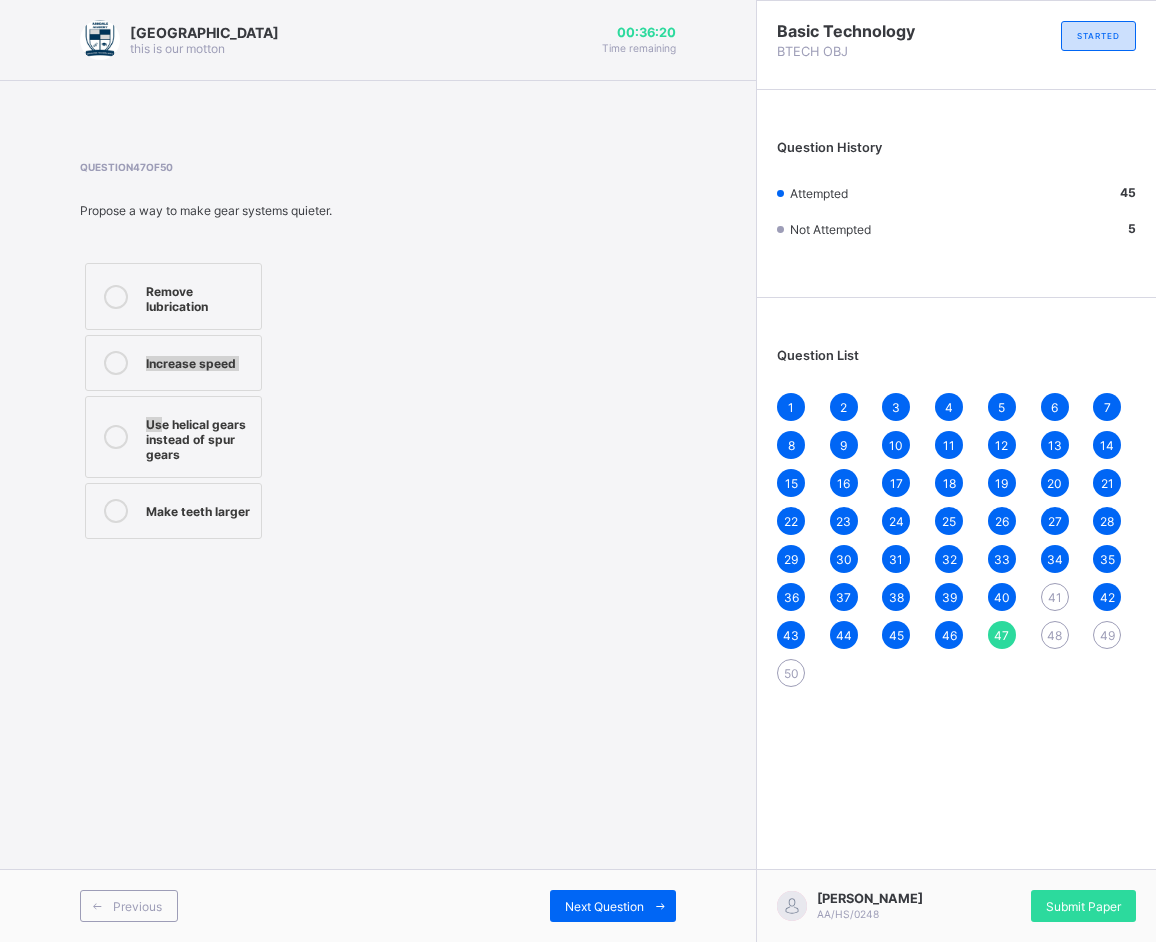 click on "Increase speed" at bounding box center [173, 363] 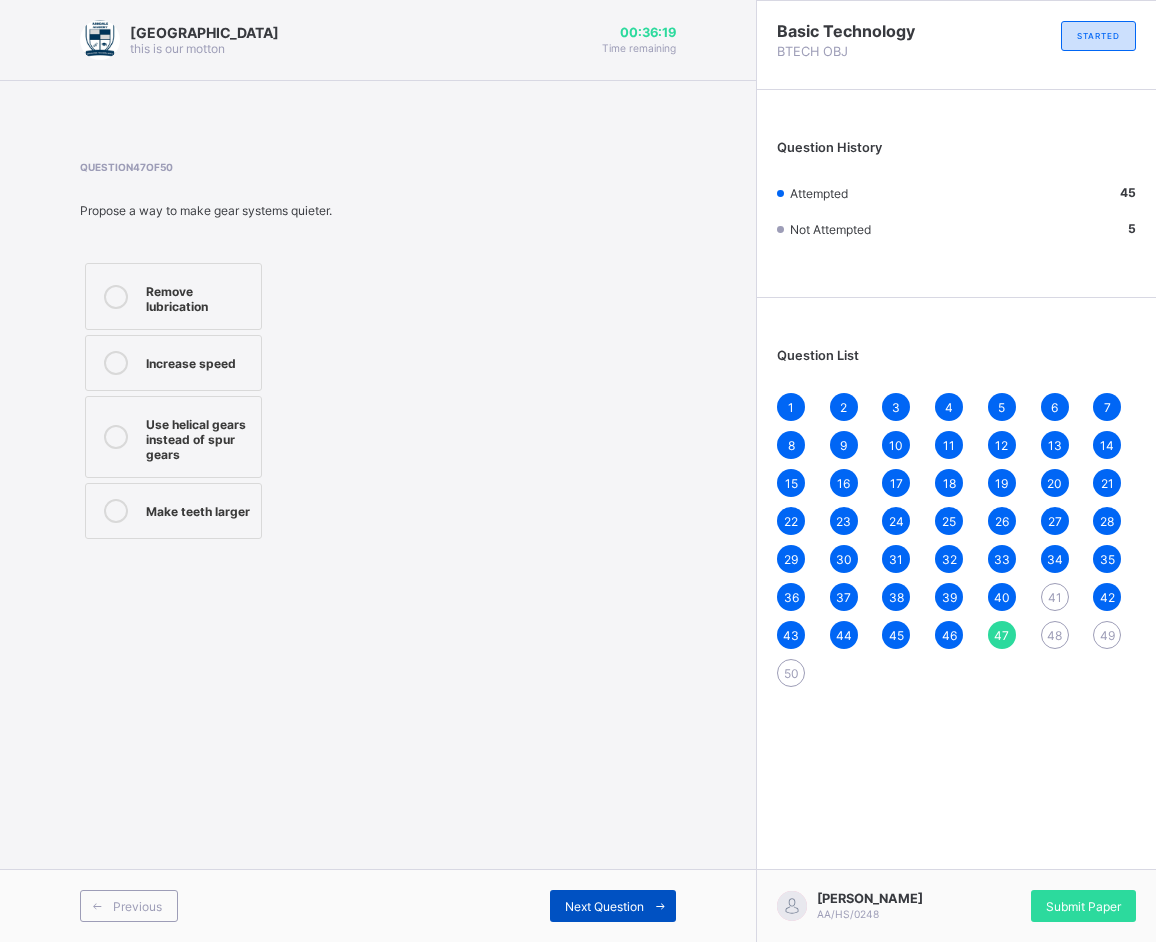 click on "Next Question" at bounding box center [604, 906] 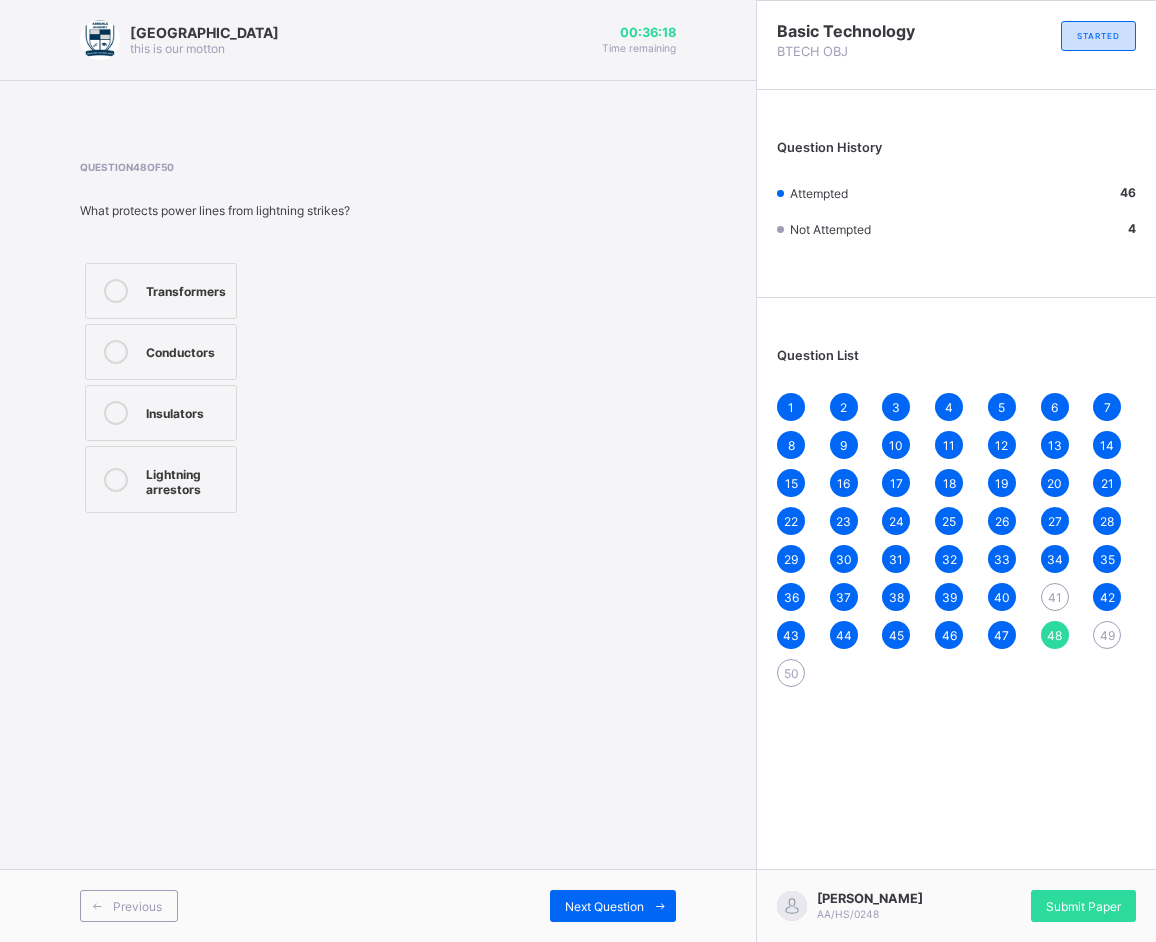 click on "Insulators" at bounding box center [161, 413] 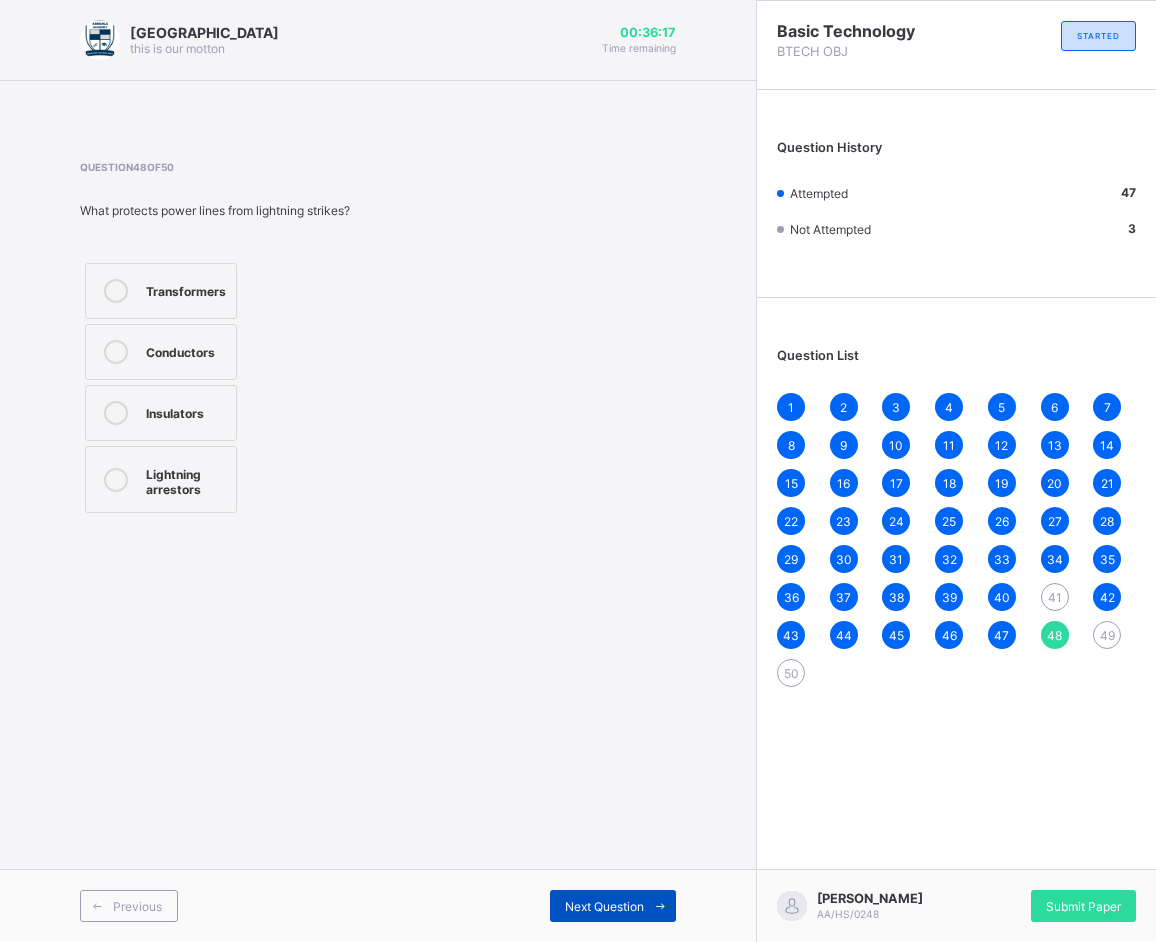 click on "Next Question" at bounding box center [604, 906] 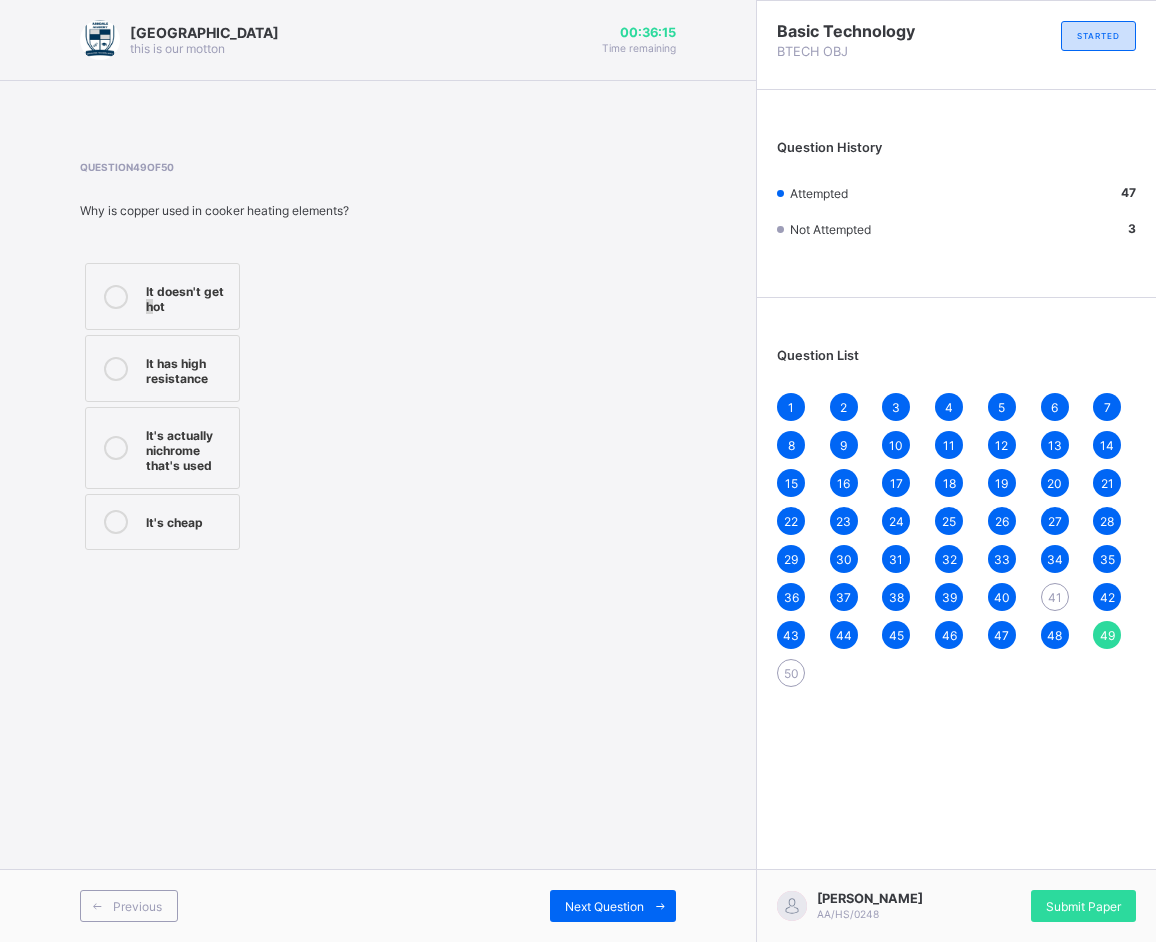 click on "It doesn't get hot" at bounding box center [162, 296] 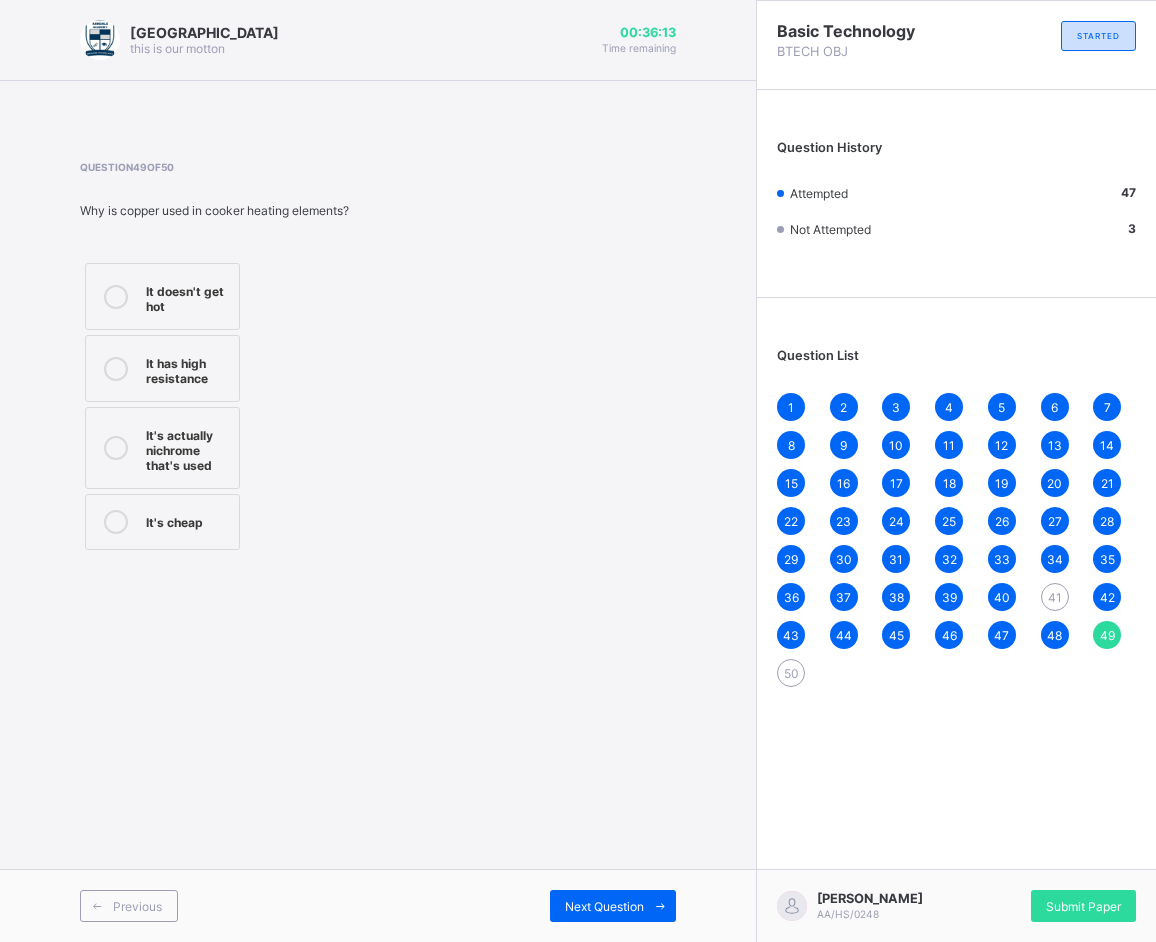 drag, startPoint x: 125, startPoint y: 302, endPoint x: 108, endPoint y: 284, distance: 24.758837 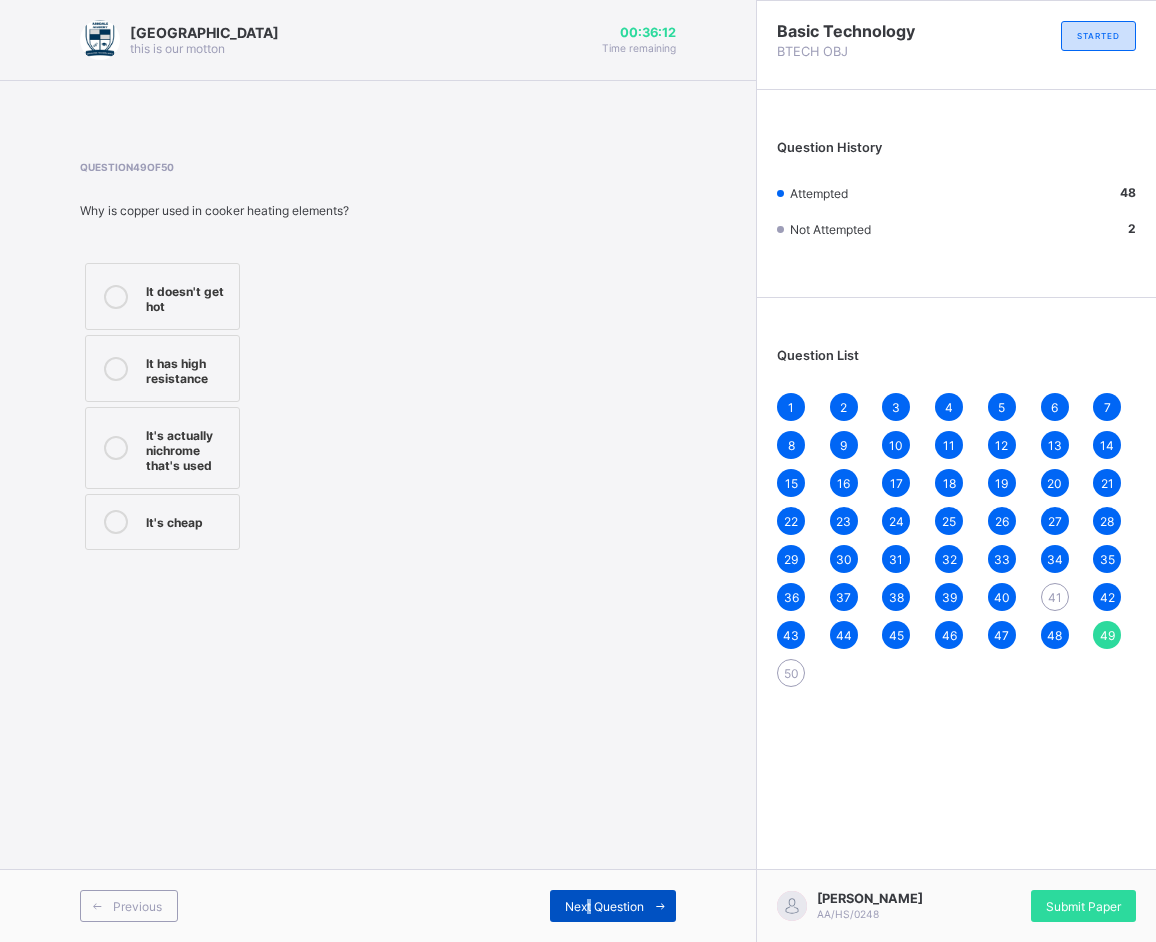 click on "Next Question" at bounding box center [604, 906] 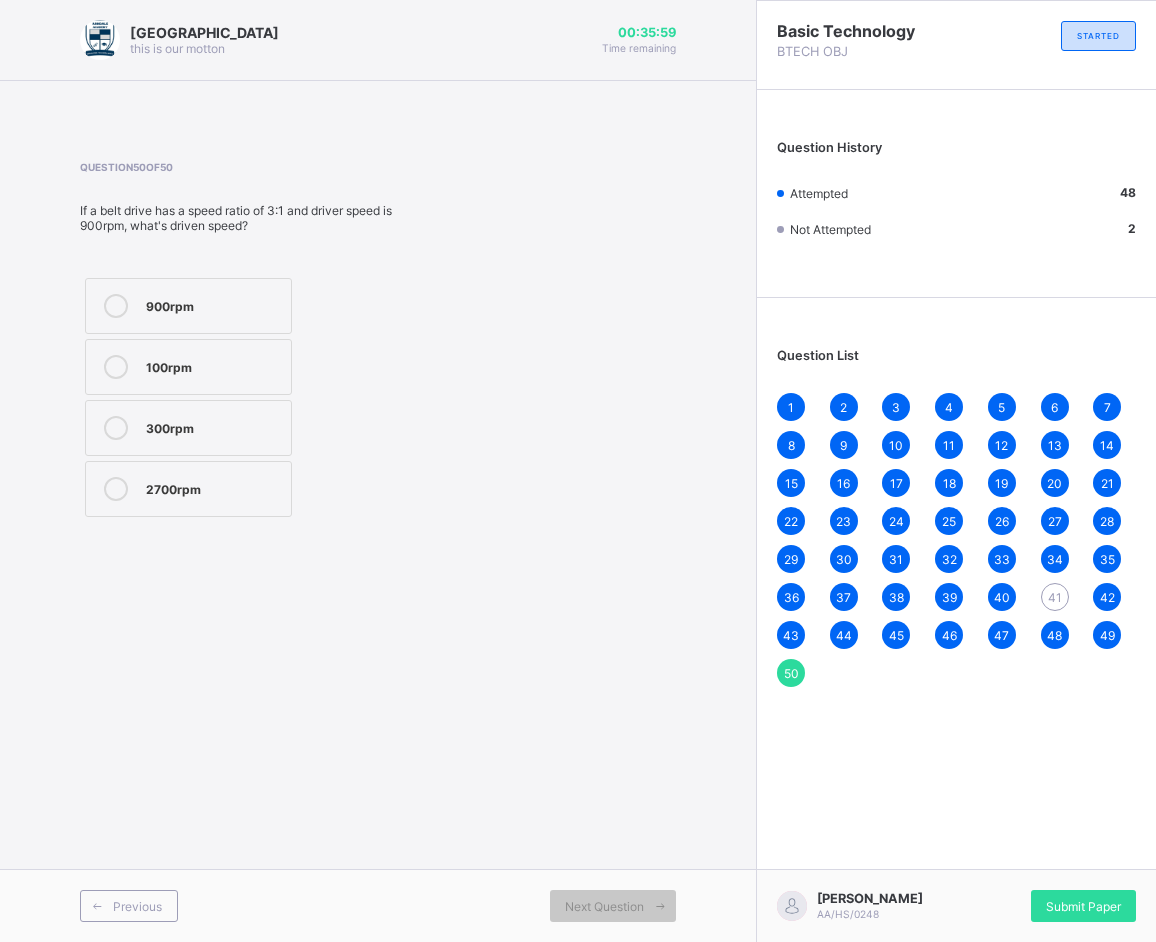 click on "900rpm" at bounding box center (213, 304) 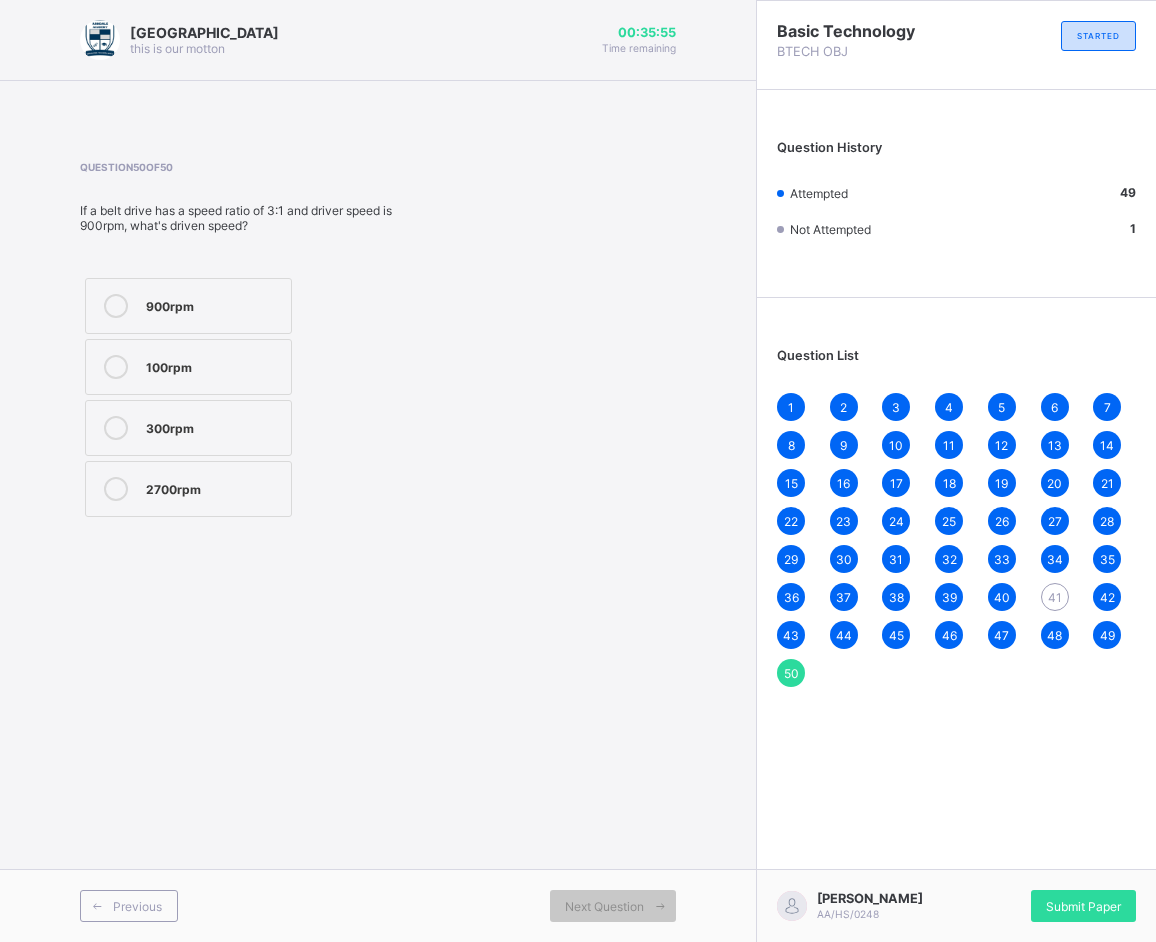 drag, startPoint x: 1117, startPoint y: 908, endPoint x: 1136, endPoint y: 894, distance: 23.600847 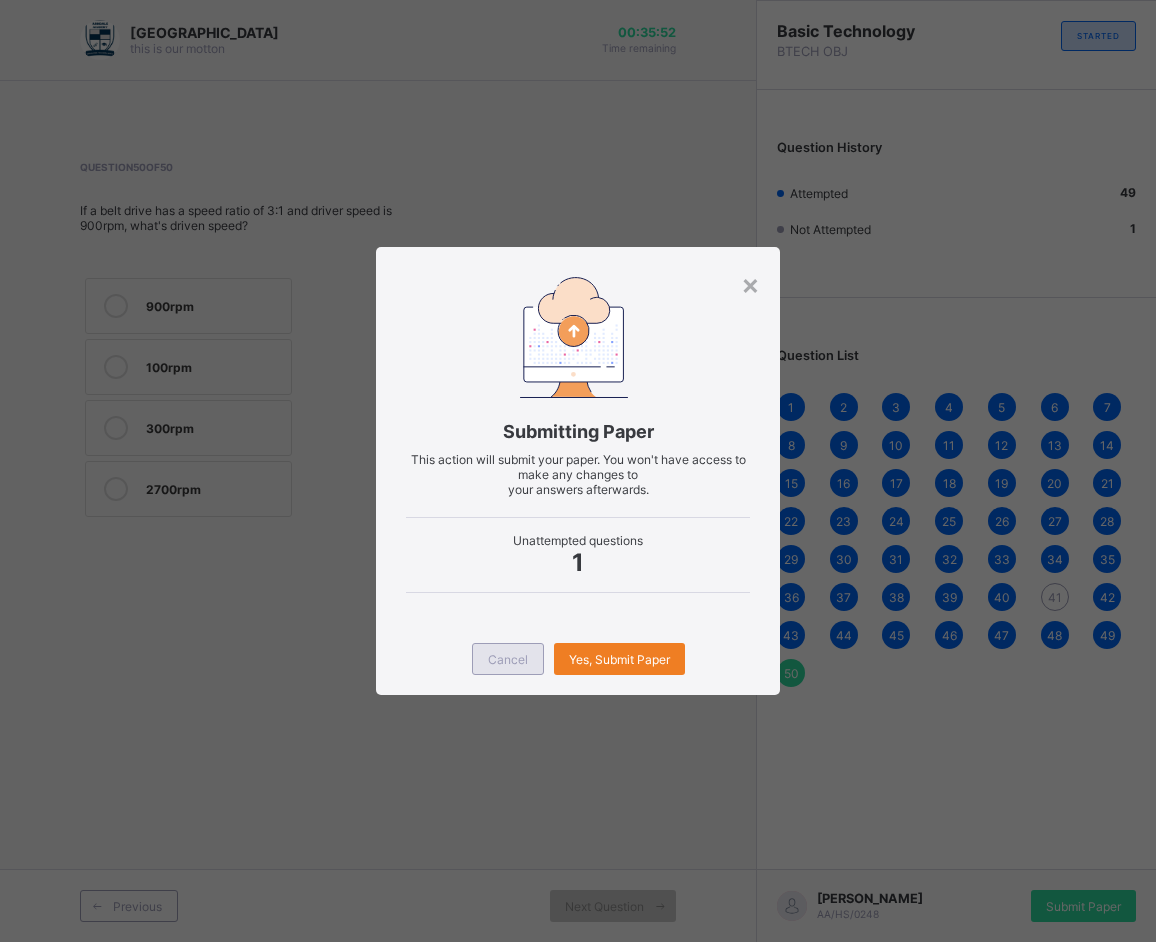 click on "Cancel" at bounding box center [508, 659] 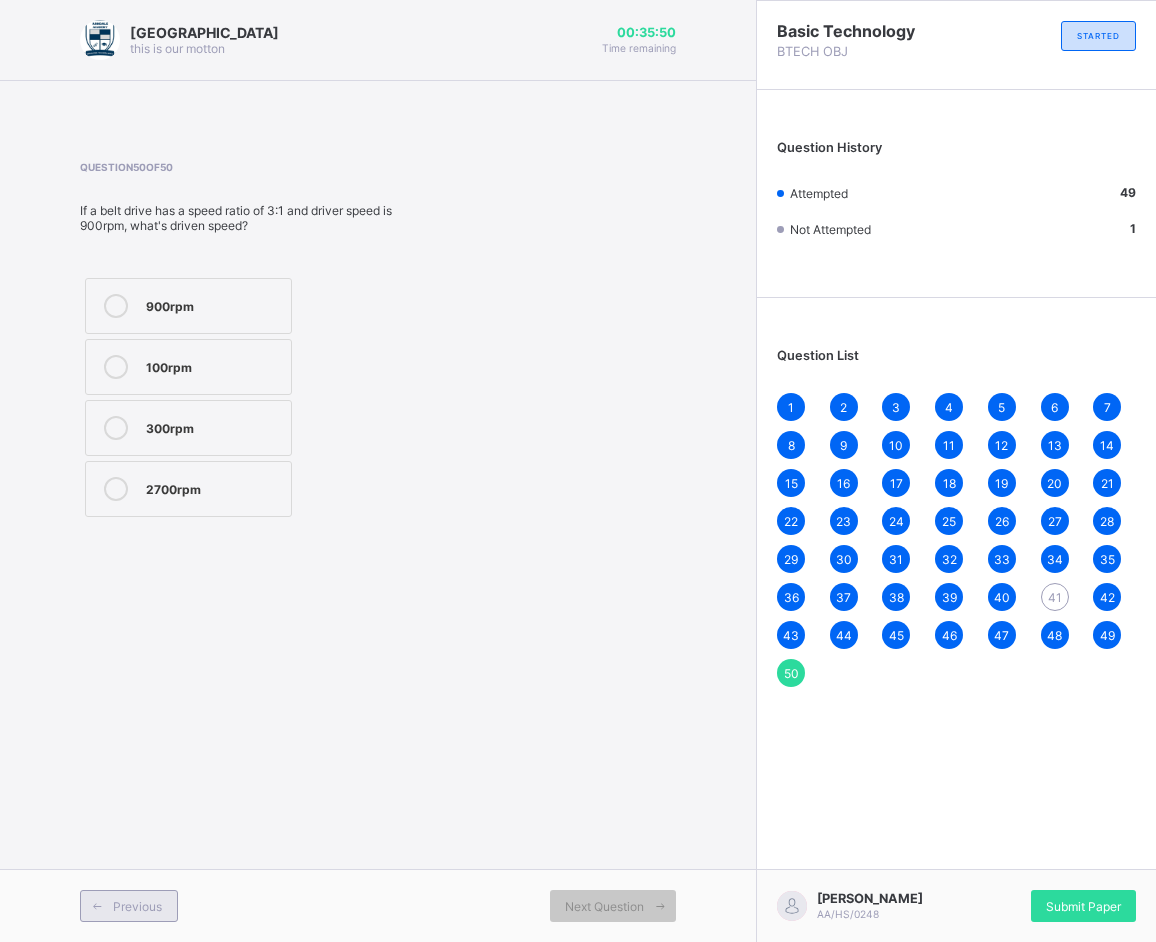 click on "Previous" at bounding box center (137, 906) 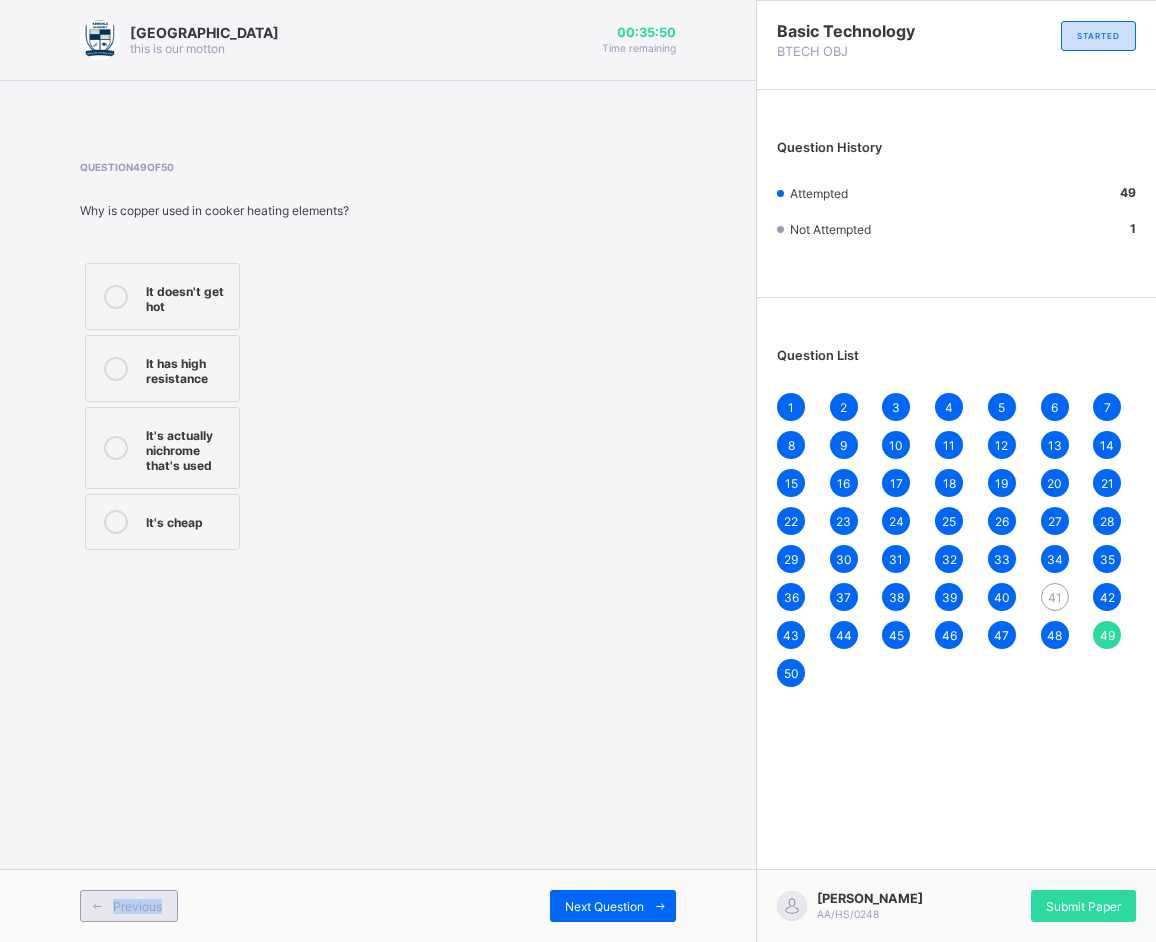 click on "Previous" at bounding box center (129, 906) 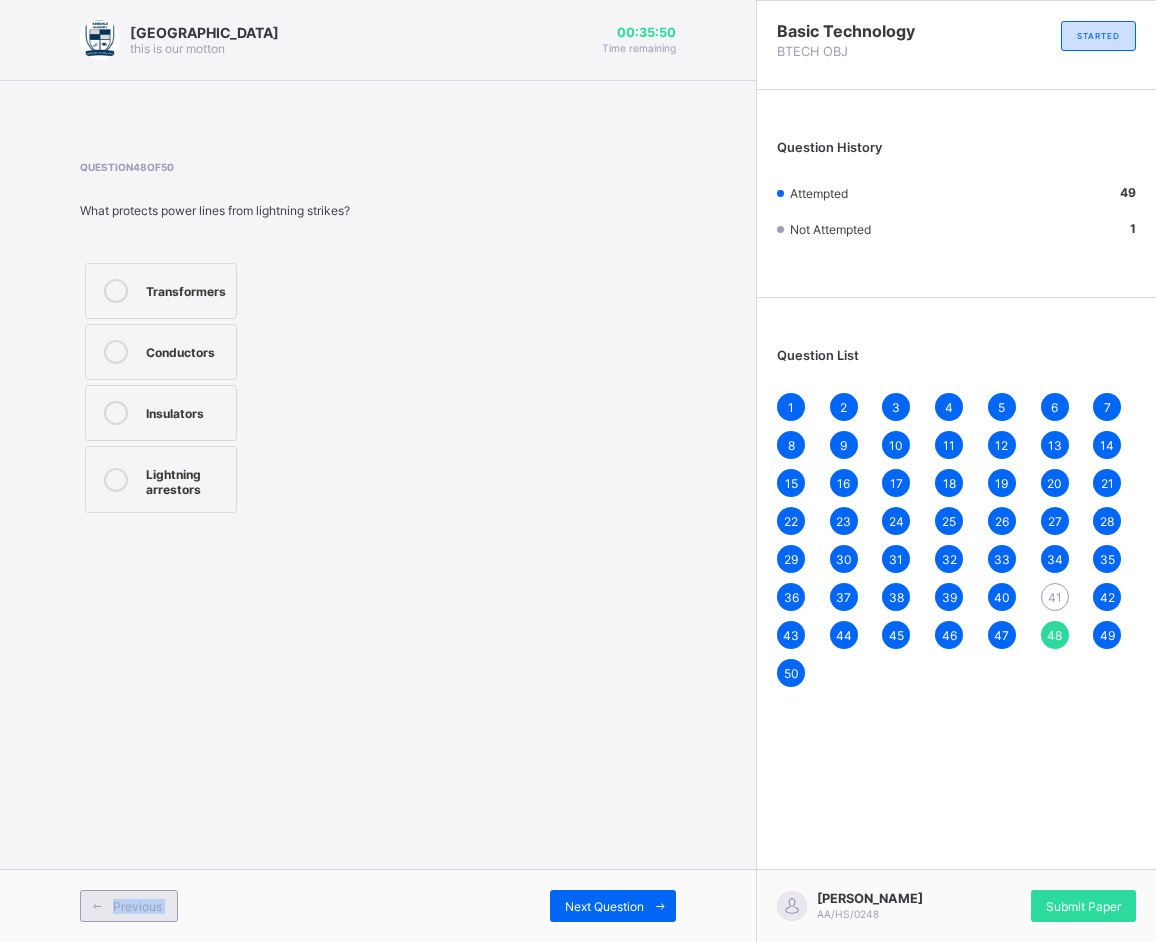 click on "Previous" at bounding box center (129, 906) 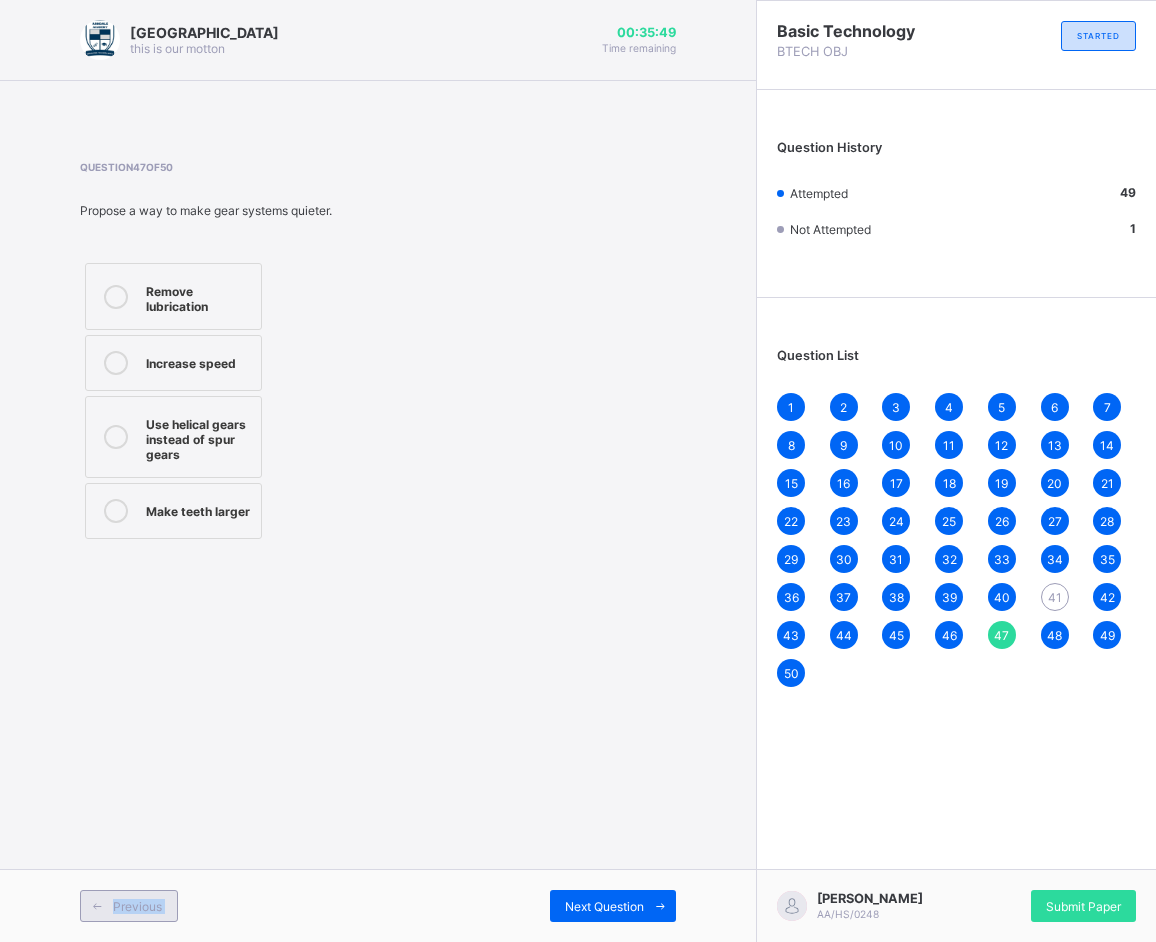 click on "Previous" at bounding box center (129, 906) 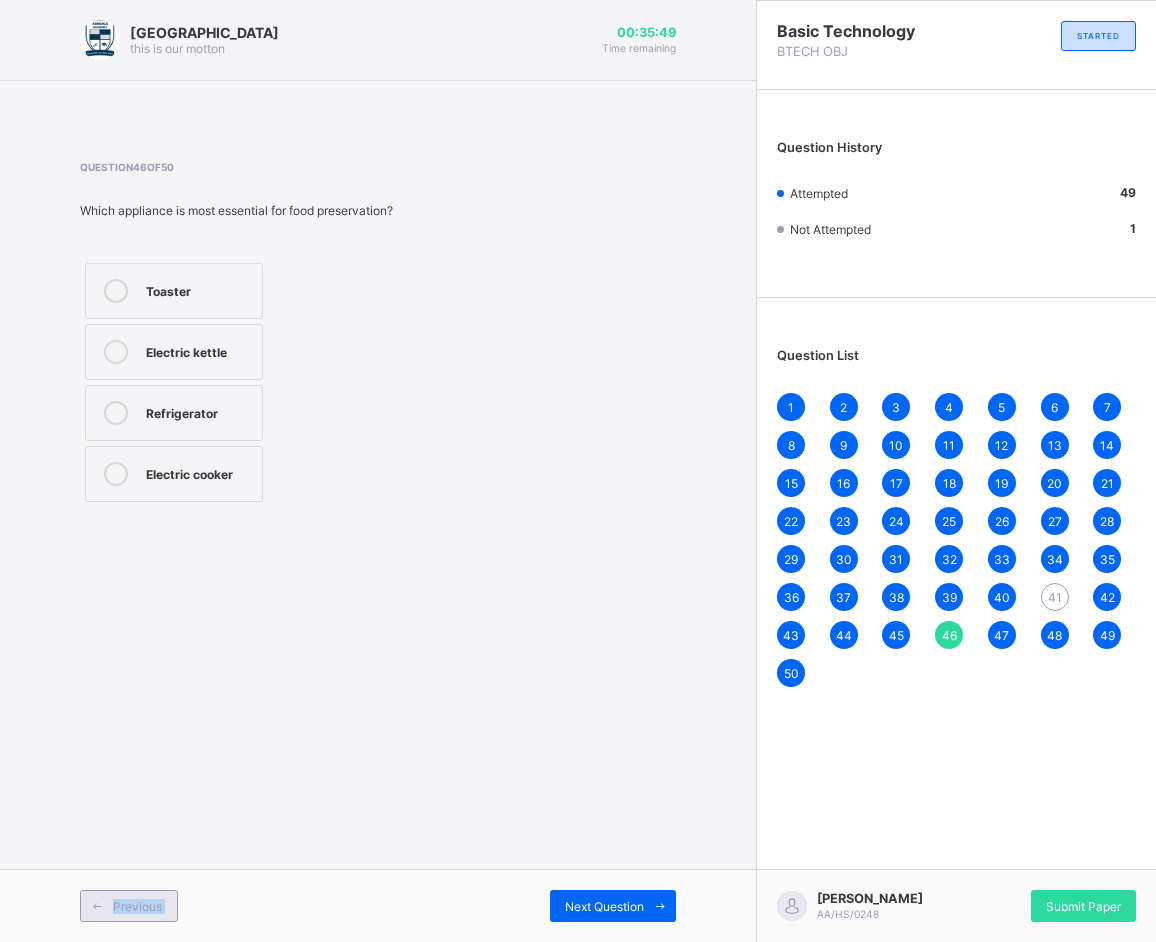 click on "Previous" at bounding box center (129, 906) 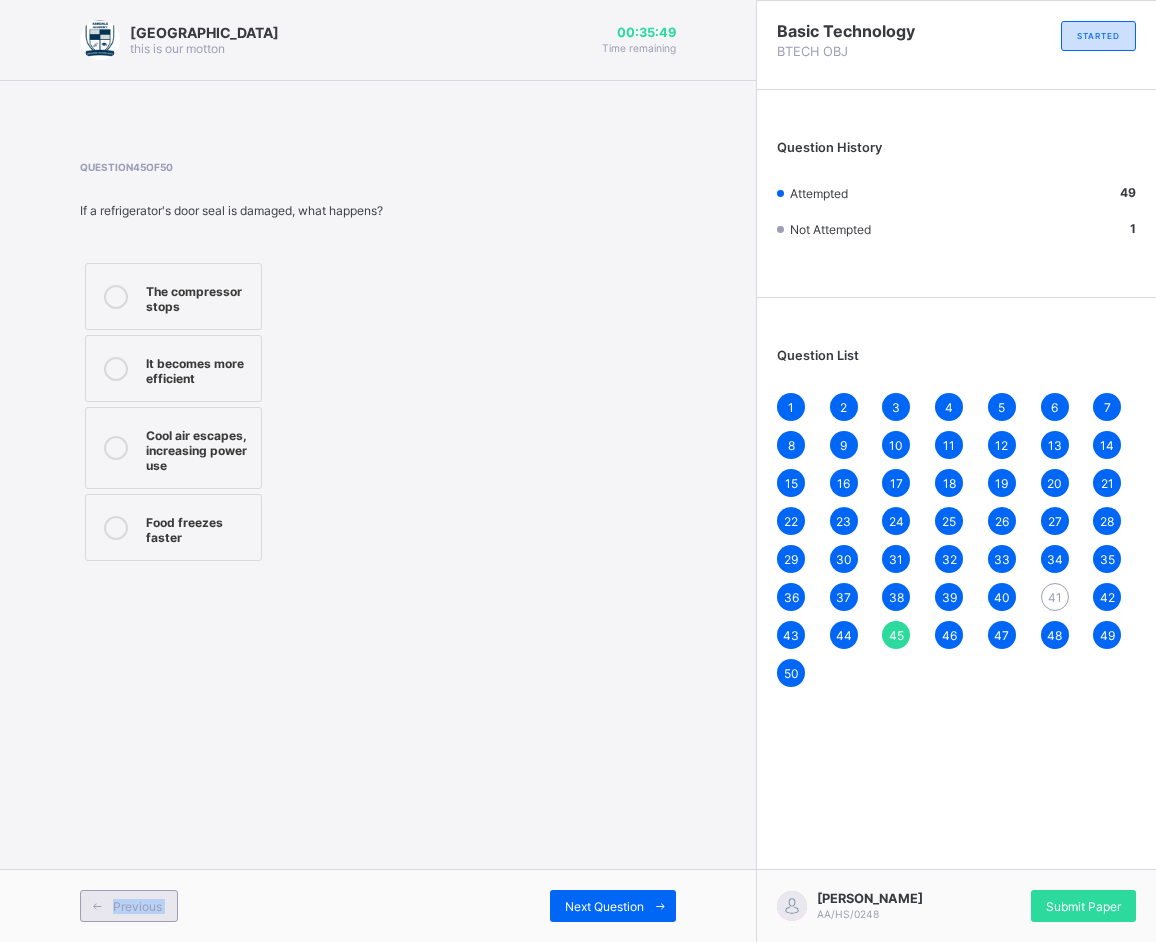click on "Previous" at bounding box center (129, 906) 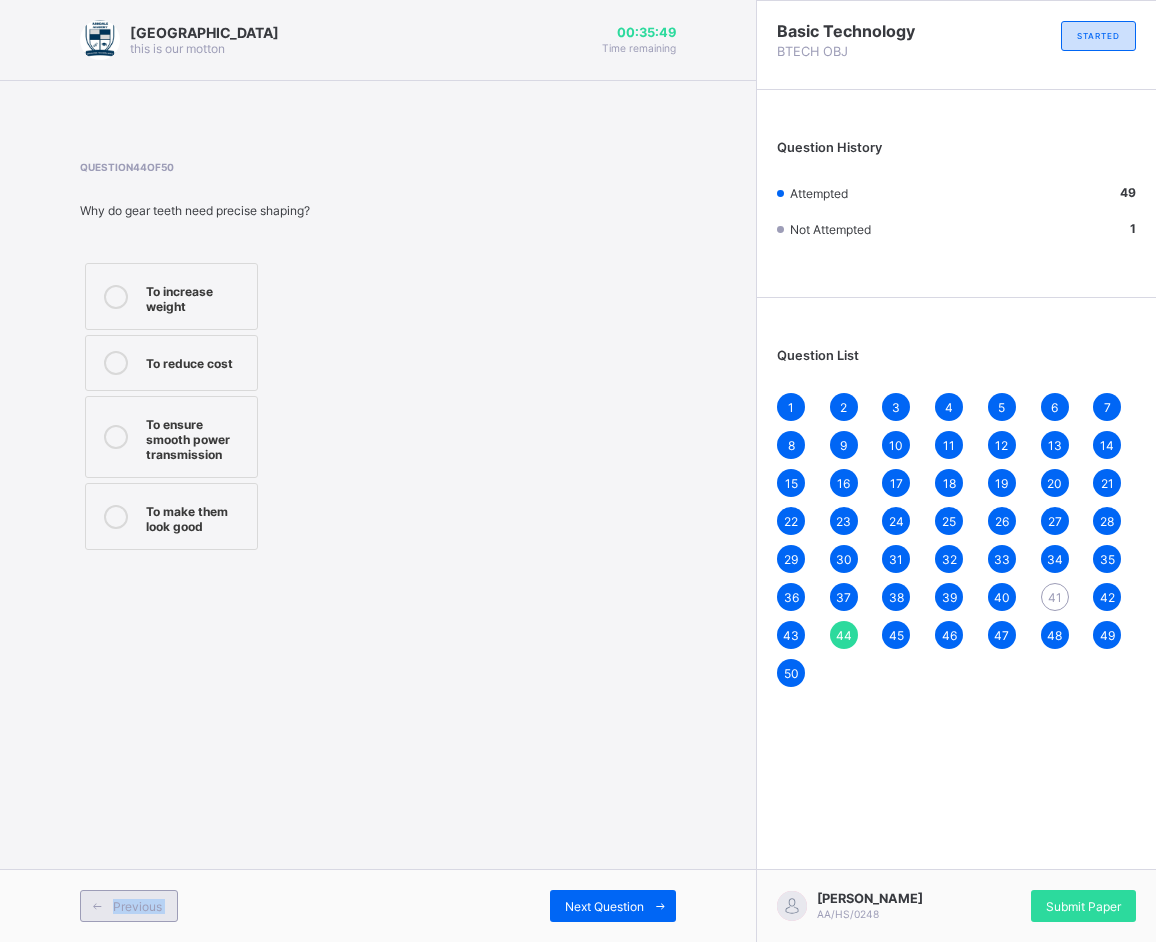 click on "Previous" at bounding box center (129, 906) 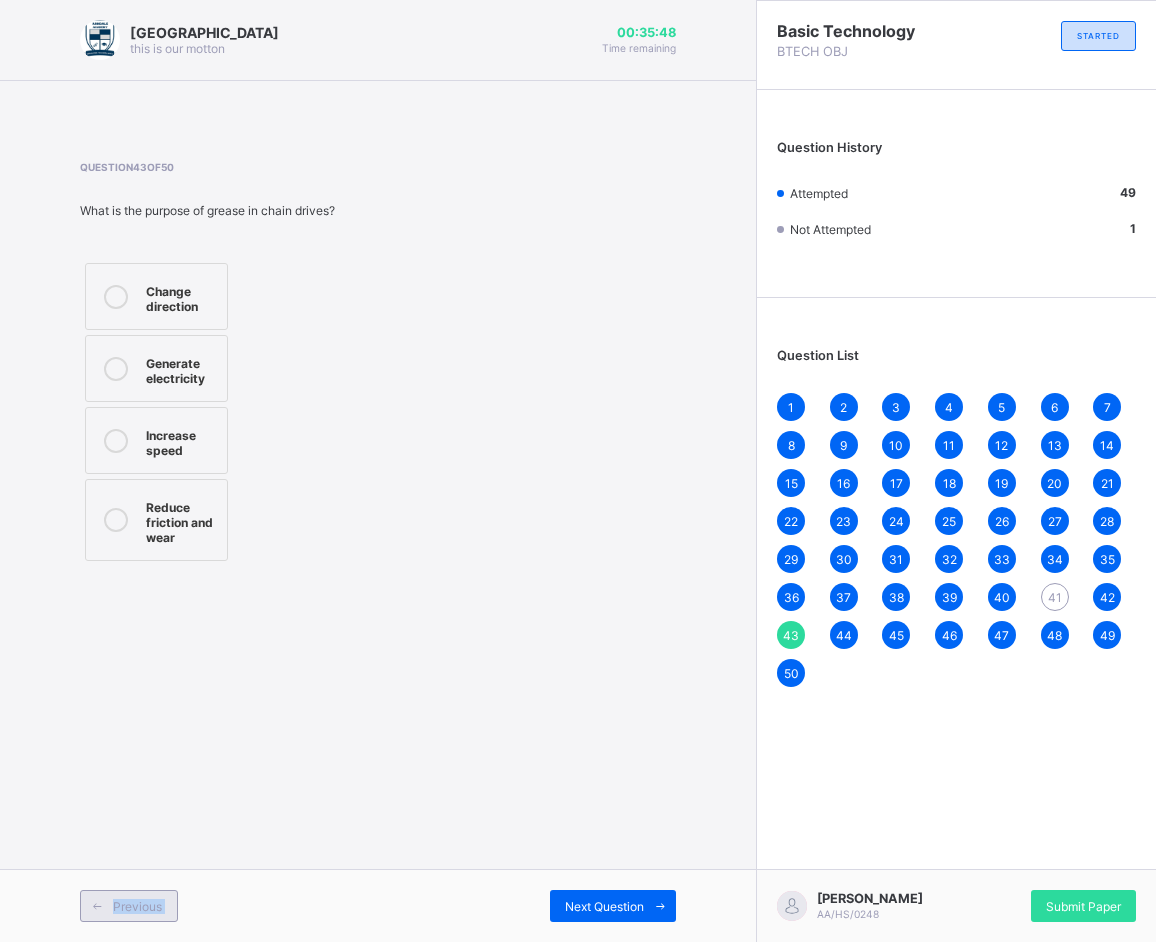 click on "Previous" at bounding box center (129, 906) 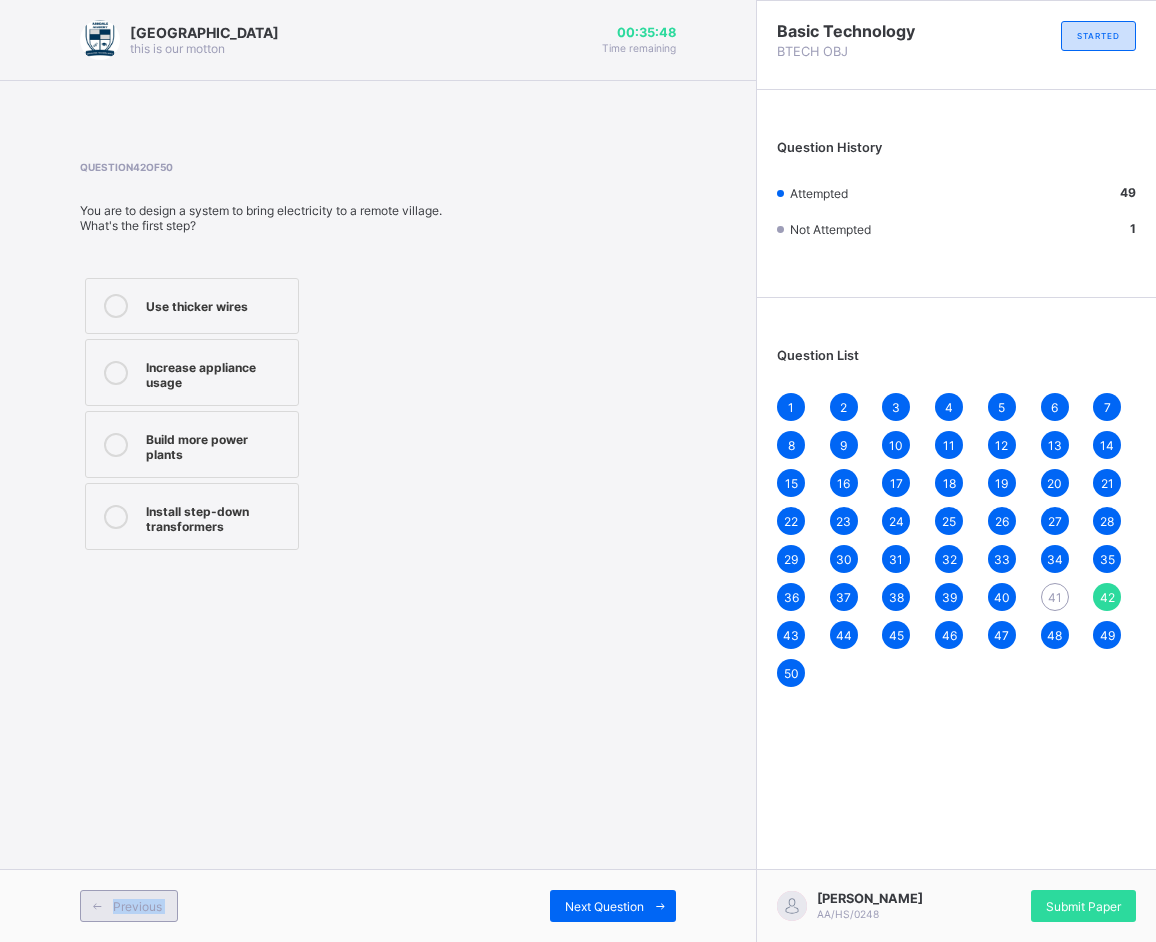 click on "Previous" at bounding box center [129, 906] 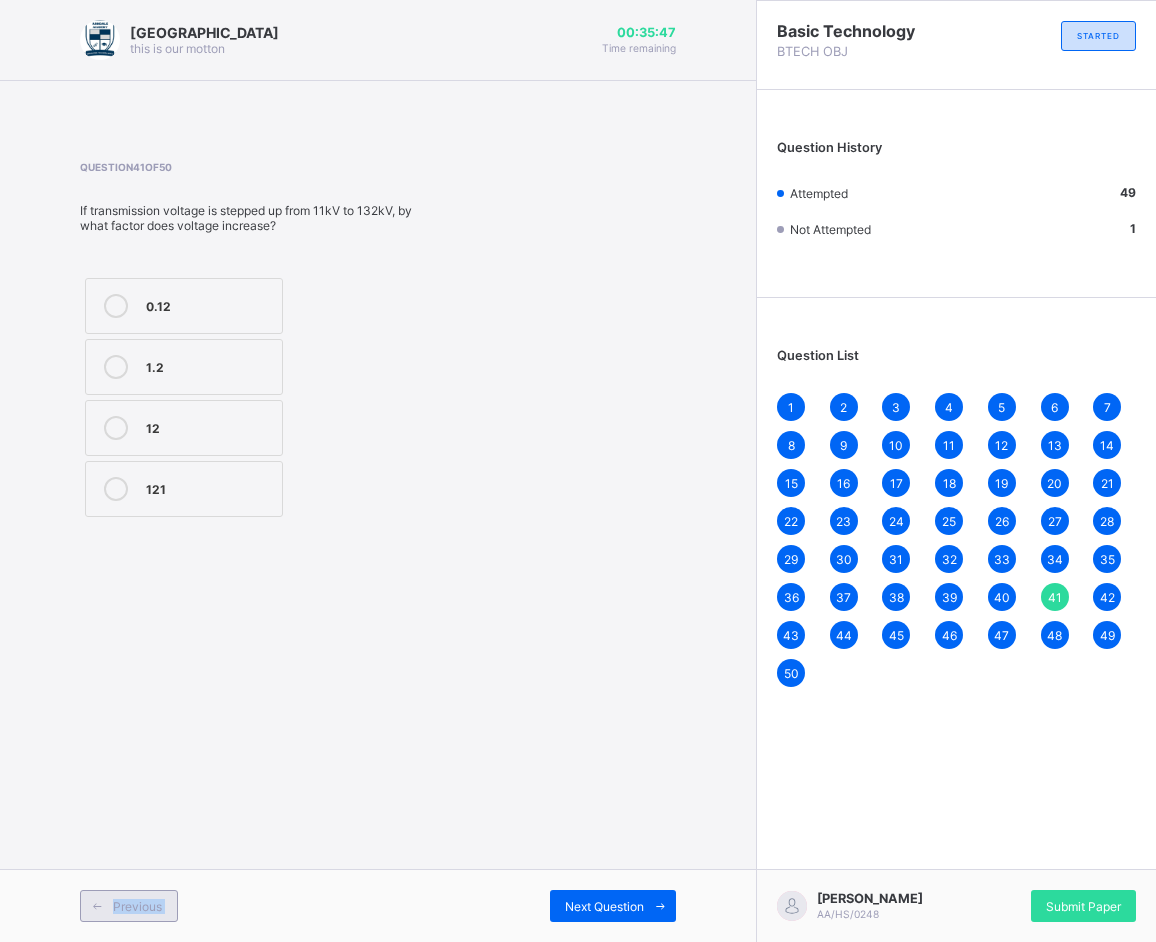 click on "Previous" at bounding box center (129, 906) 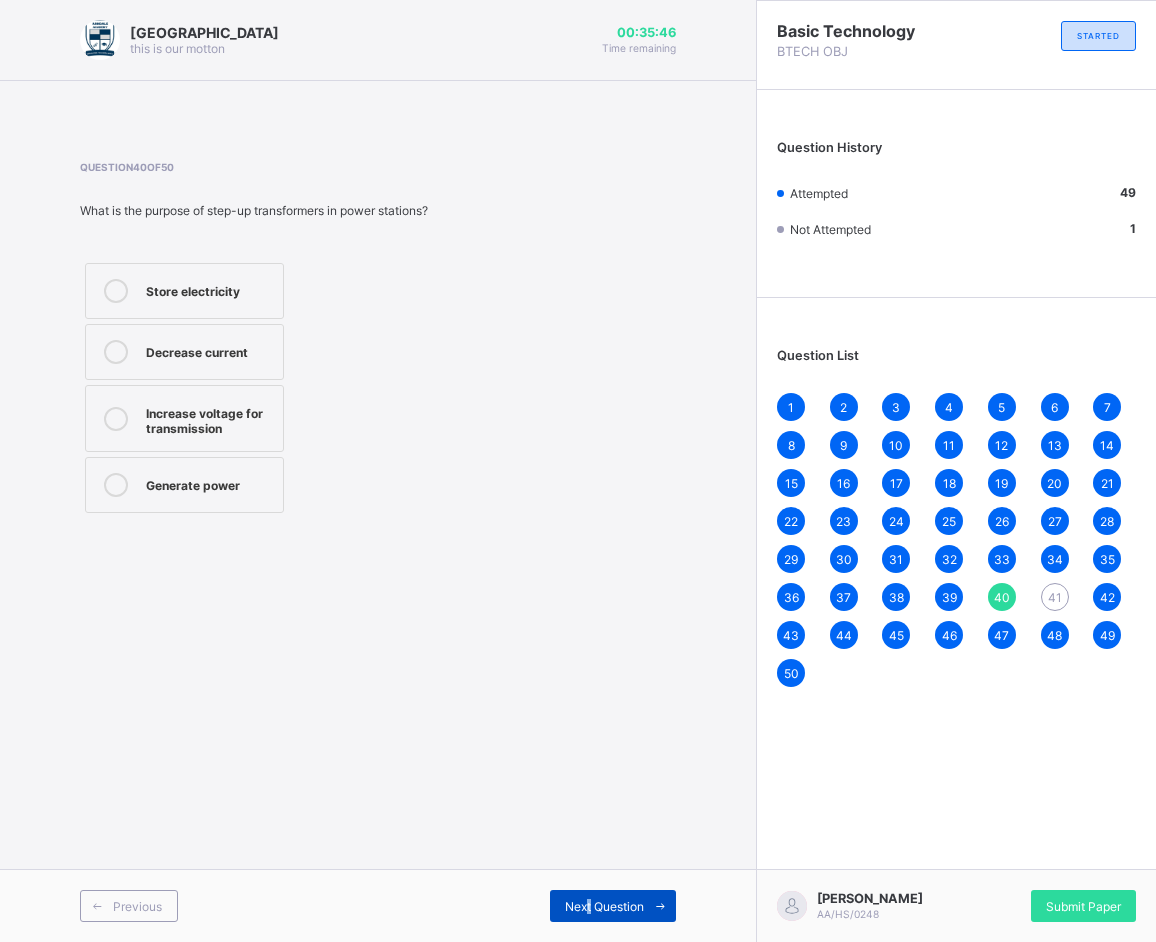 click on "Next Question" at bounding box center (604, 906) 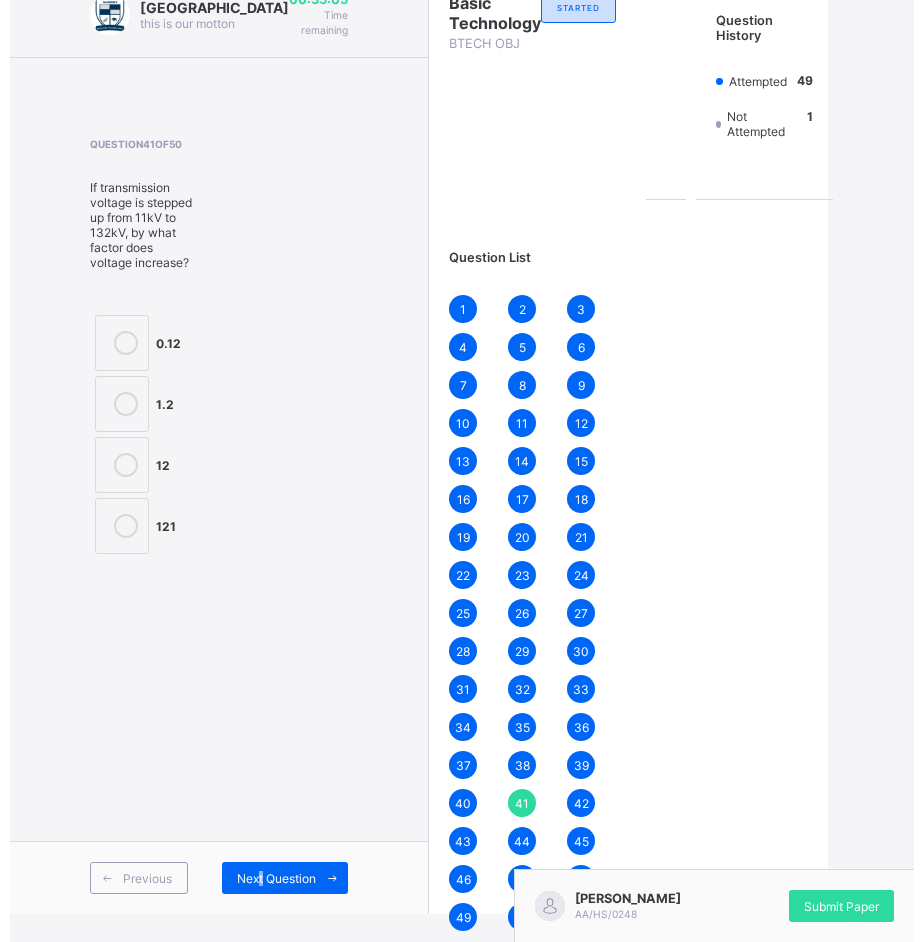scroll, scrollTop: 34, scrollLeft: 0, axis: vertical 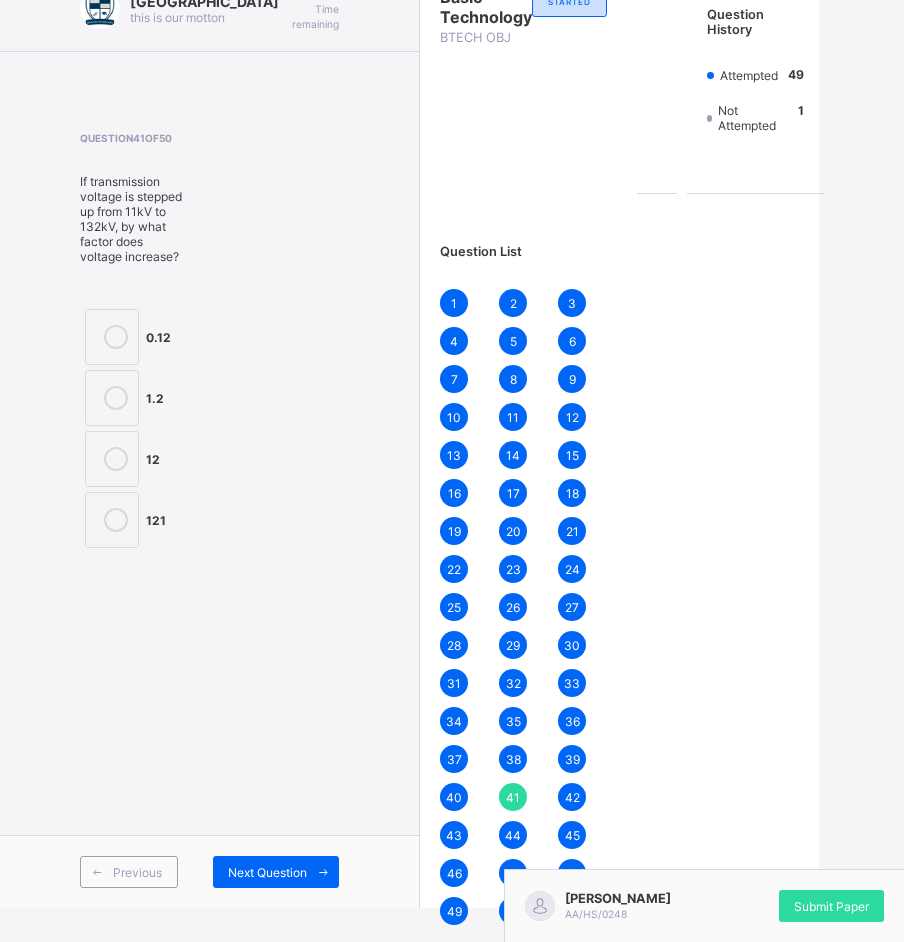 click at bounding box center [116, 398] 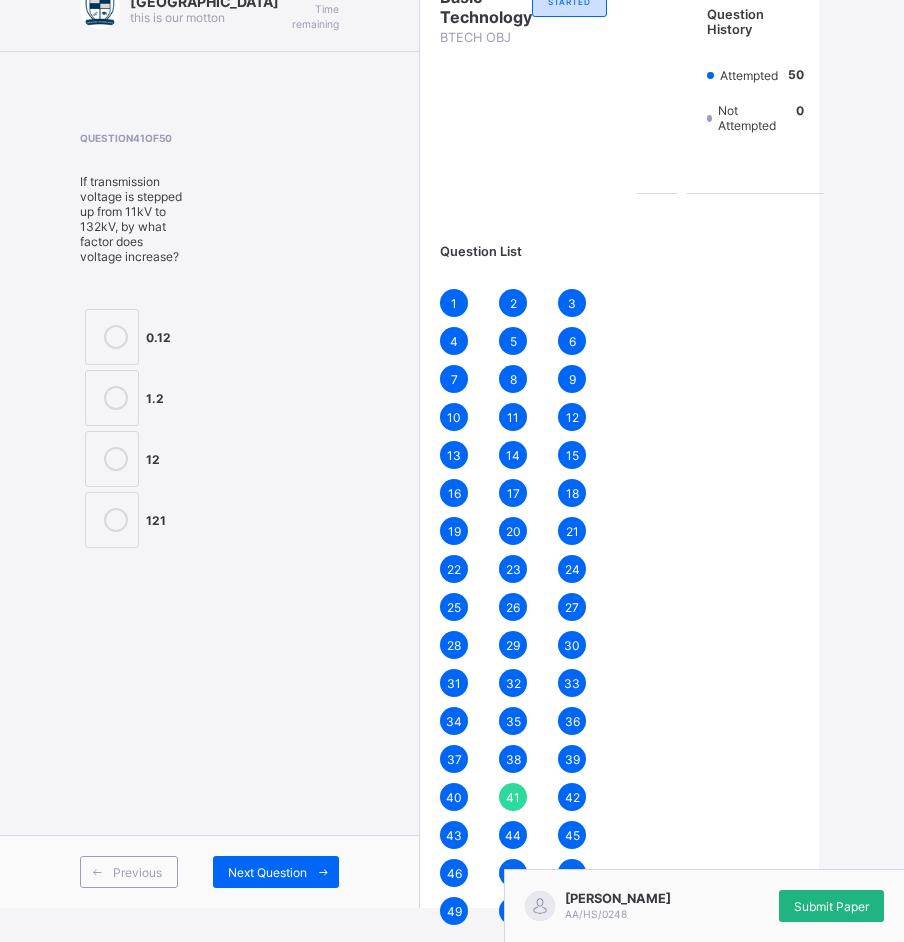 click on "Submit Paper" at bounding box center [831, 906] 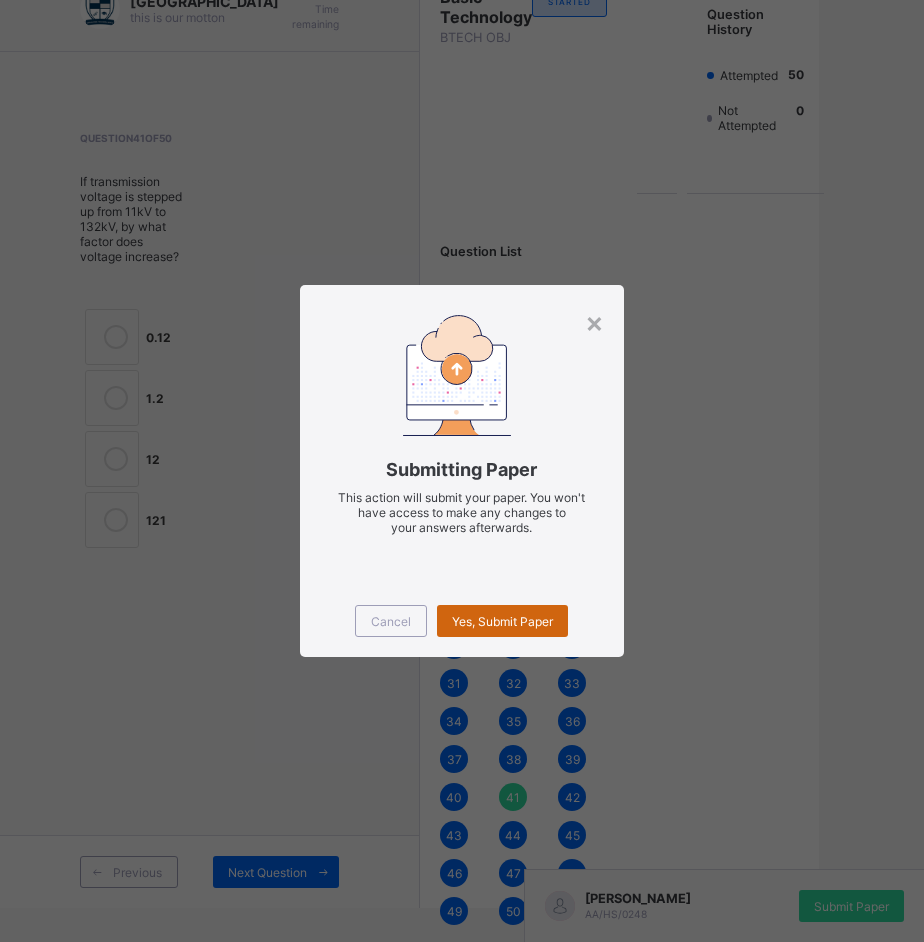 click on "Yes, Submit Paper" at bounding box center (502, 621) 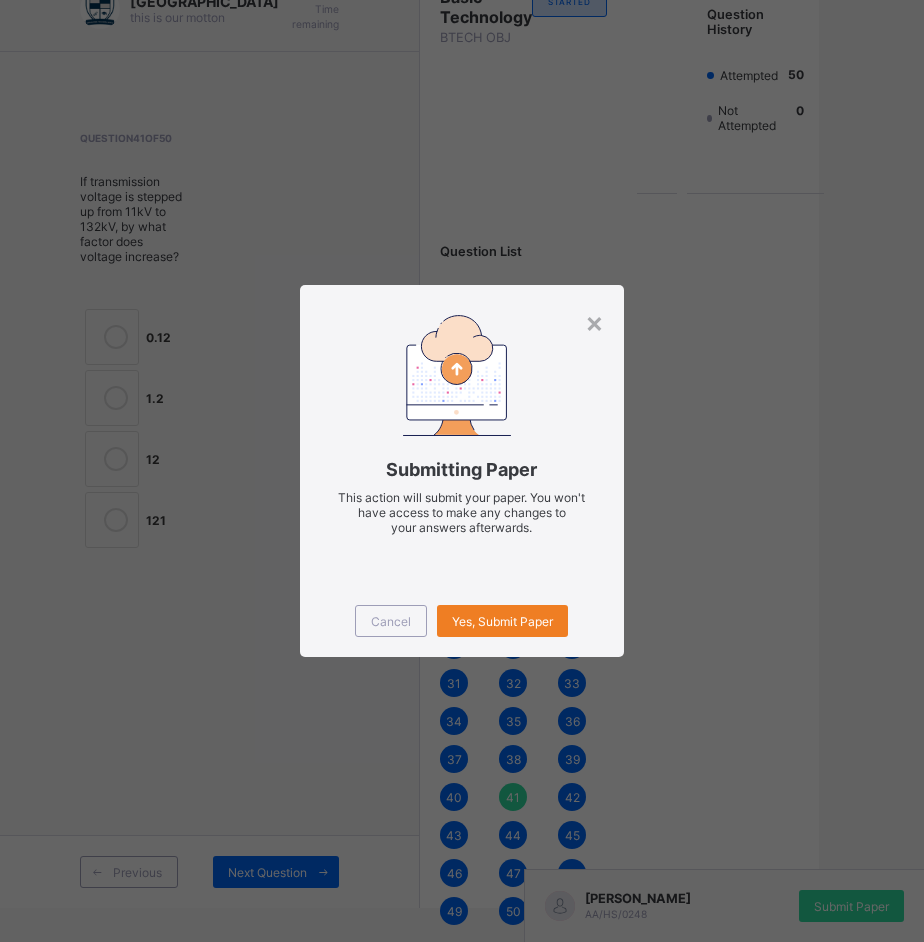 scroll, scrollTop: 0, scrollLeft: 0, axis: both 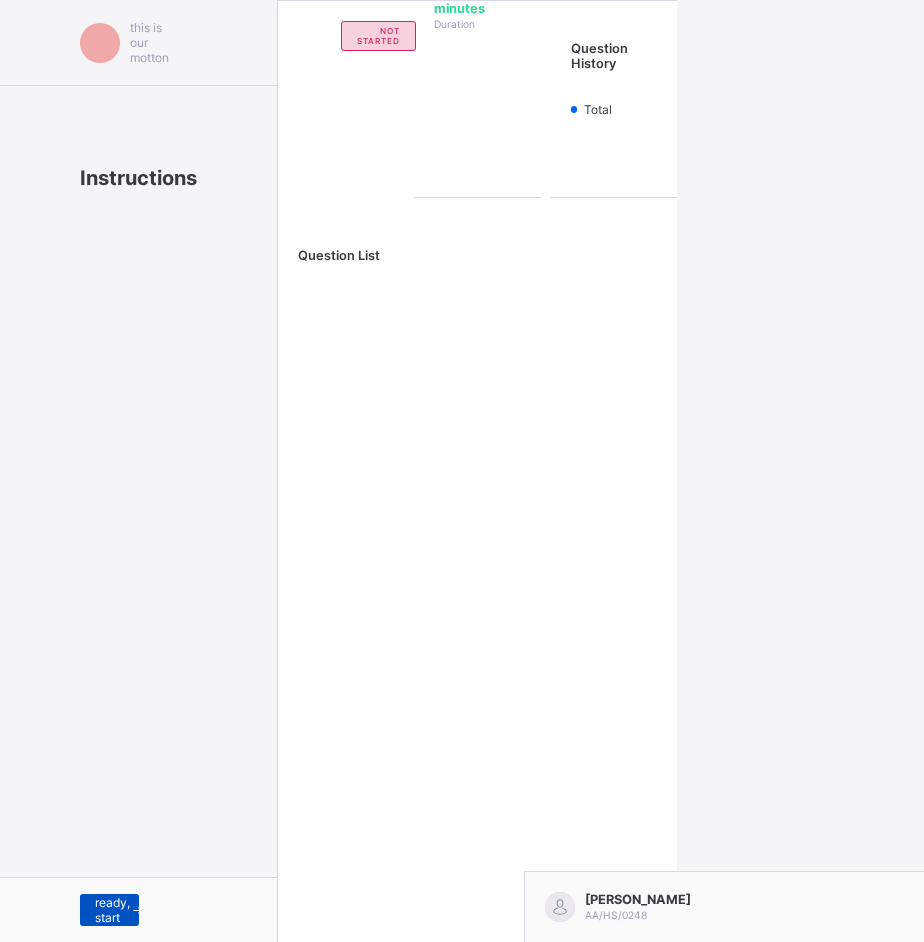 click on "I’m ready, start paper" at bounding box center (112, 910) 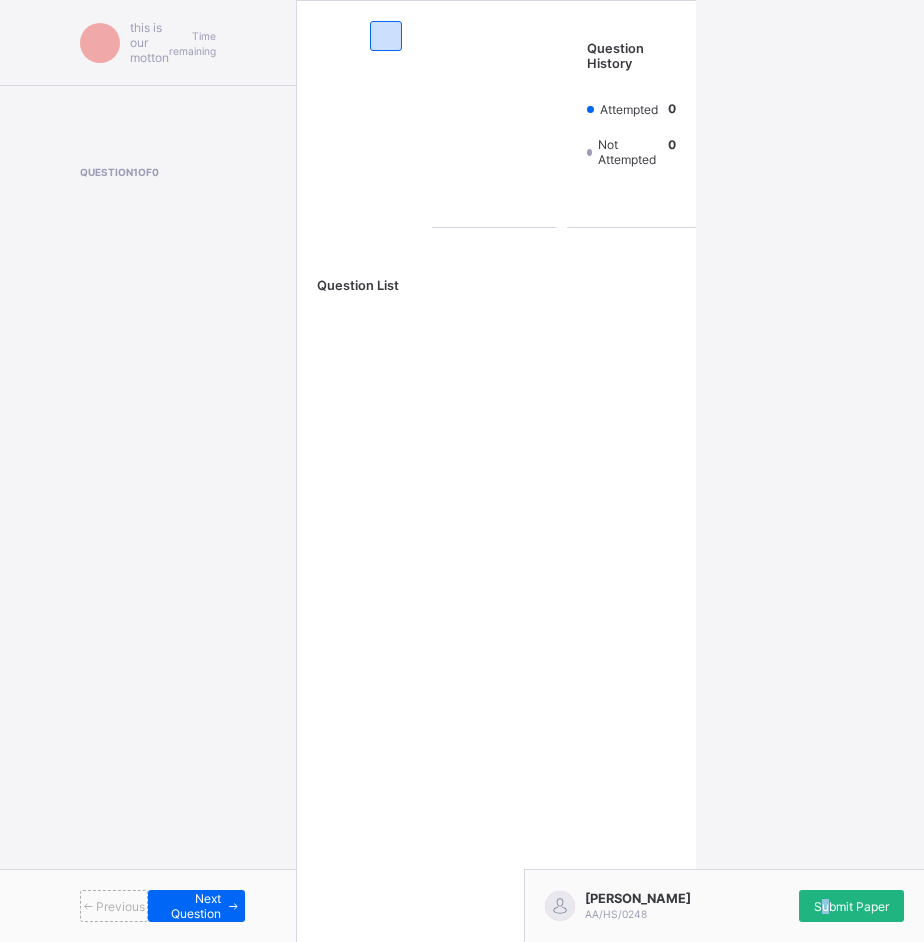 drag, startPoint x: 821, startPoint y: 901, endPoint x: 828, endPoint y: 910, distance: 11.401754 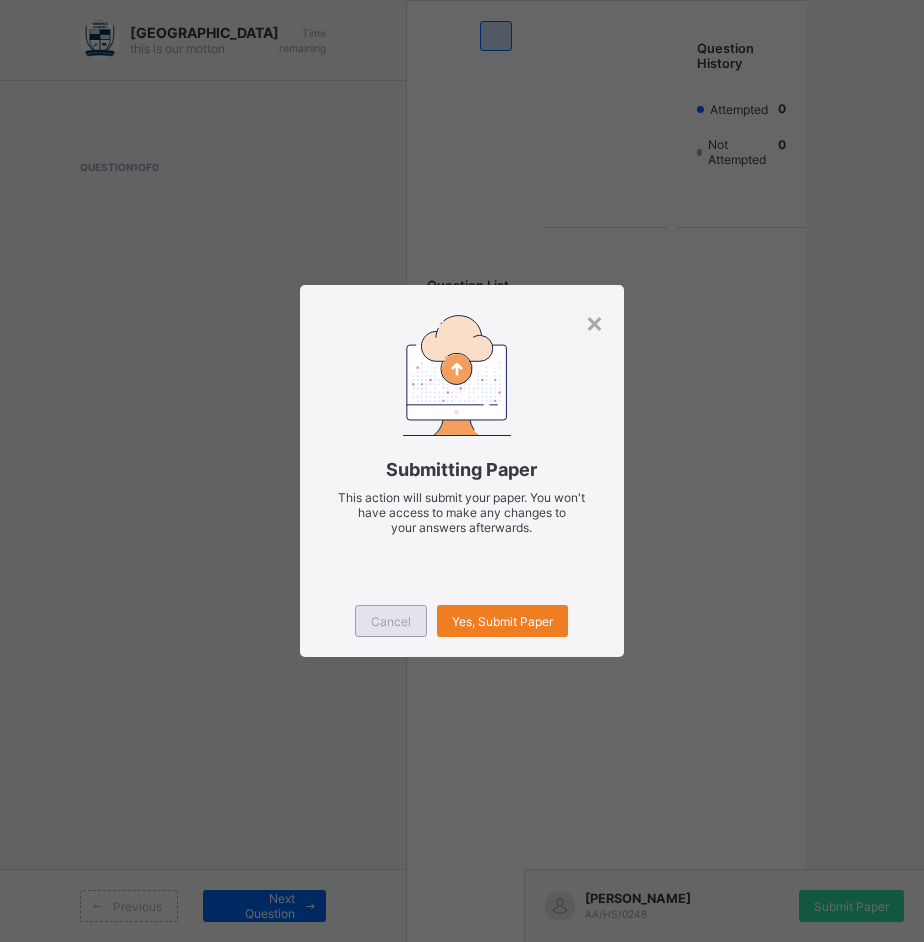 click on "Cancel" at bounding box center [391, 621] 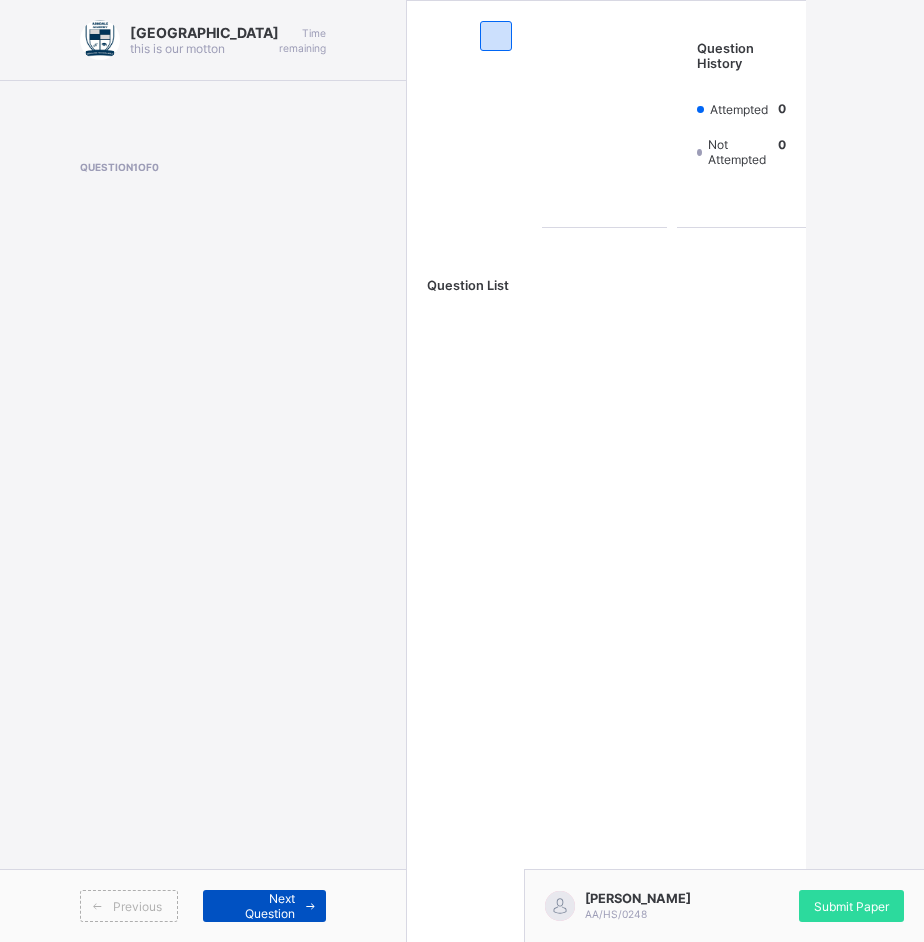 click on "Next Question" at bounding box center [256, 906] 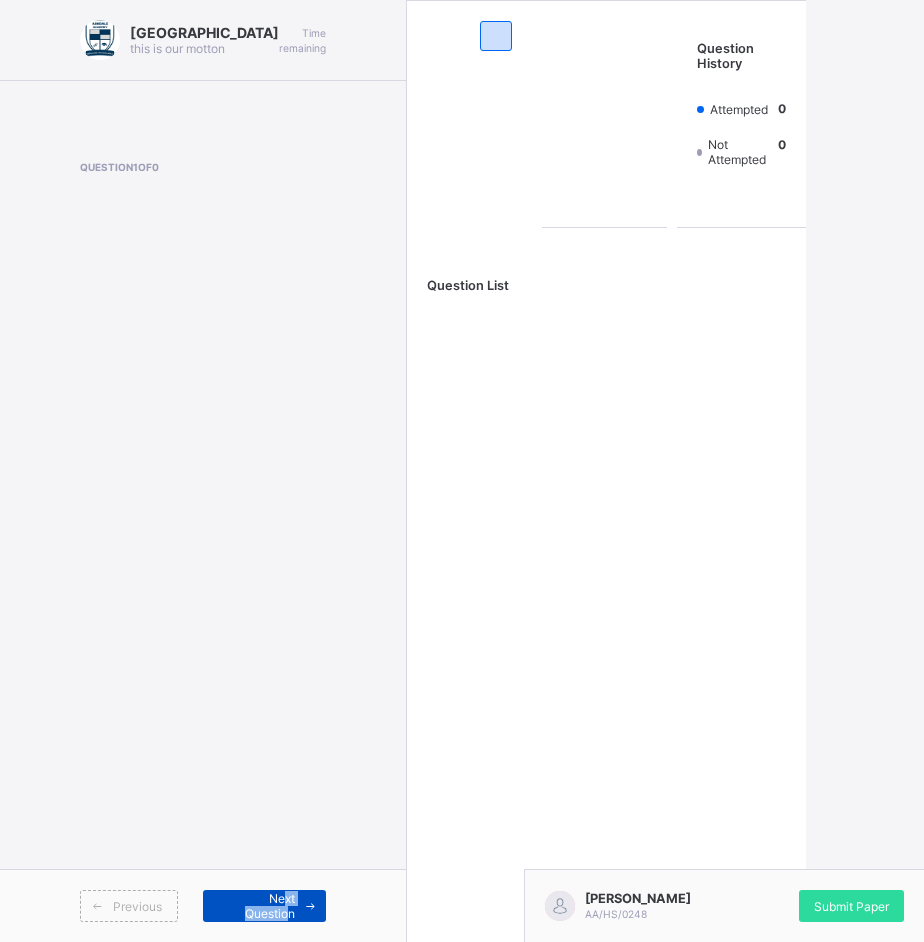drag, startPoint x: 225, startPoint y: 900, endPoint x: 224, endPoint y: 890, distance: 10.049875 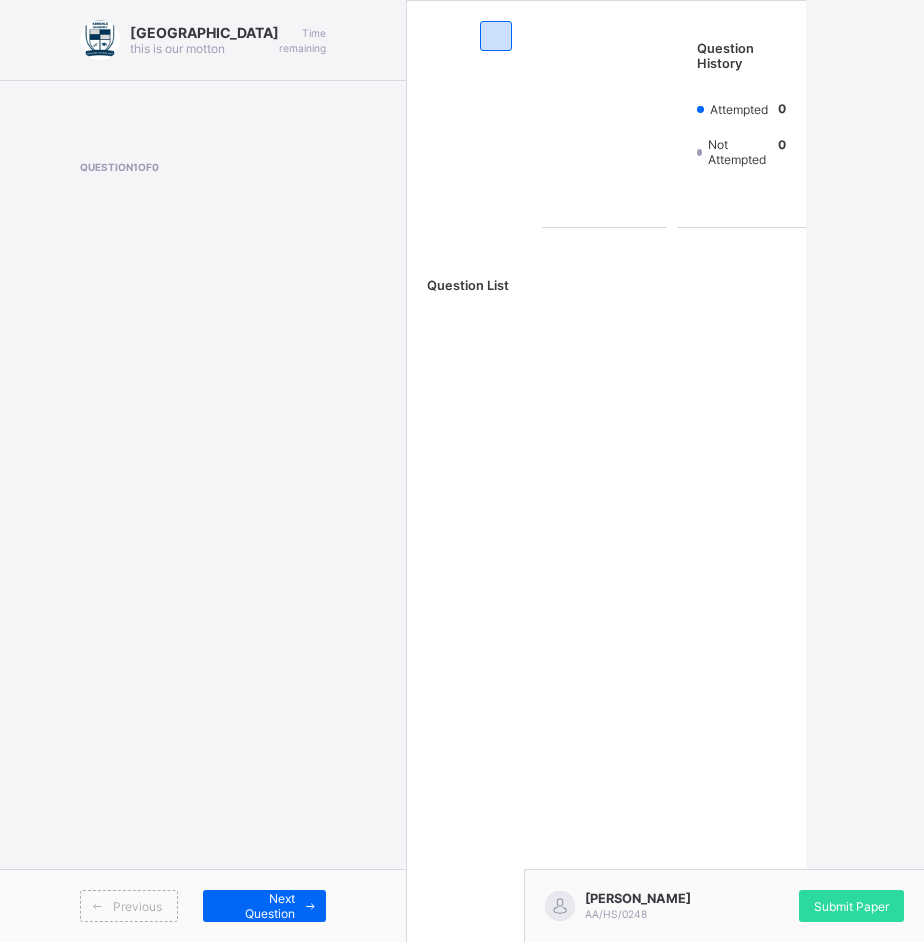 click on "Arndale Academy this is our [PERSON_NAME] Time remaining Question  1  of  0 Previous Next Question" at bounding box center [203, 471] 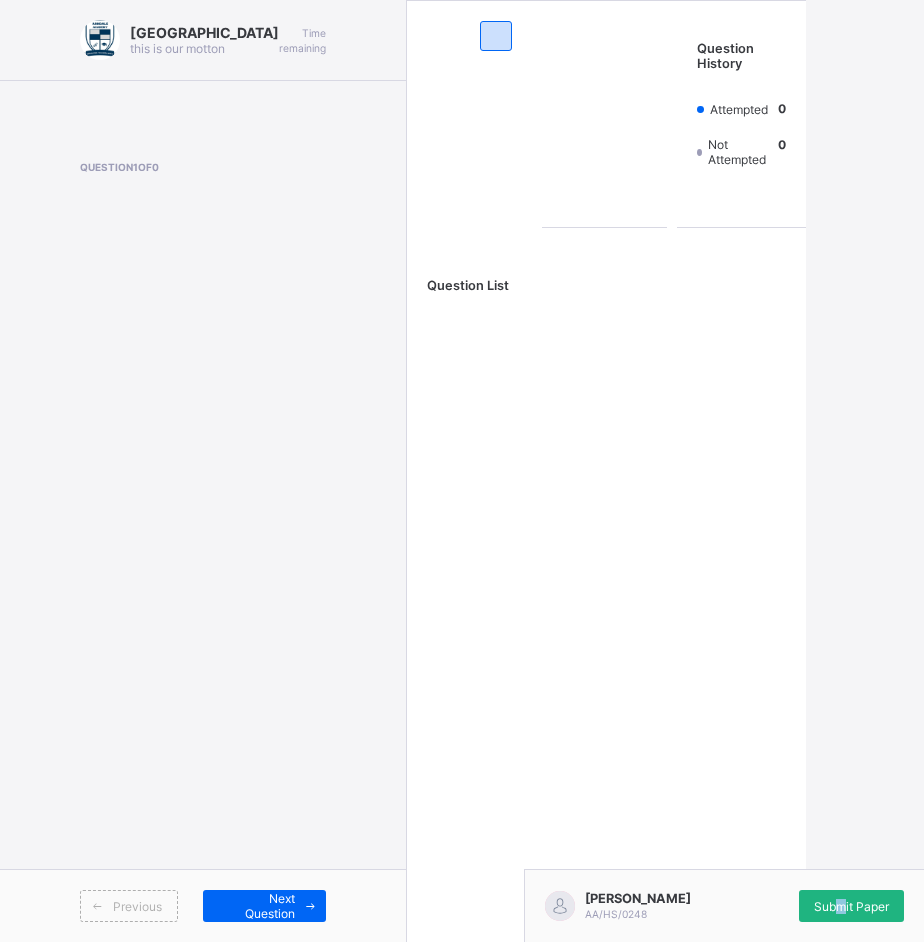 click on "Submit Paper" at bounding box center [851, 906] 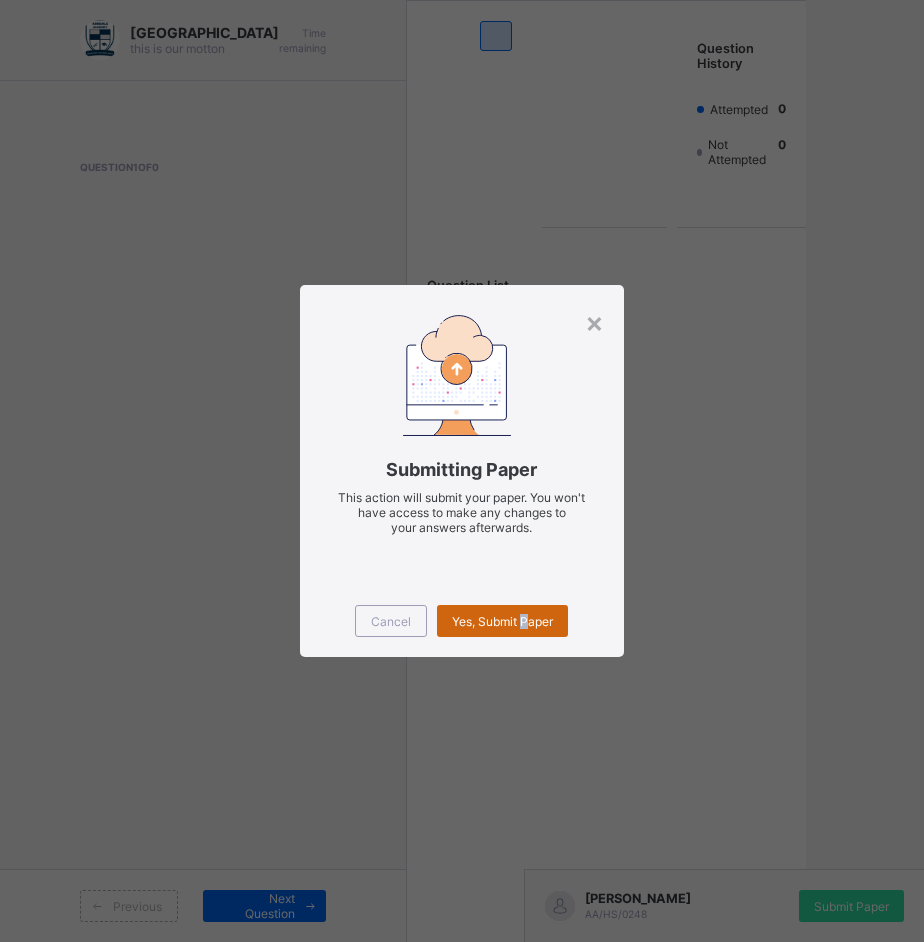 click on "Yes, Submit Paper" at bounding box center (502, 621) 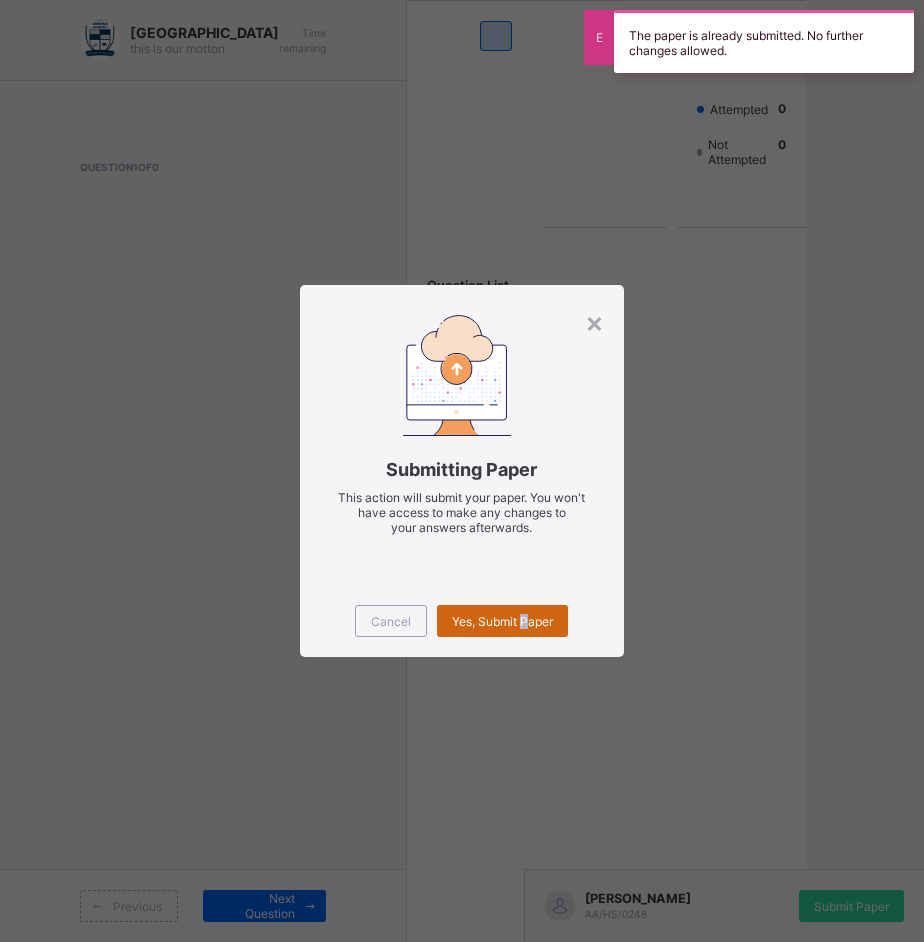 click on "Yes, Submit Paper" at bounding box center [502, 621] 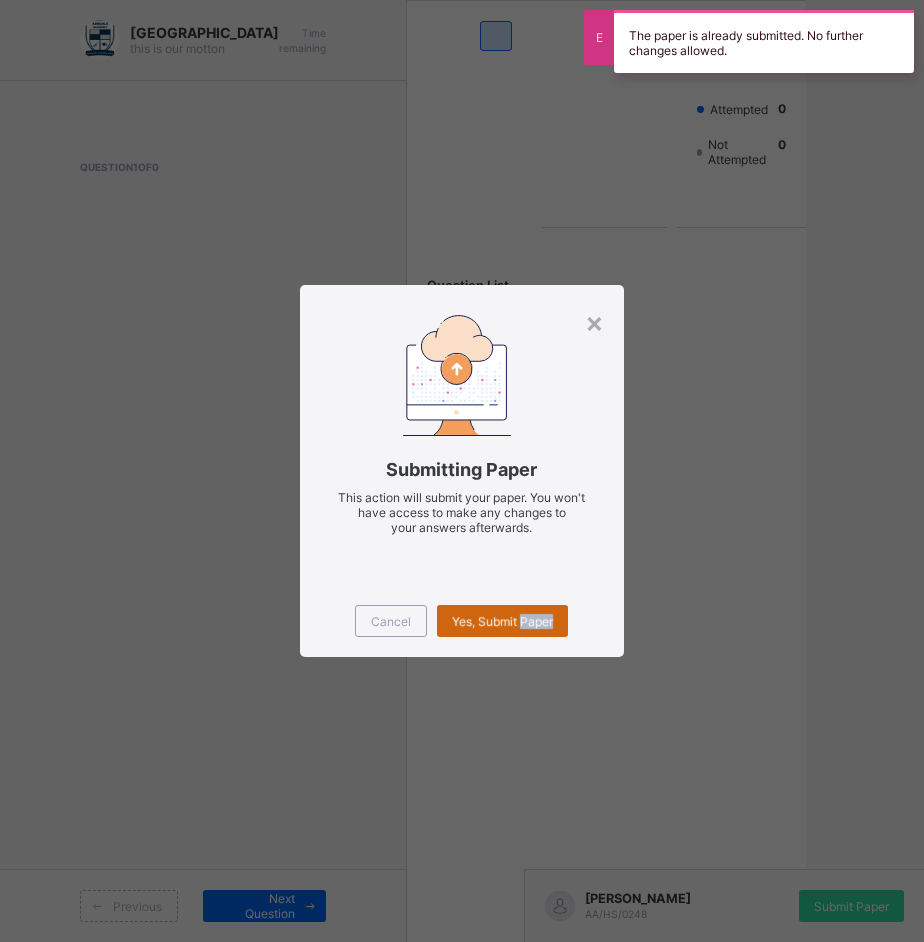 click on "Yes, Submit Paper" at bounding box center (502, 621) 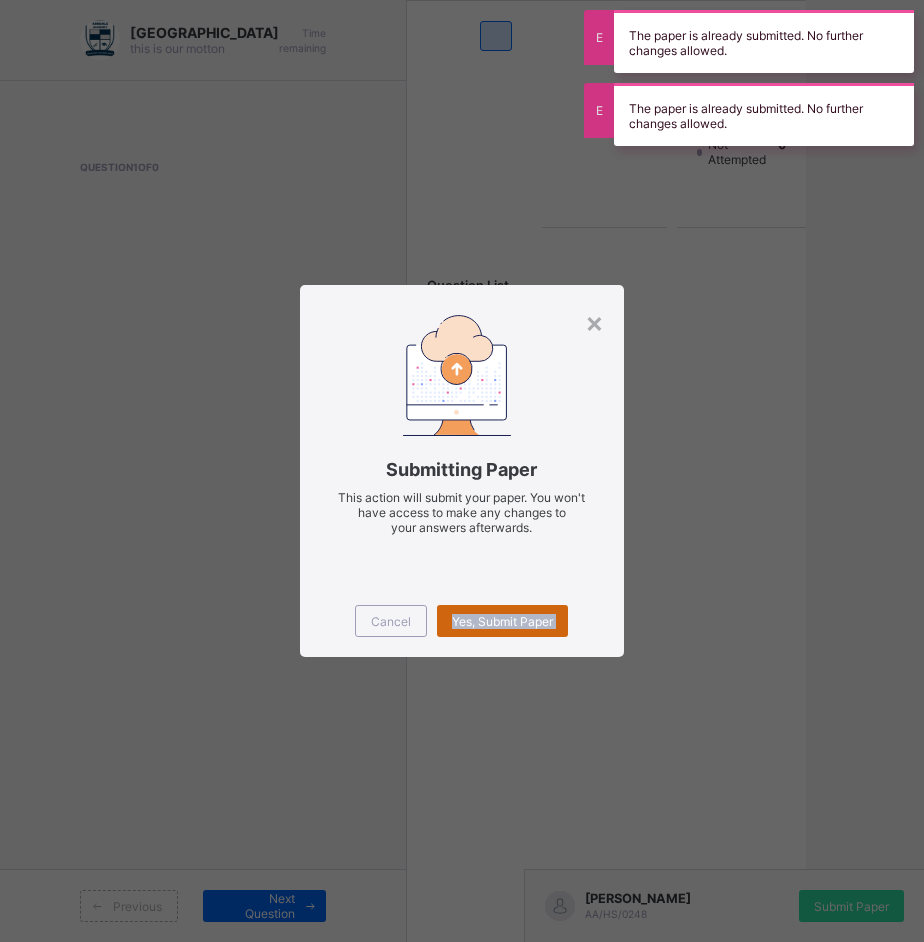 click on "Yes, Submit Paper" at bounding box center [502, 621] 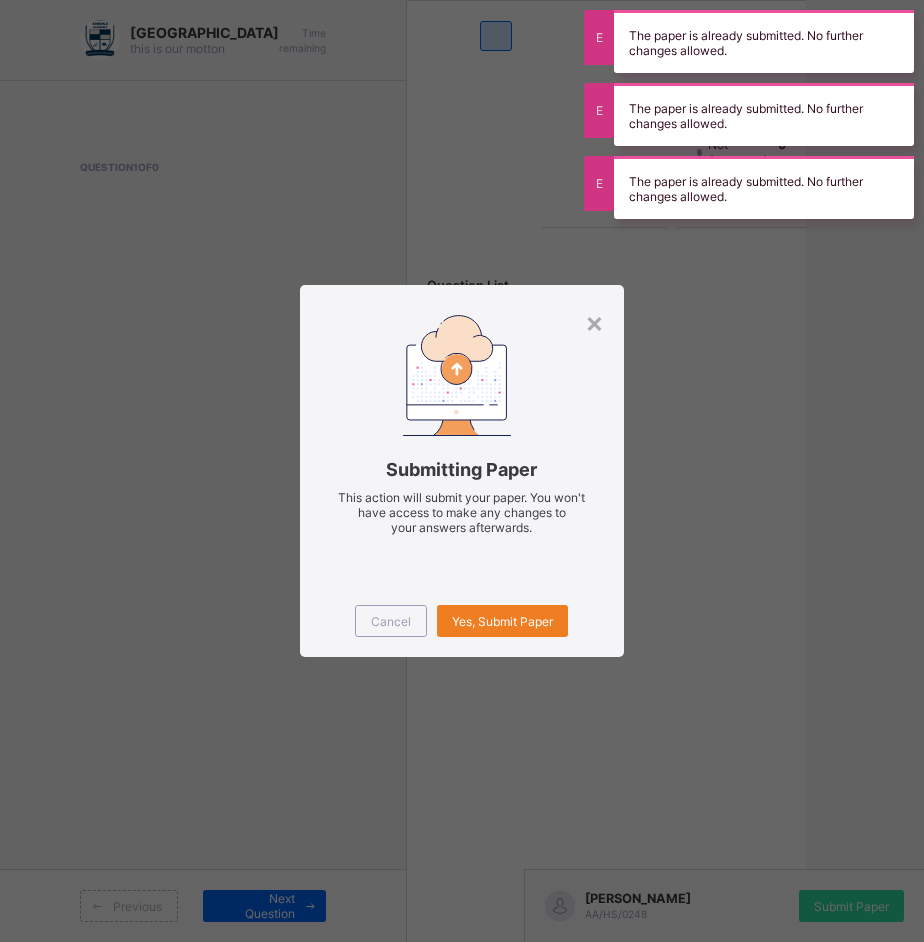 drag, startPoint x: 380, startPoint y: 606, endPoint x: 381, endPoint y: 590, distance: 16.03122 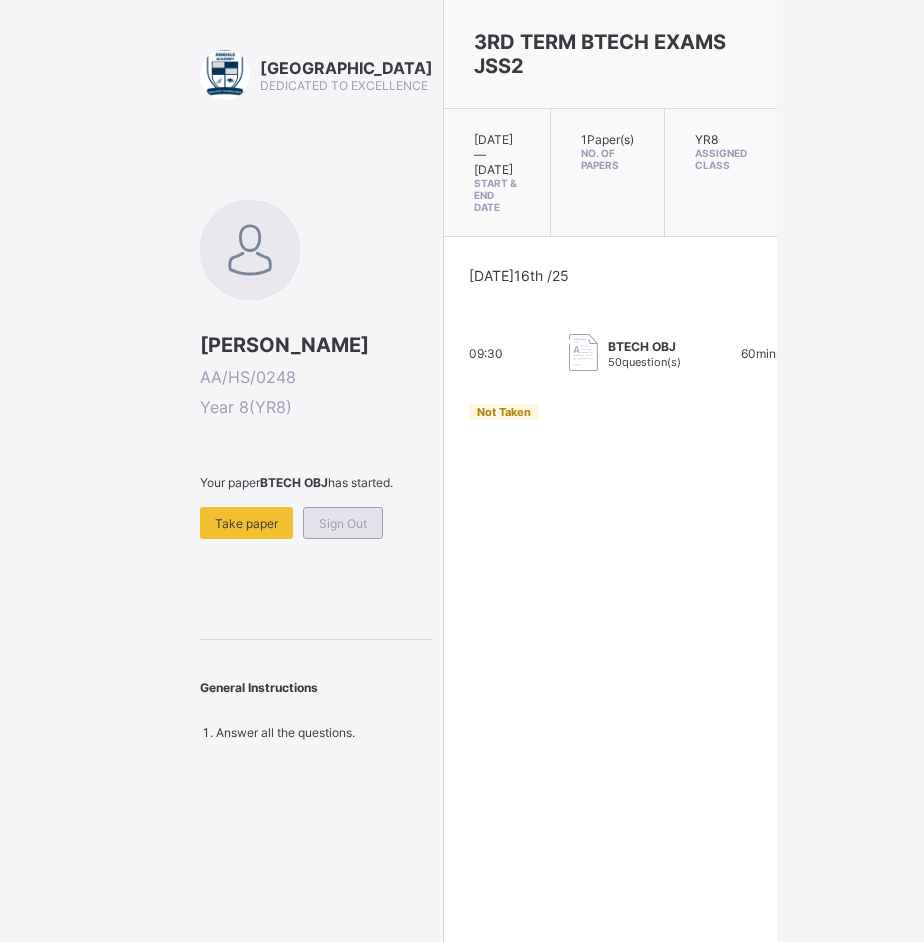 click on "Sign Out" at bounding box center (343, 523) 